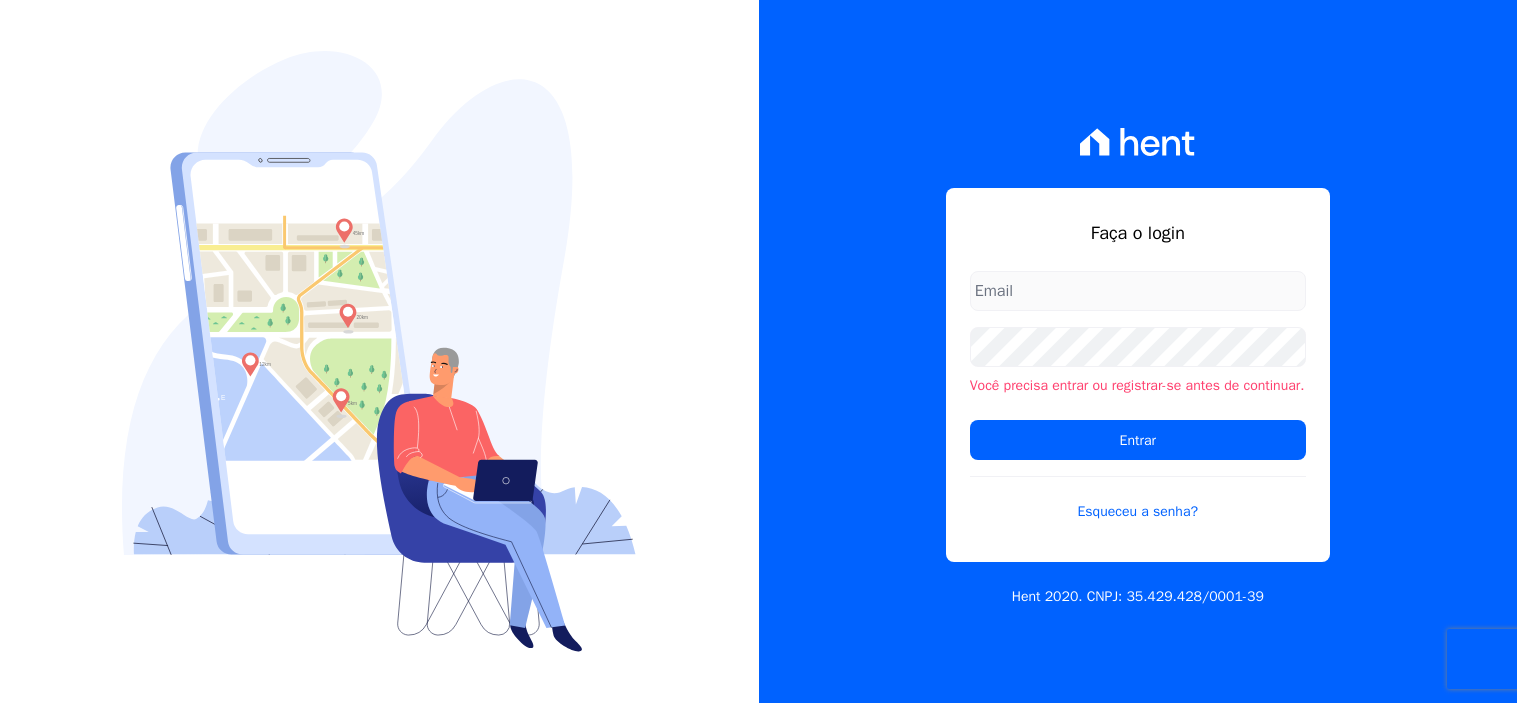 scroll, scrollTop: 0, scrollLeft: 0, axis: both 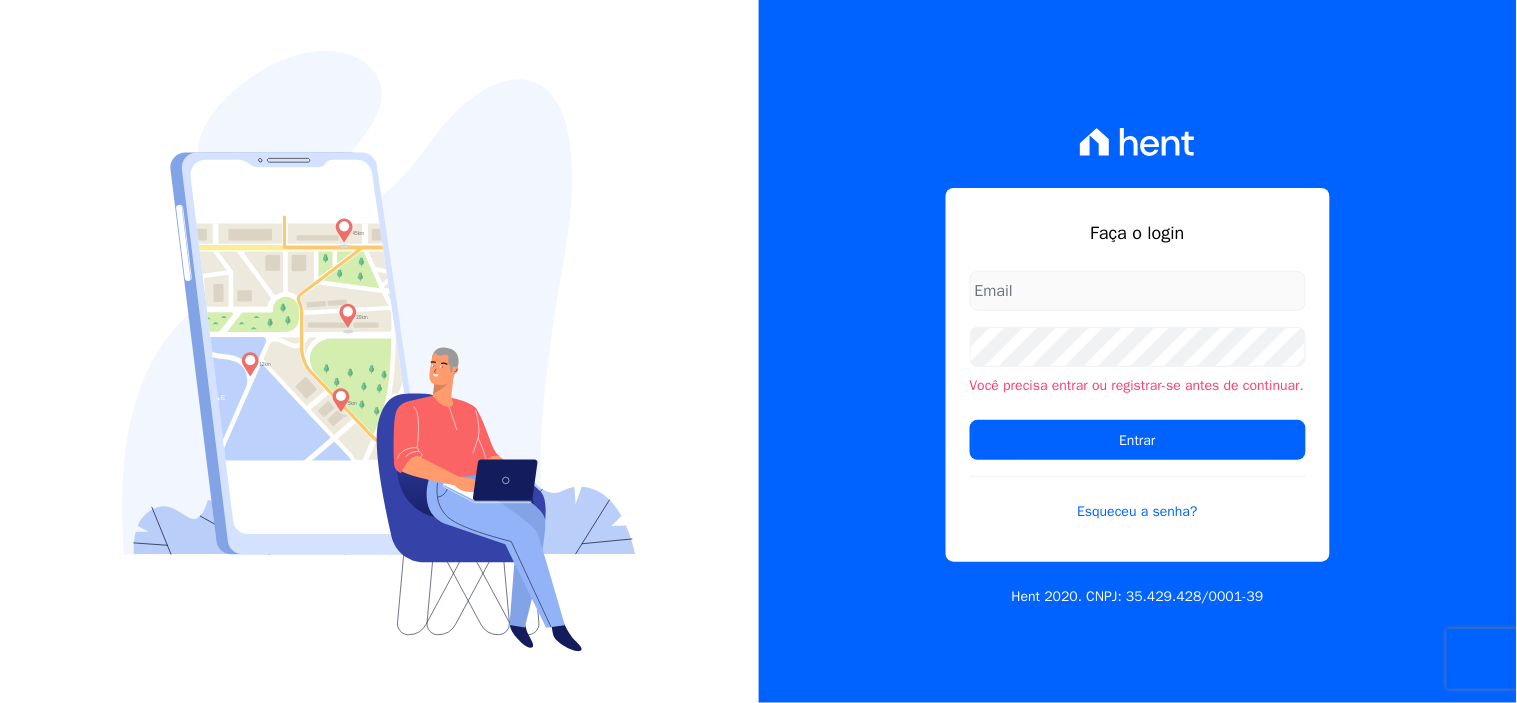 click at bounding box center (1138, 291) 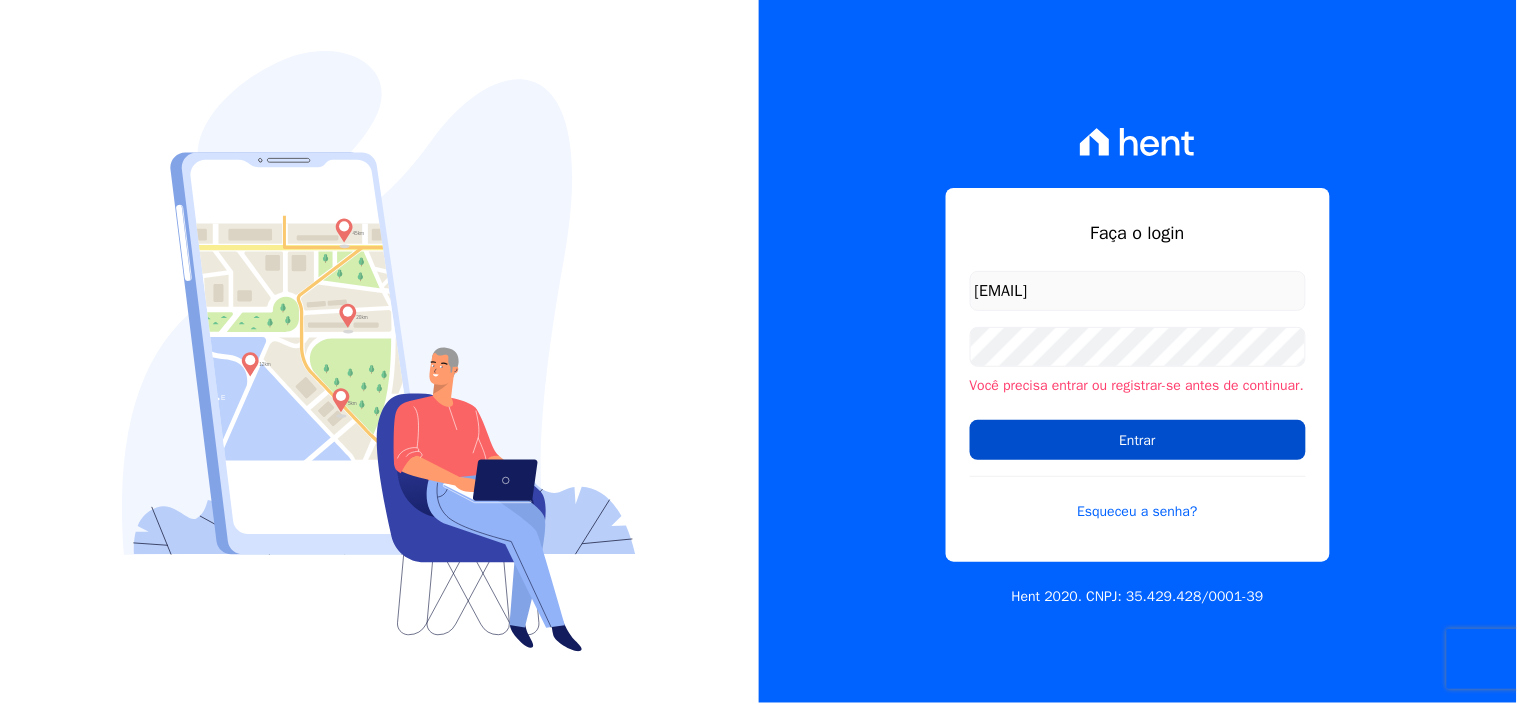 click on "Entrar" at bounding box center [1138, 440] 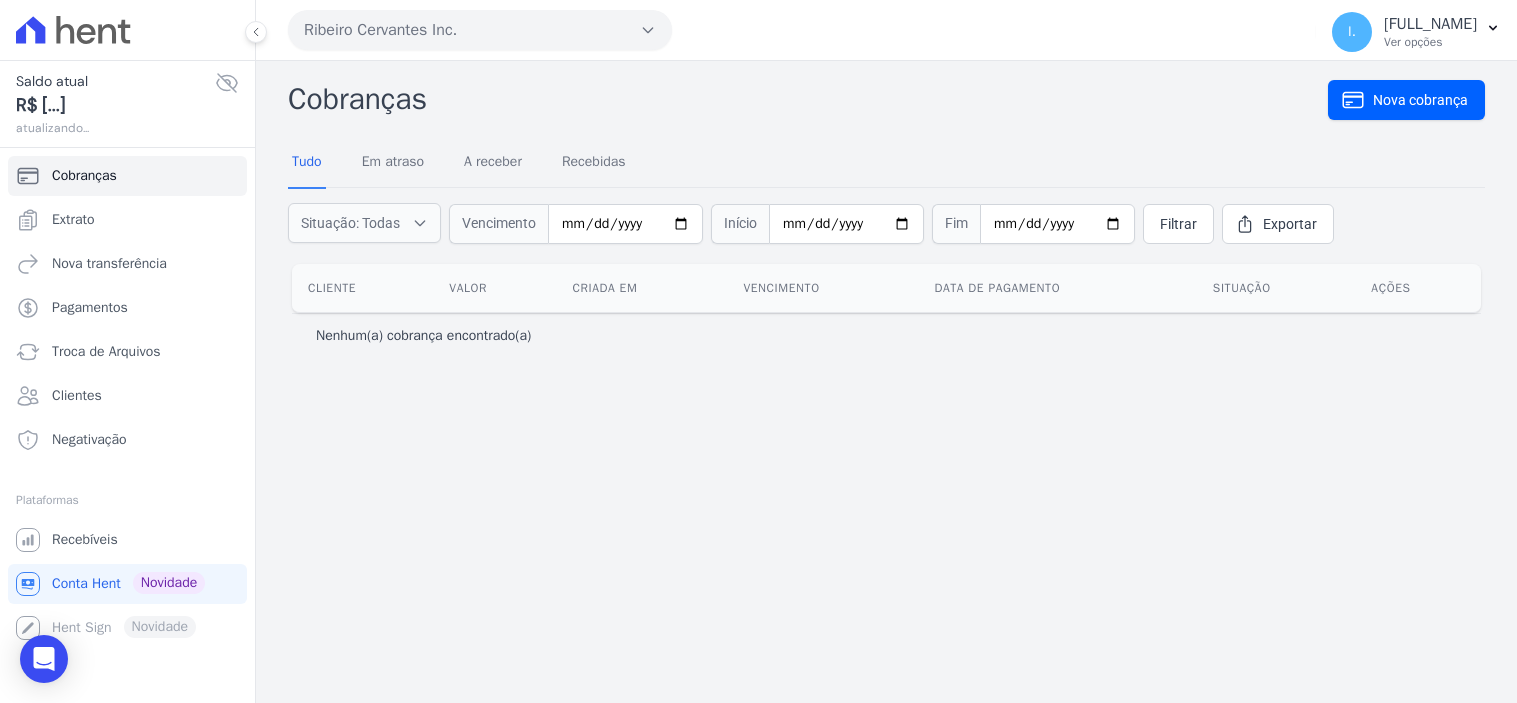 scroll, scrollTop: 0, scrollLeft: 0, axis: both 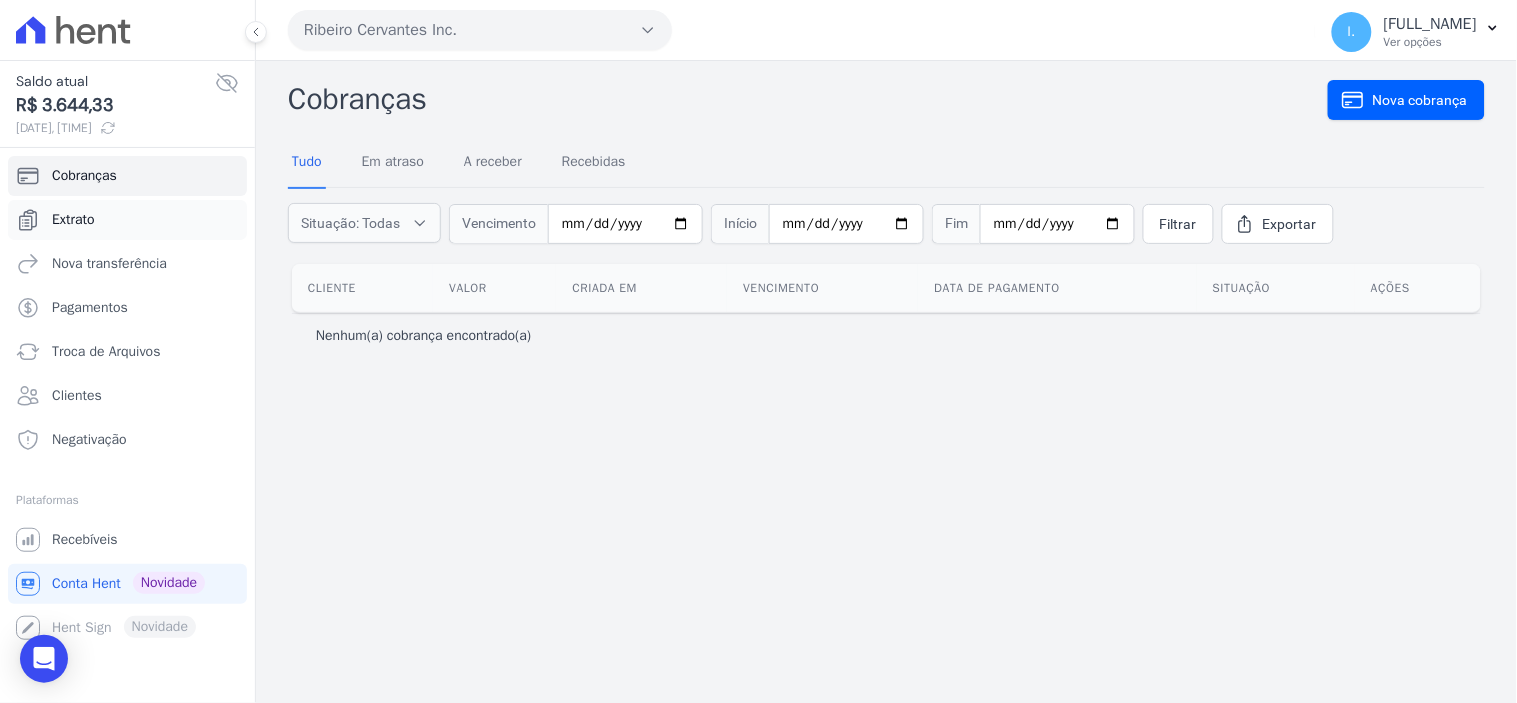 click on "Extrato" at bounding box center [127, 220] 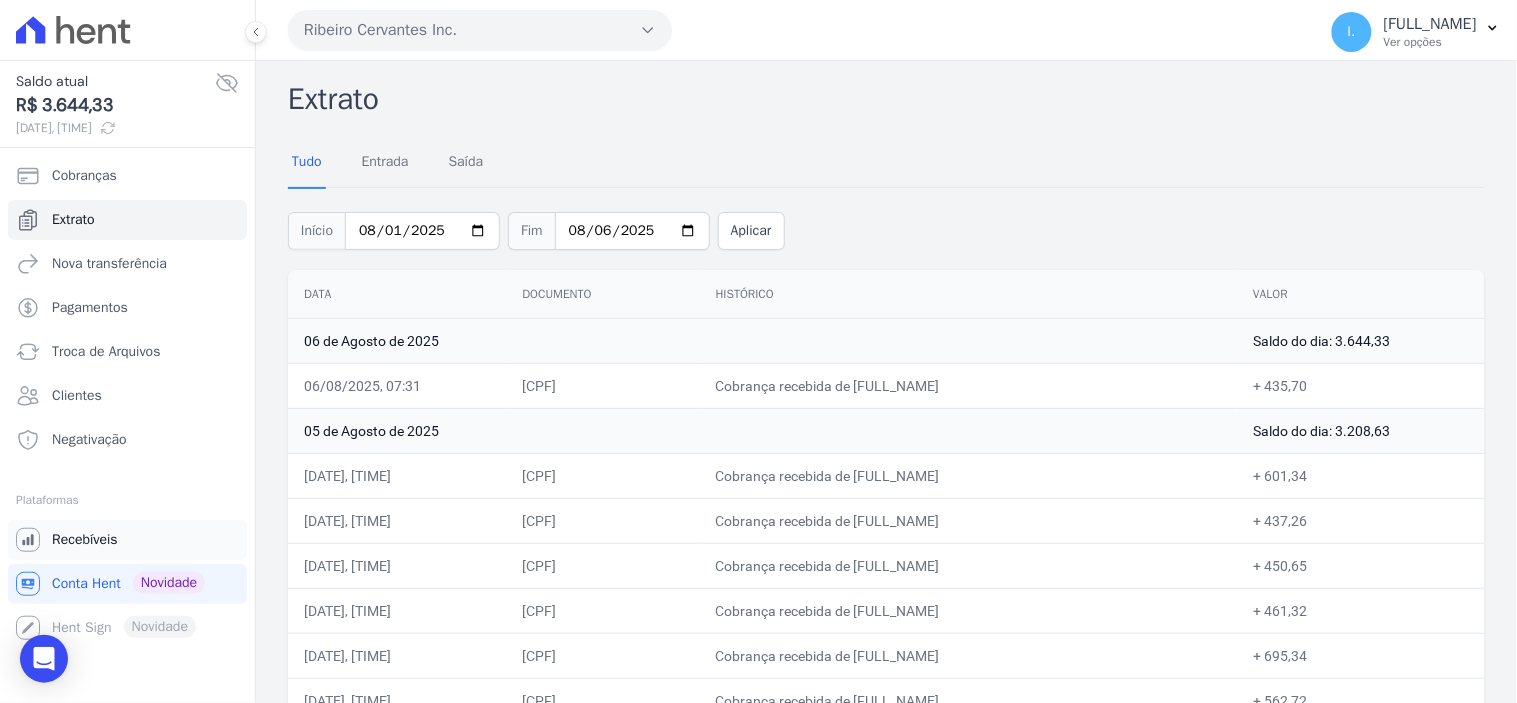 click on "Recebíveis" at bounding box center [127, 540] 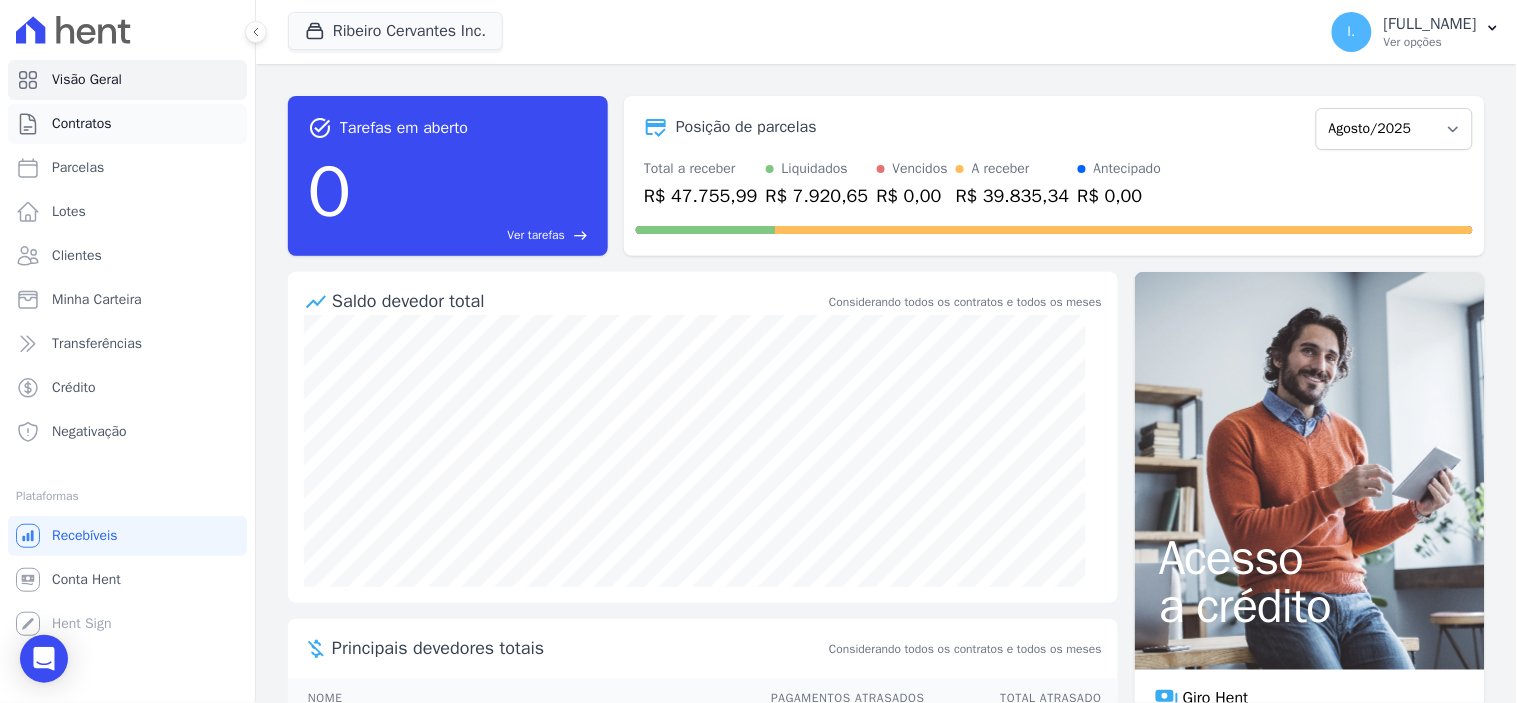 click on "Contratos" at bounding box center (82, 124) 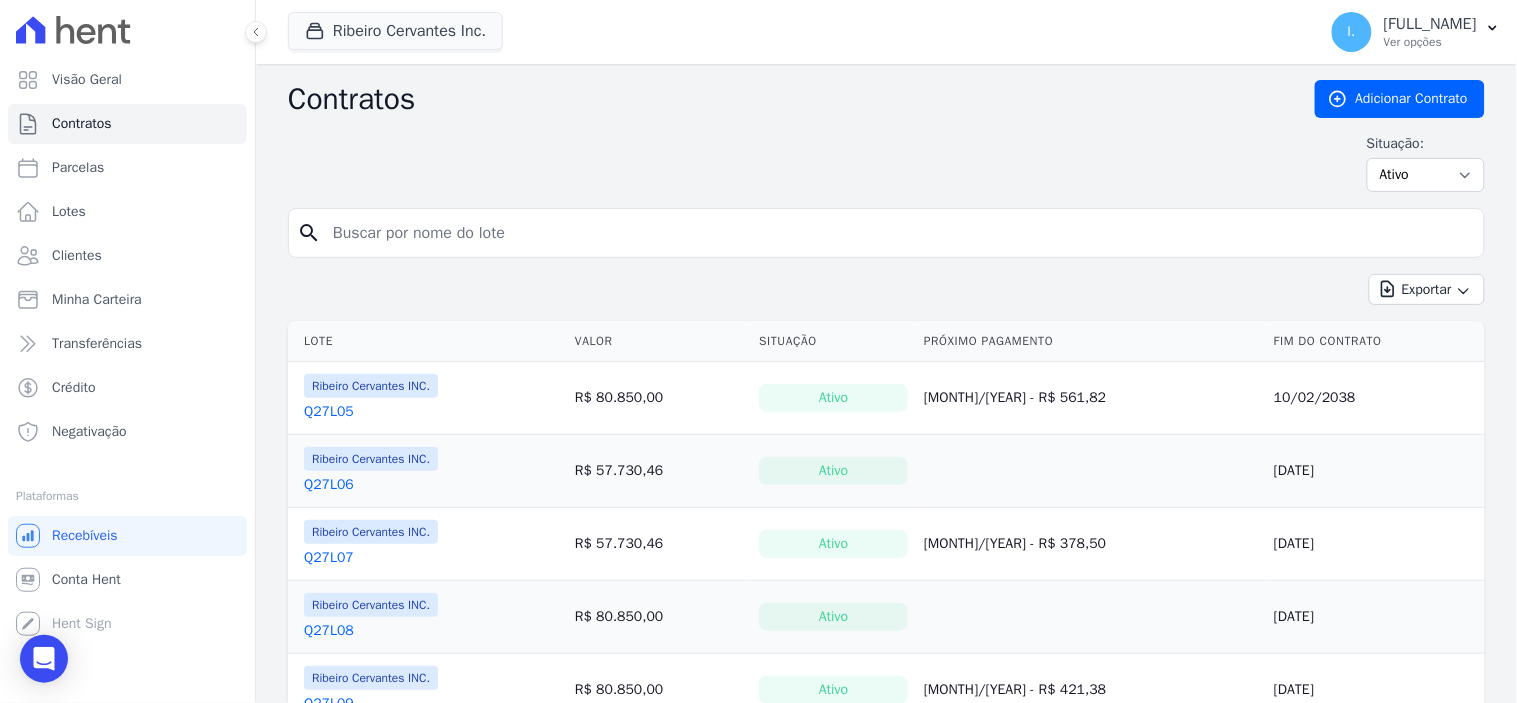 click at bounding box center (898, 233) 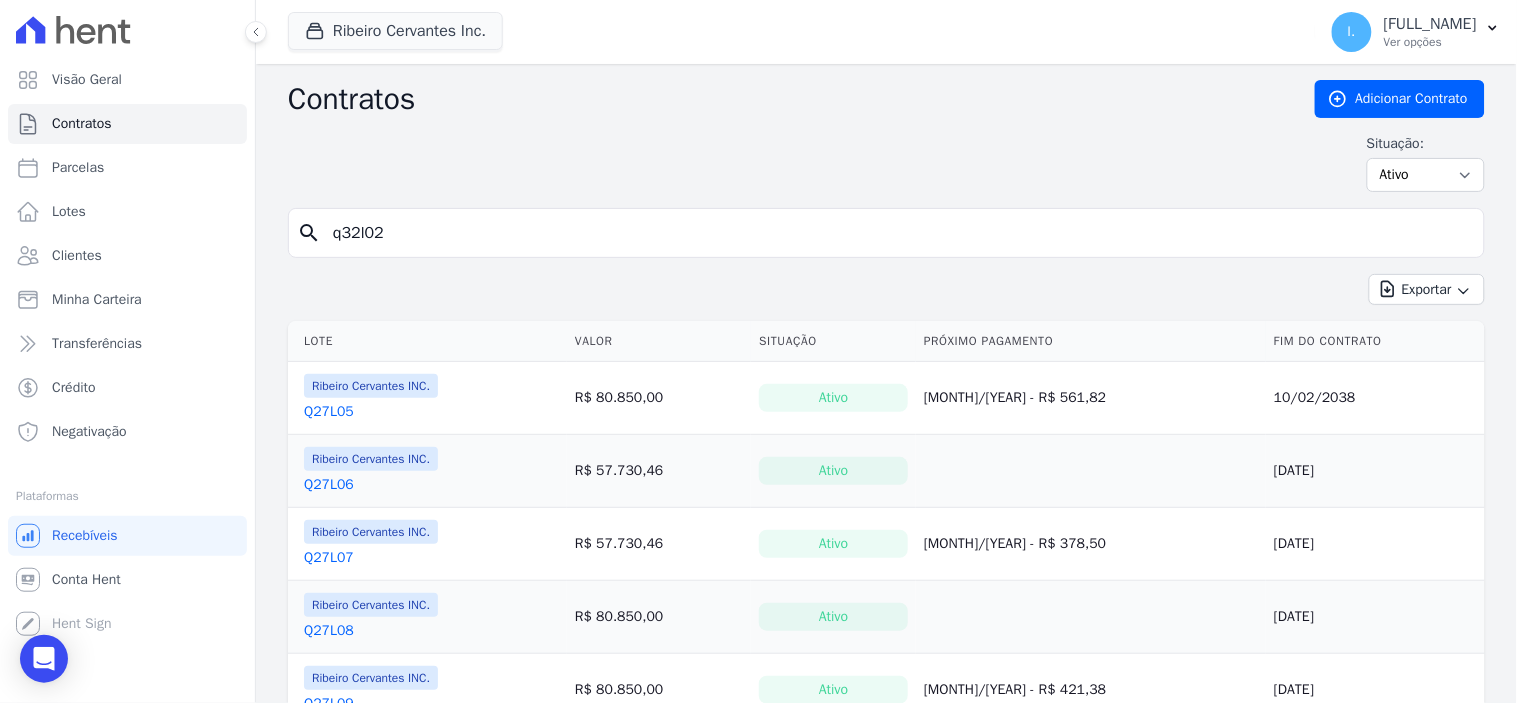 type on "q32l02" 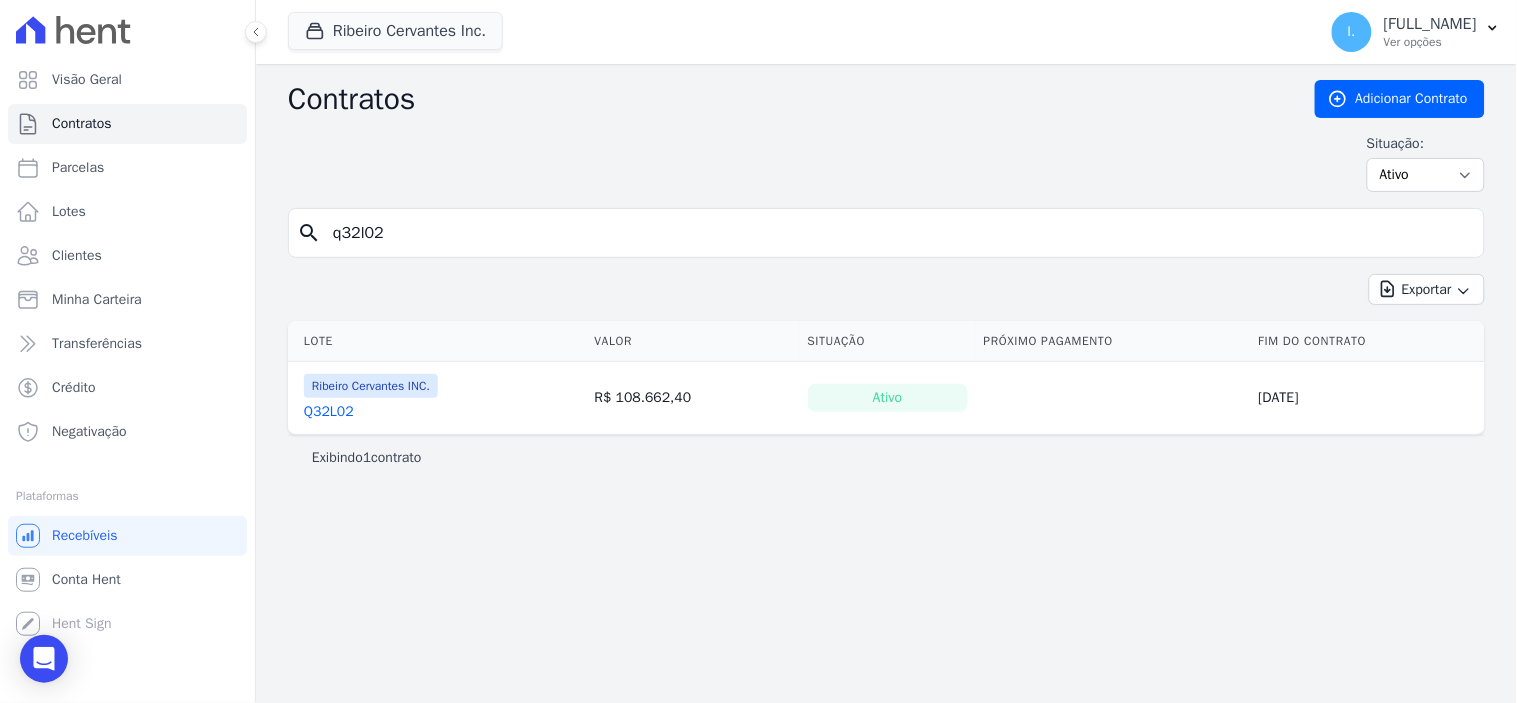 click on "Q32L02" at bounding box center [329, 412] 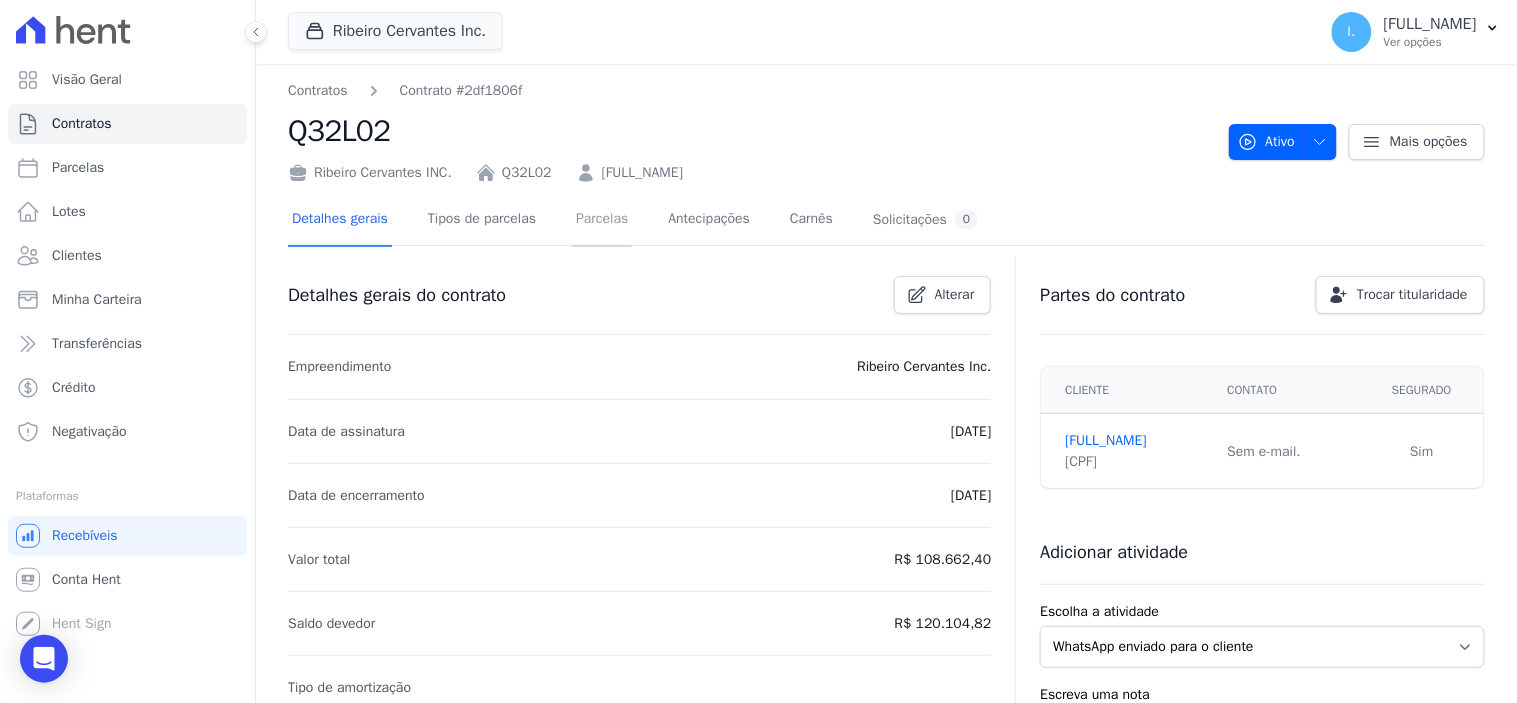 click on "Parcelas" at bounding box center (602, 220) 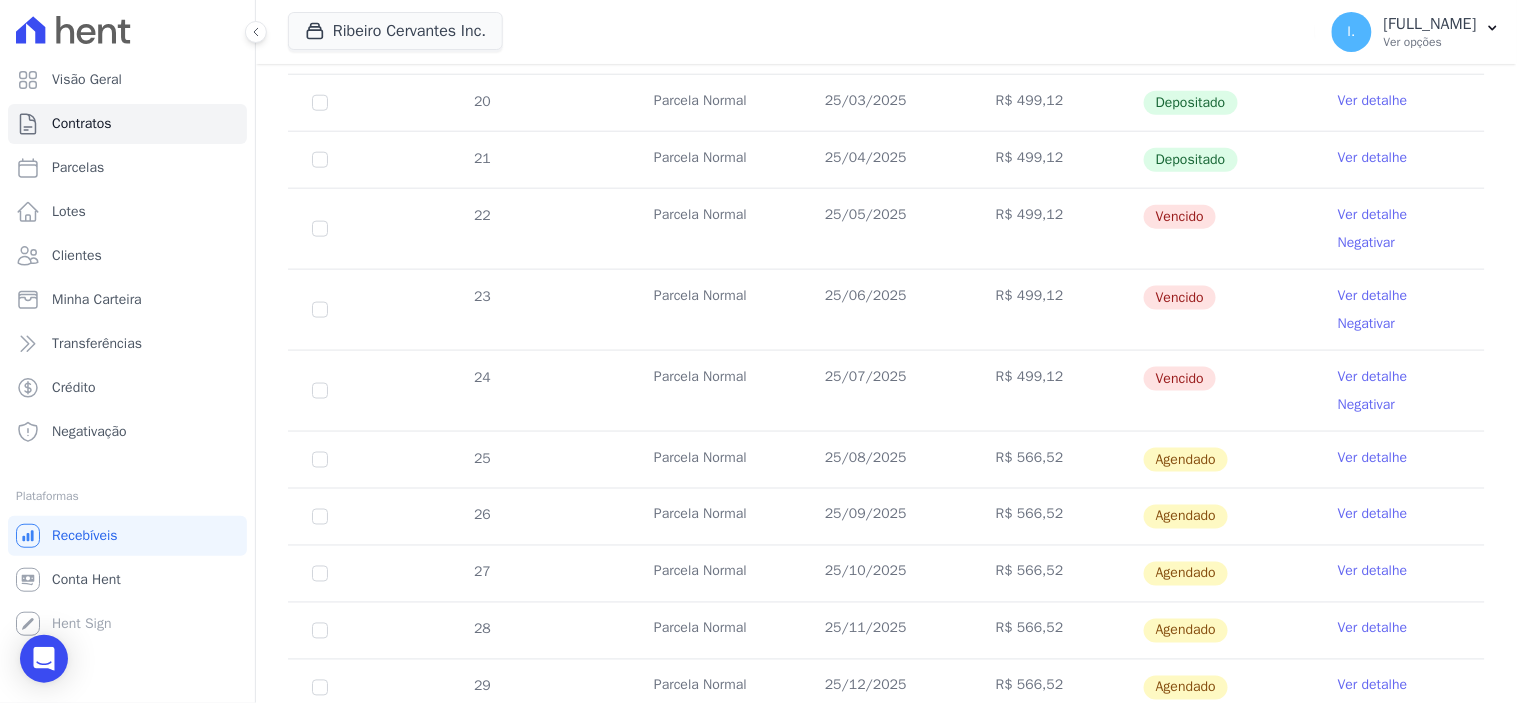 scroll, scrollTop: 777, scrollLeft: 0, axis: vertical 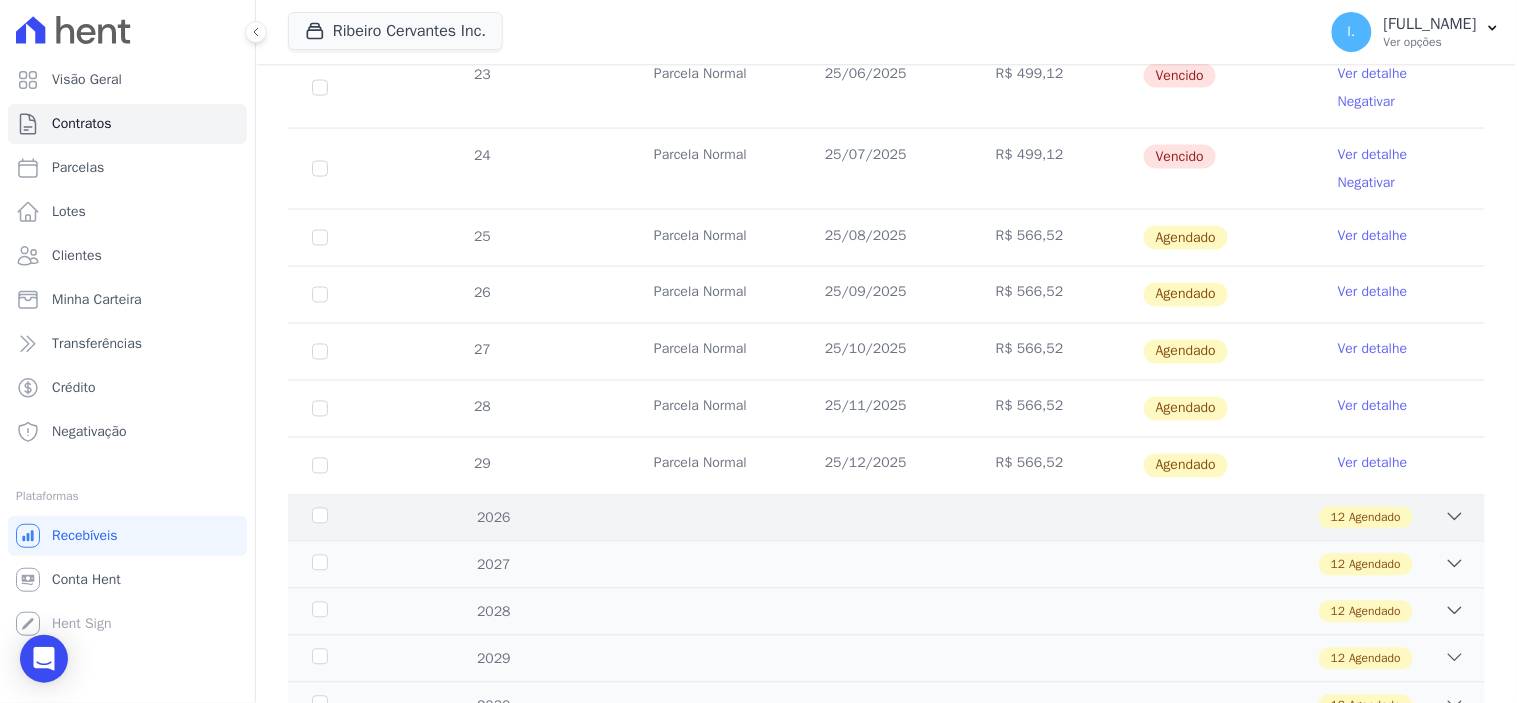click 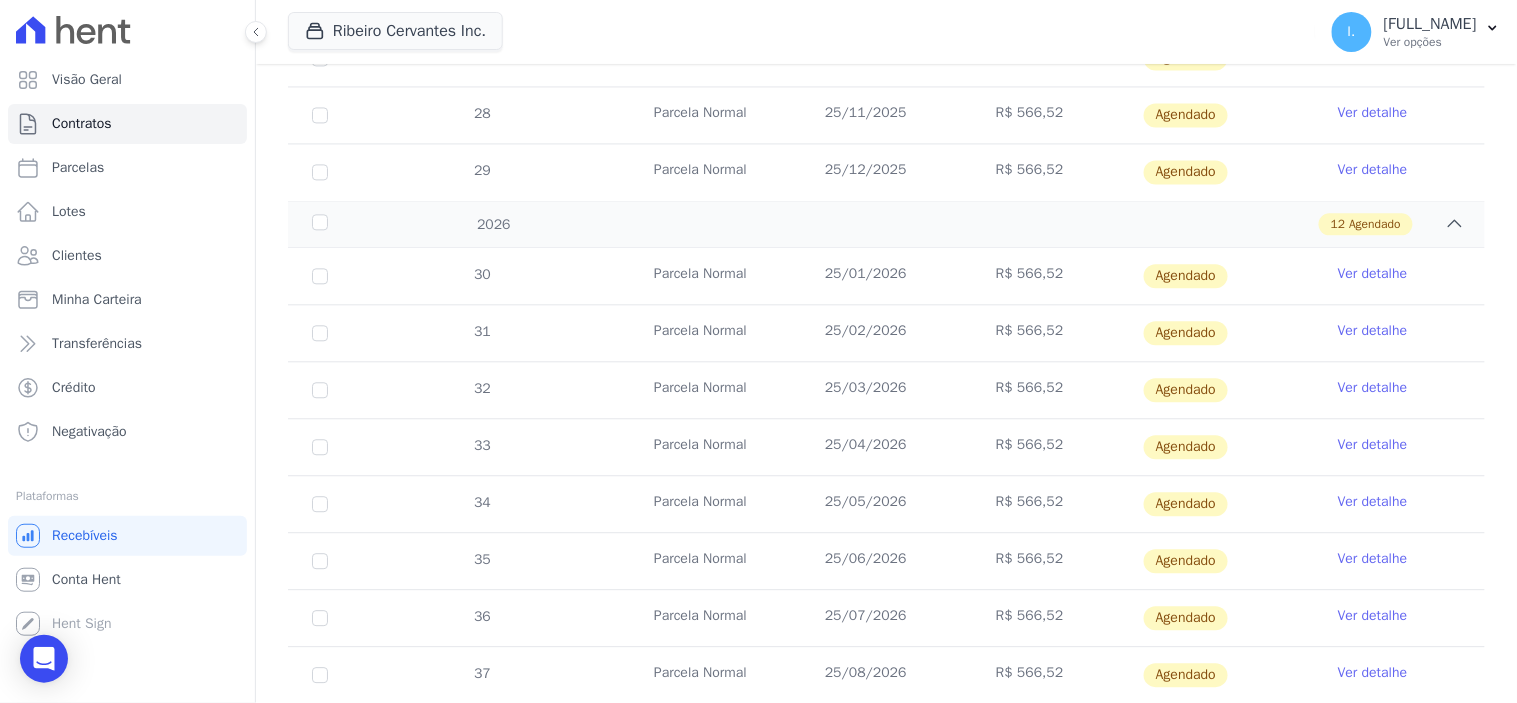 scroll, scrollTop: 1111, scrollLeft: 0, axis: vertical 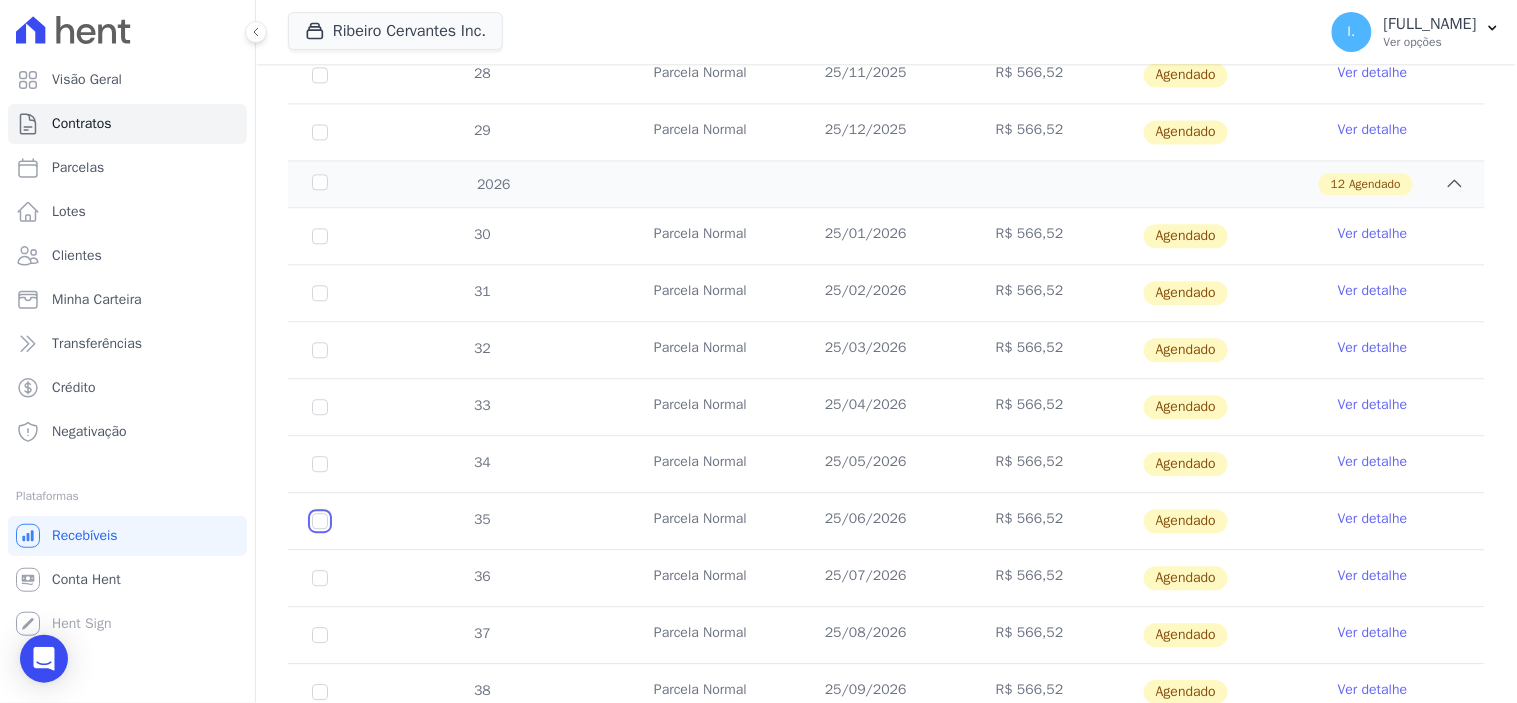 click at bounding box center (320, 236) 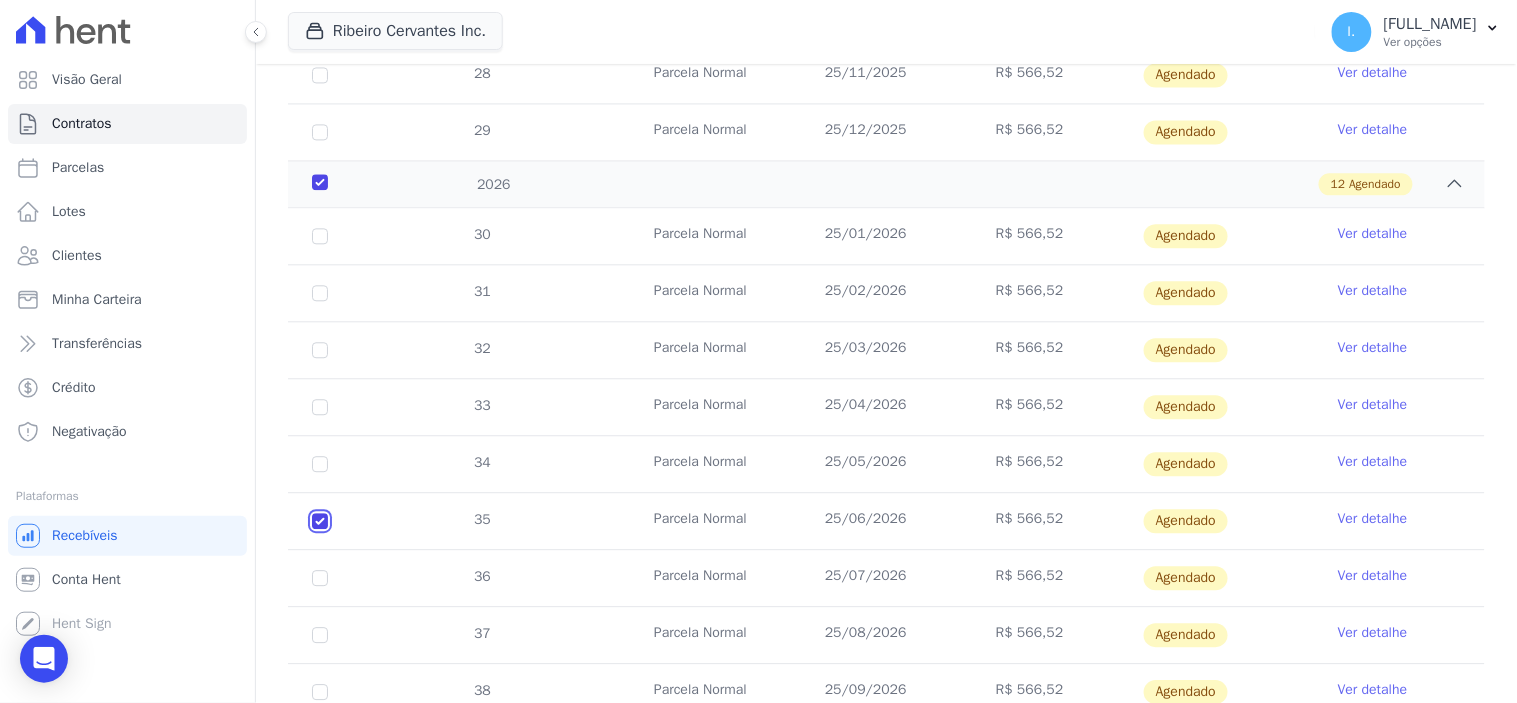 checkbox on "true" 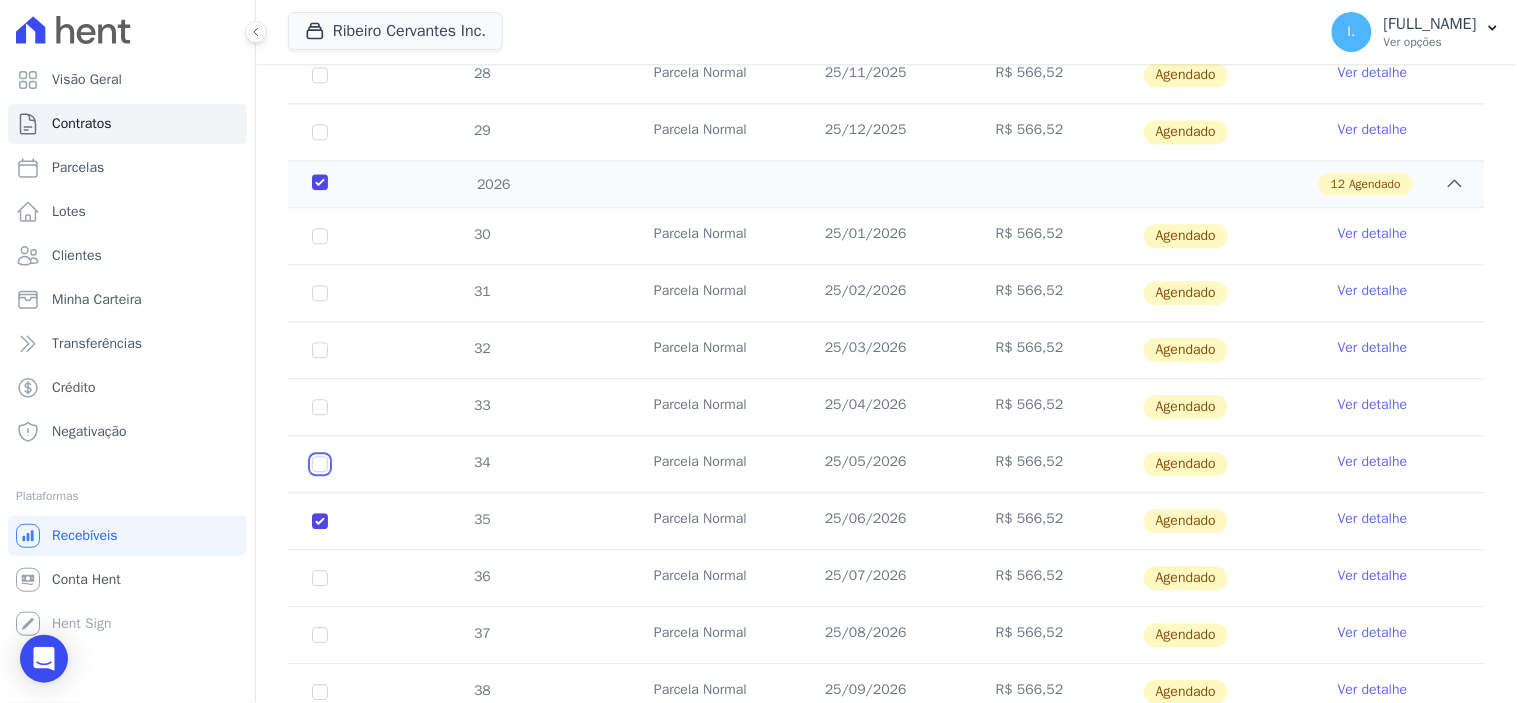 click at bounding box center [320, 236] 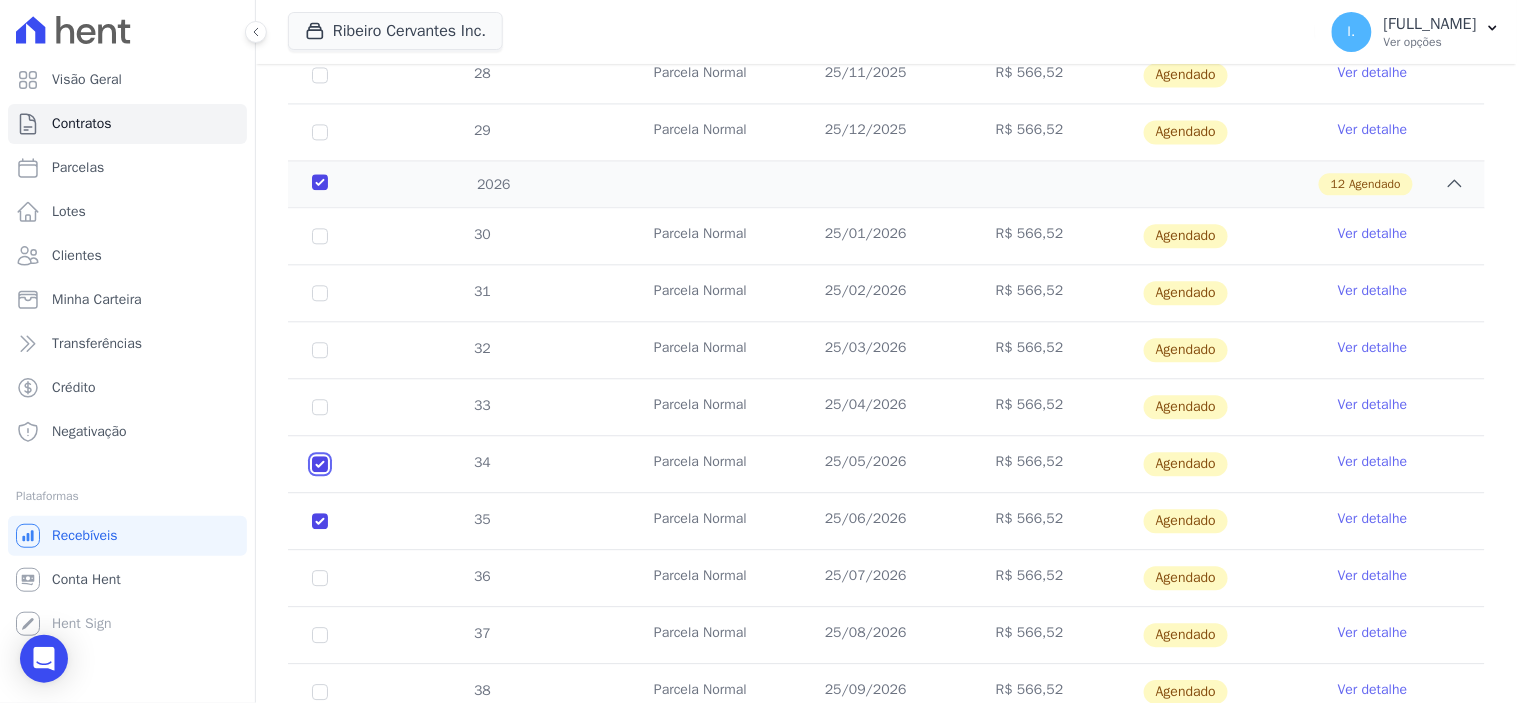 checkbox on "true" 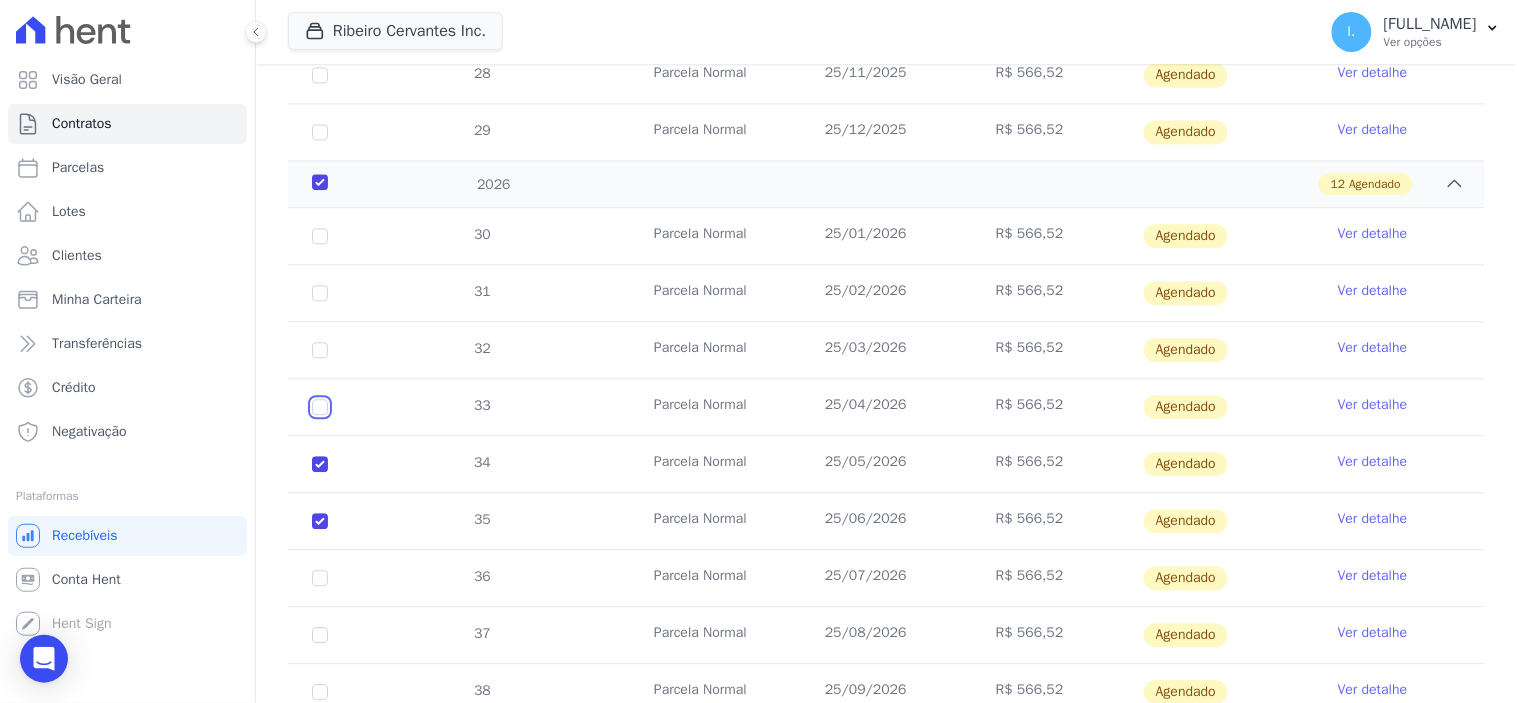 click at bounding box center [320, 236] 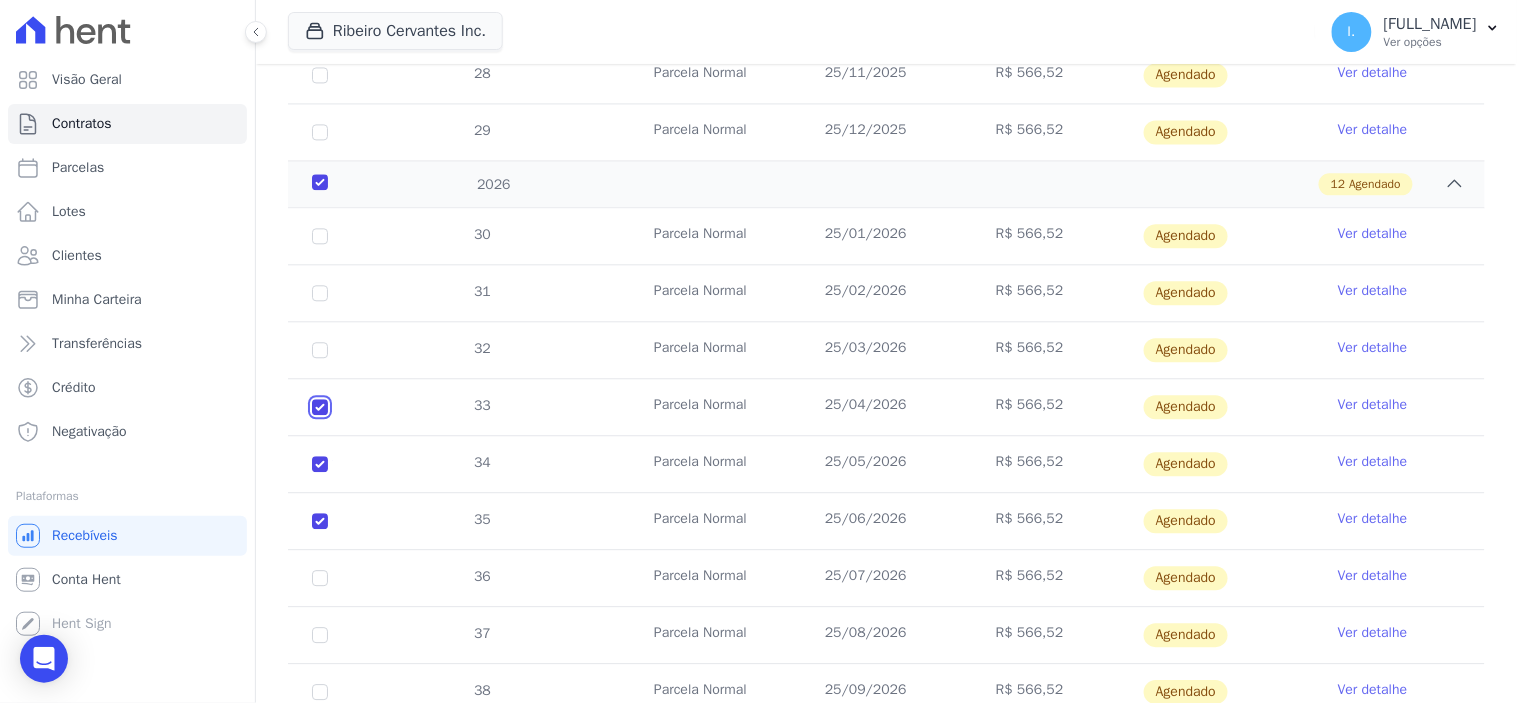 checkbox on "true" 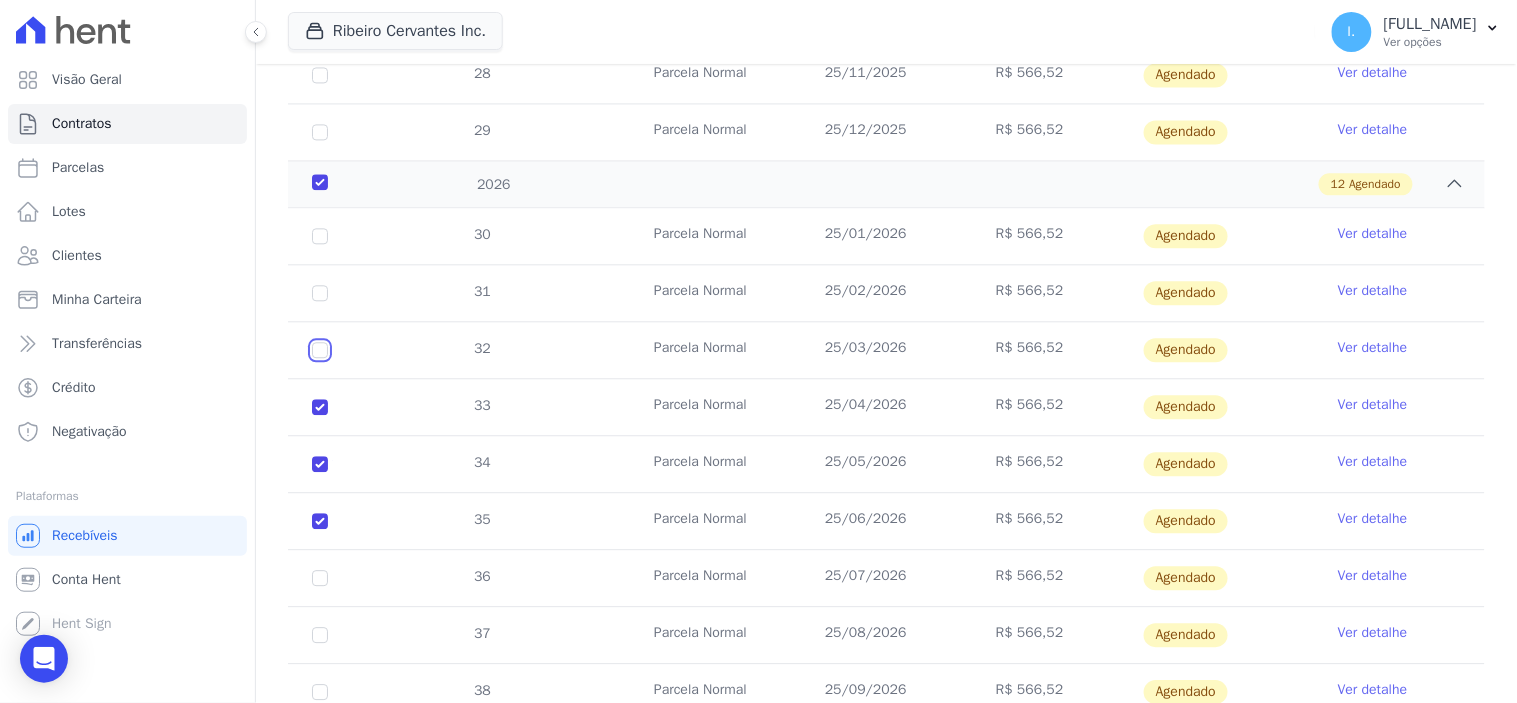 click at bounding box center [320, 236] 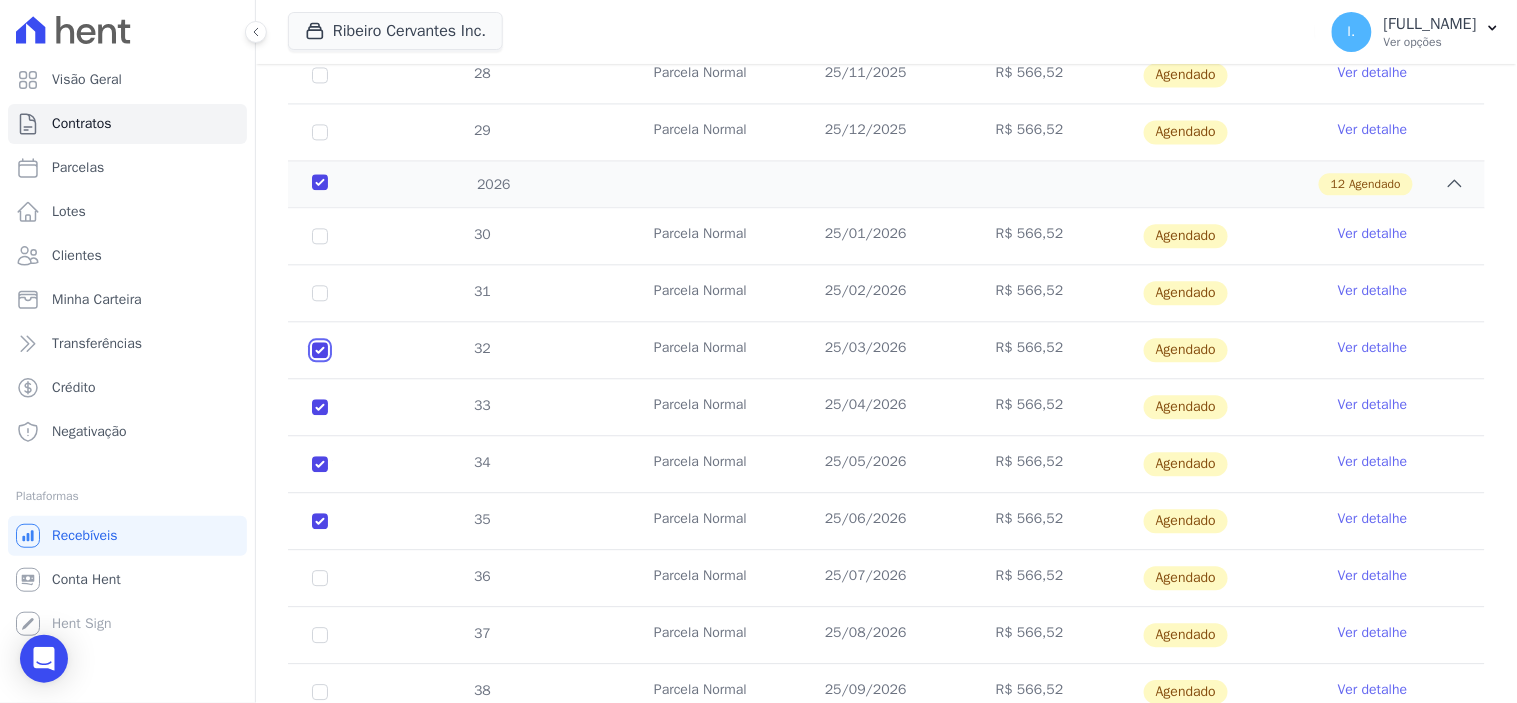 checkbox on "true" 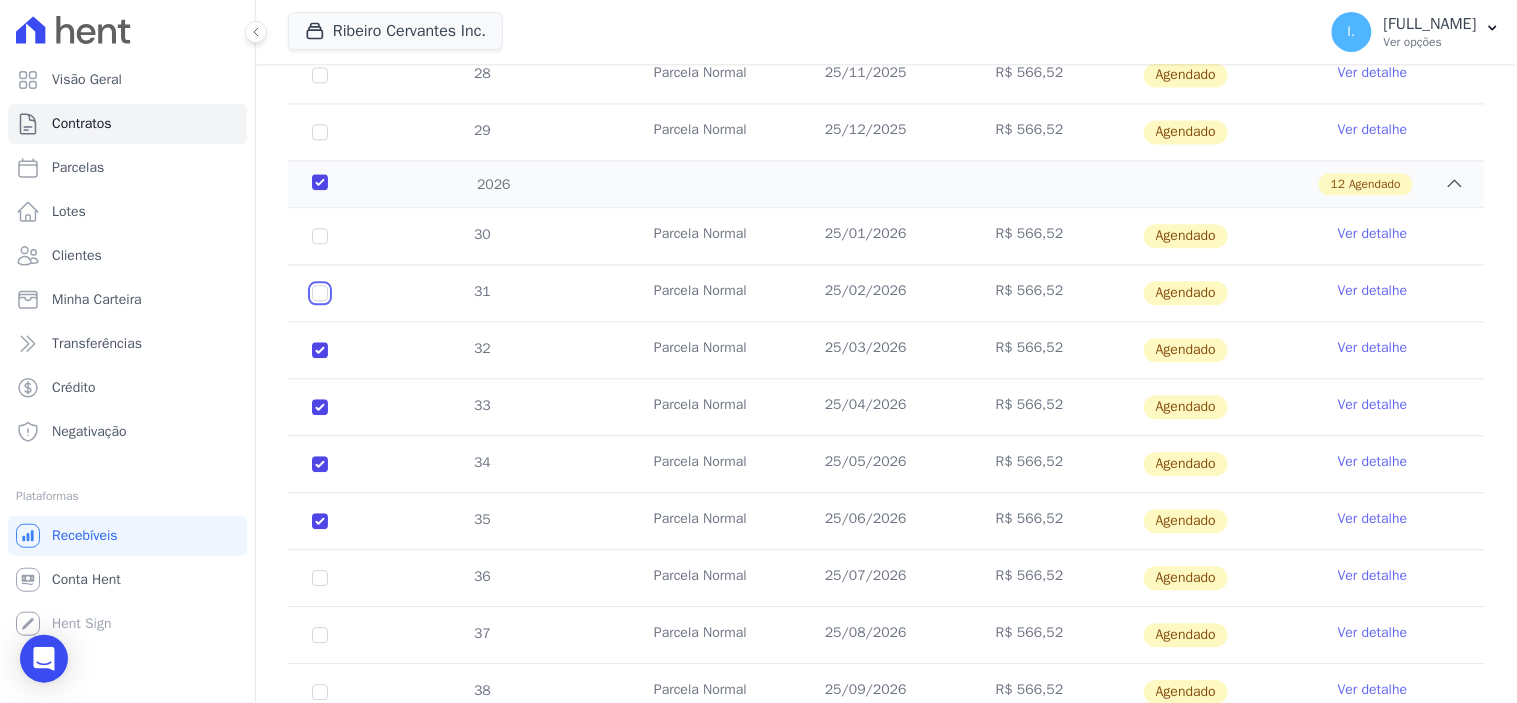 drag, startPoint x: 320, startPoint y: 293, endPoint x: 320, endPoint y: 253, distance: 40 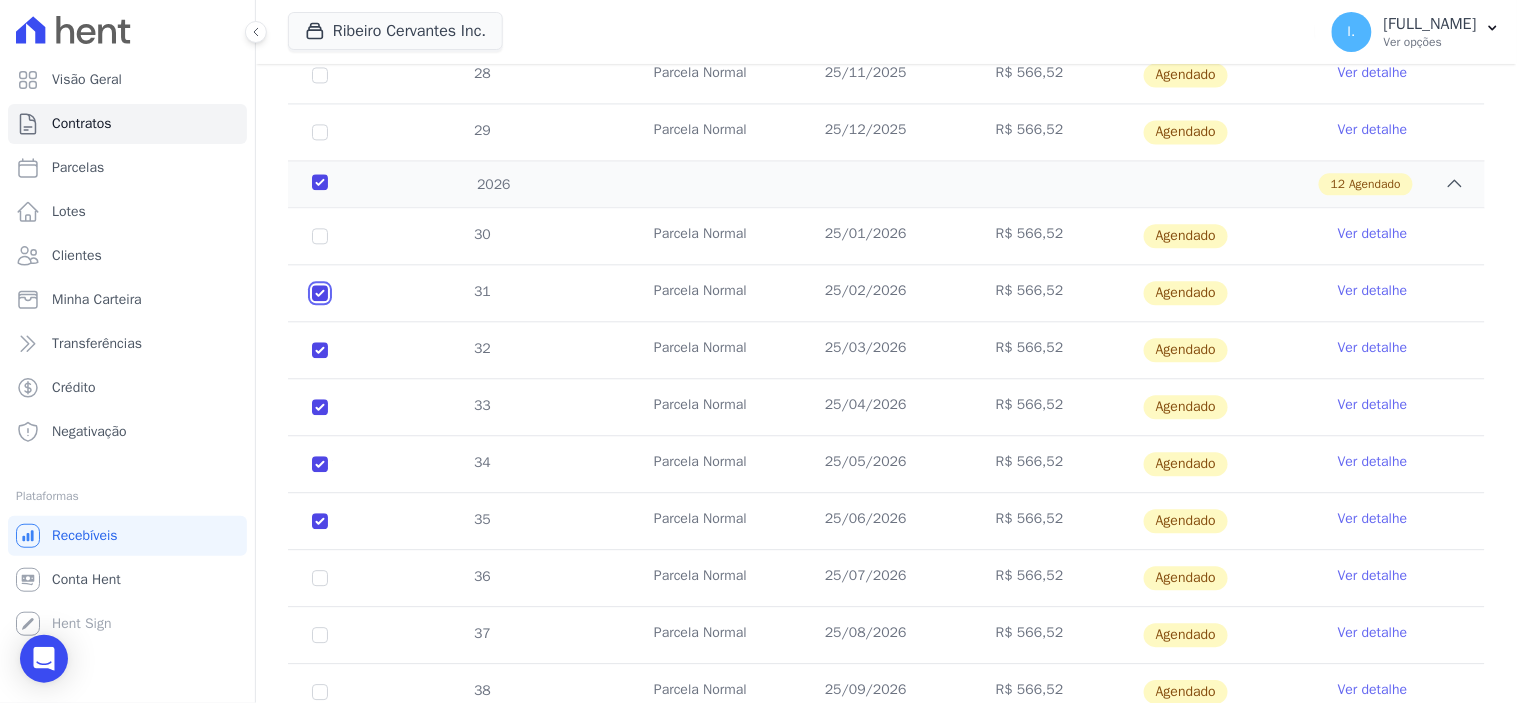 checkbox on "true" 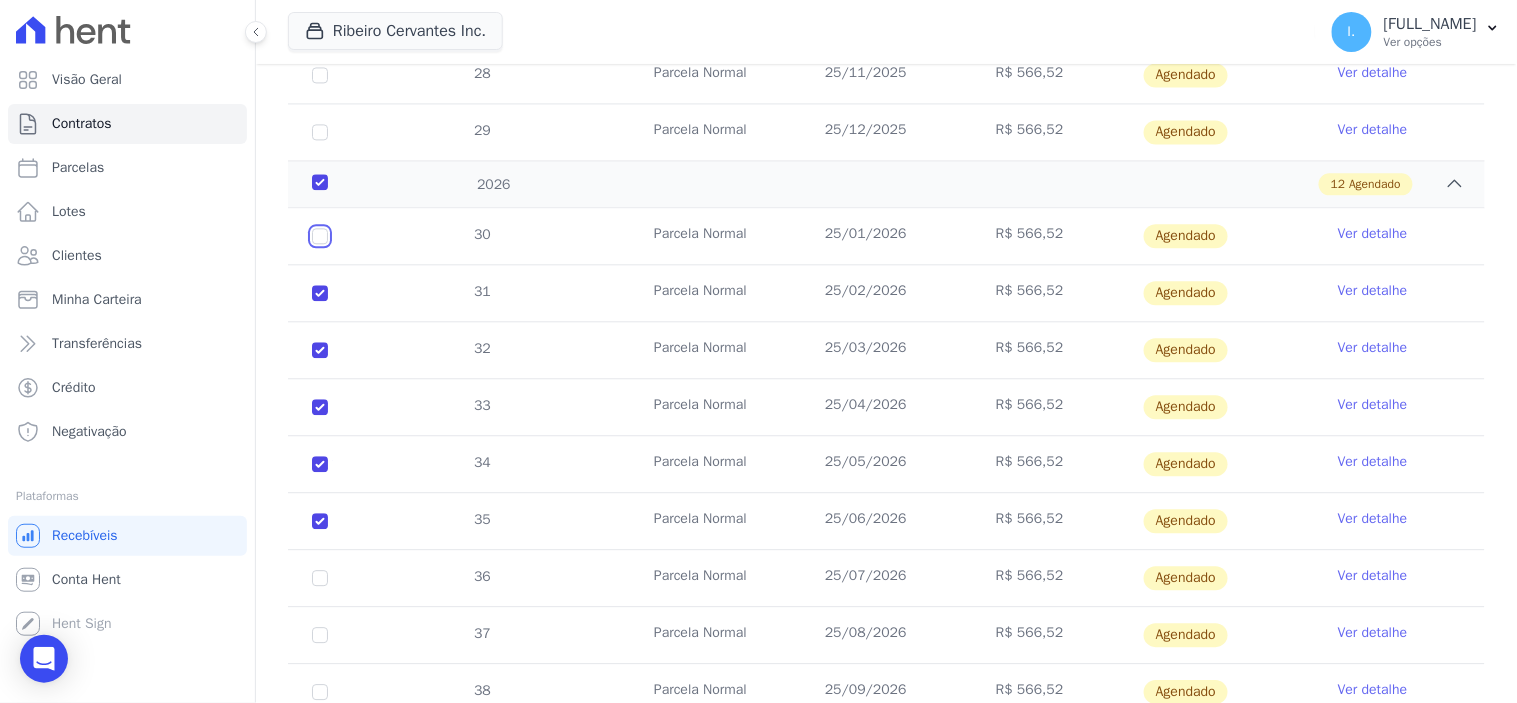 click at bounding box center (320, 236) 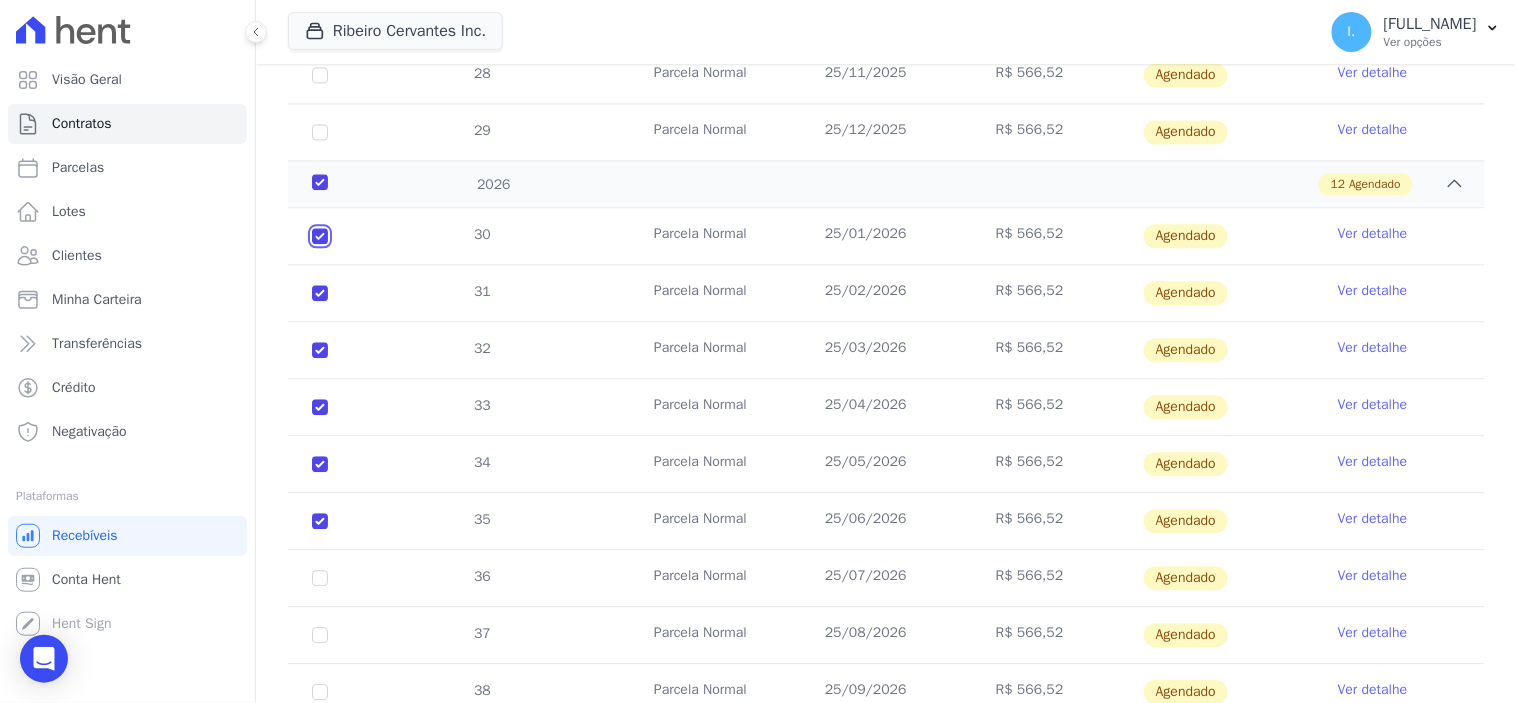 checkbox on "true" 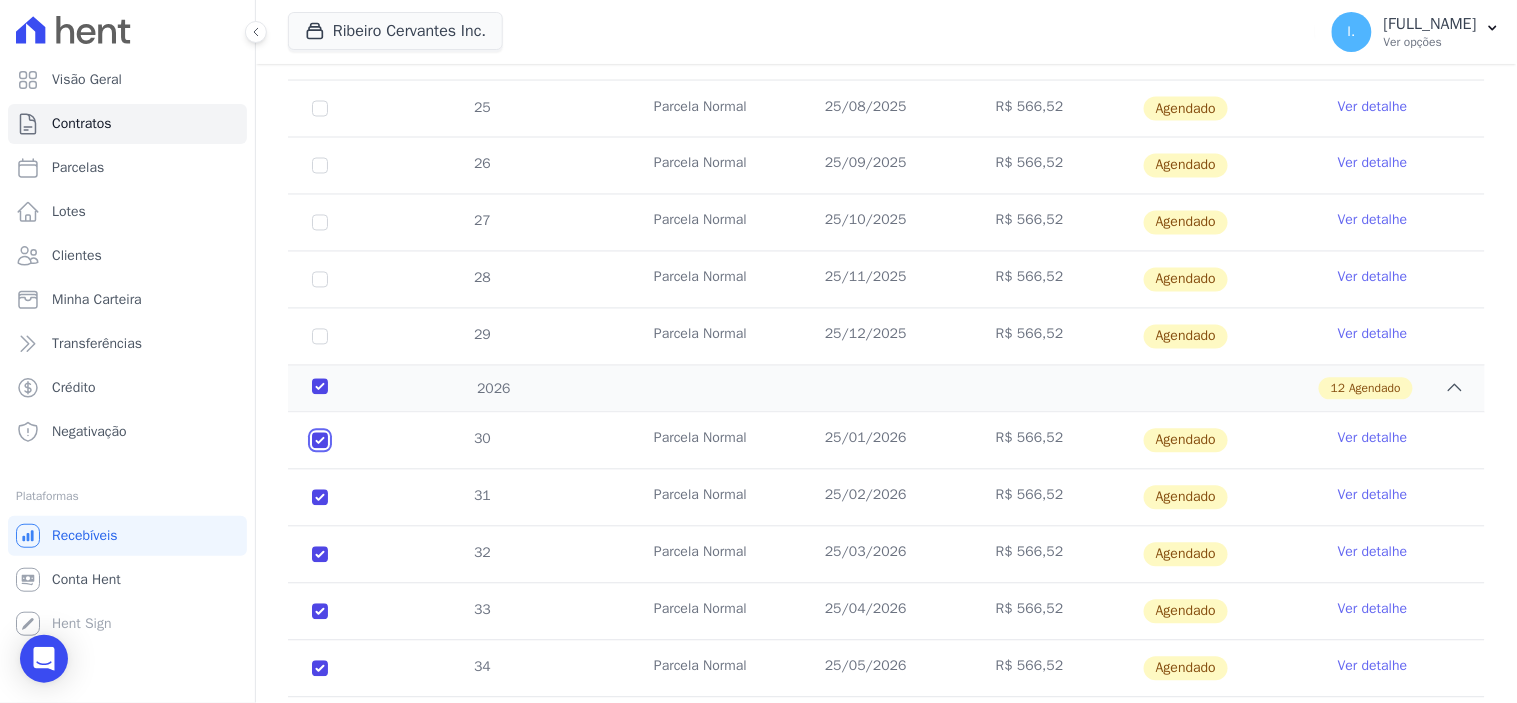 scroll, scrollTop: 888, scrollLeft: 0, axis: vertical 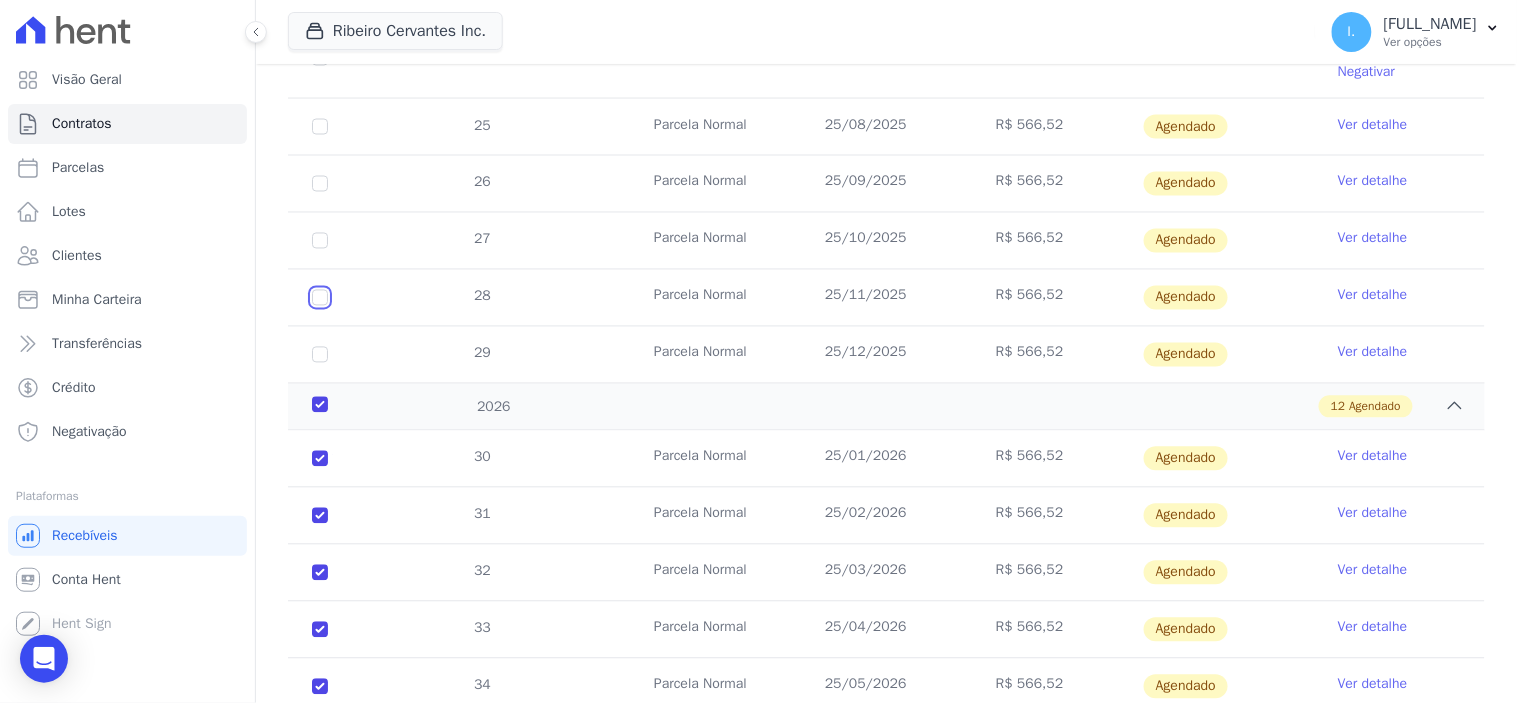 click at bounding box center (320, 127) 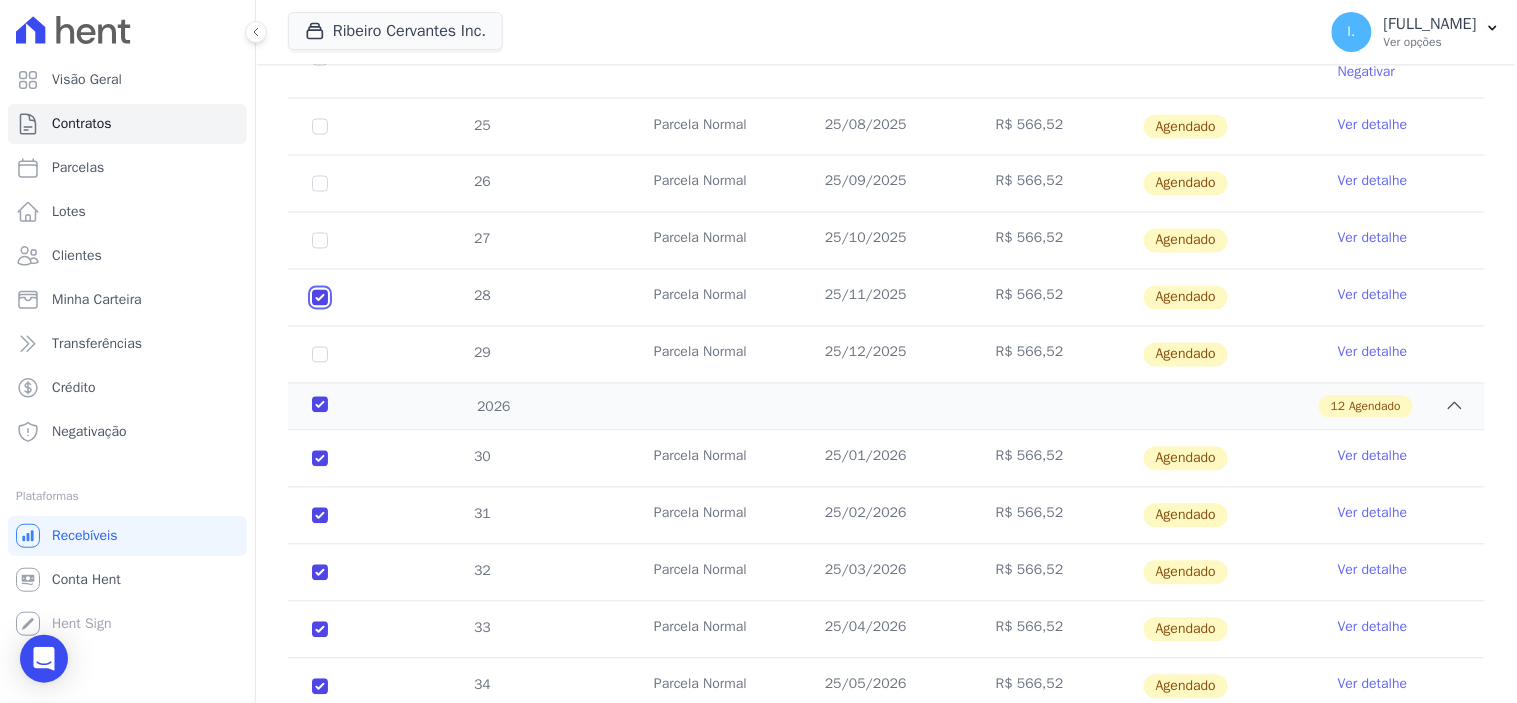checkbox on "true" 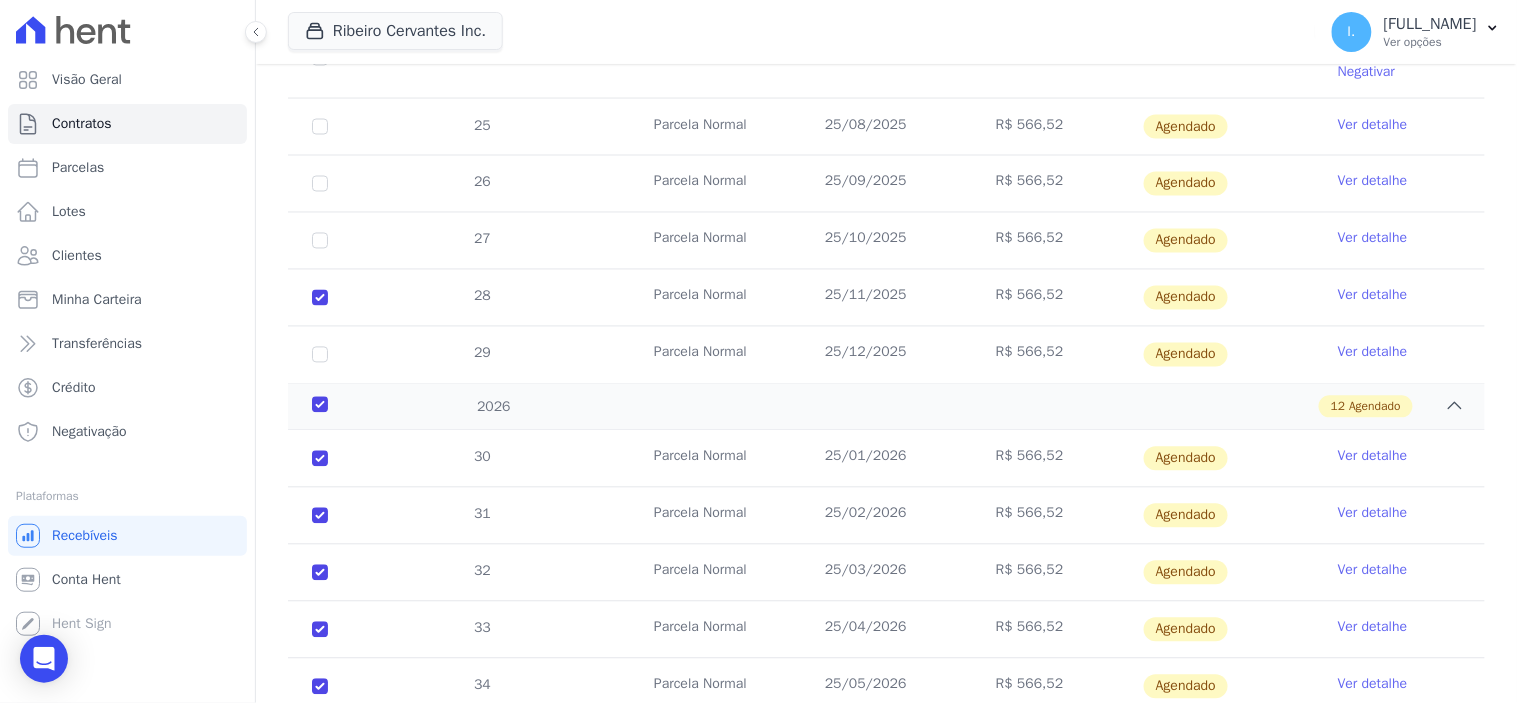 click on "29" at bounding box center [320, 355] 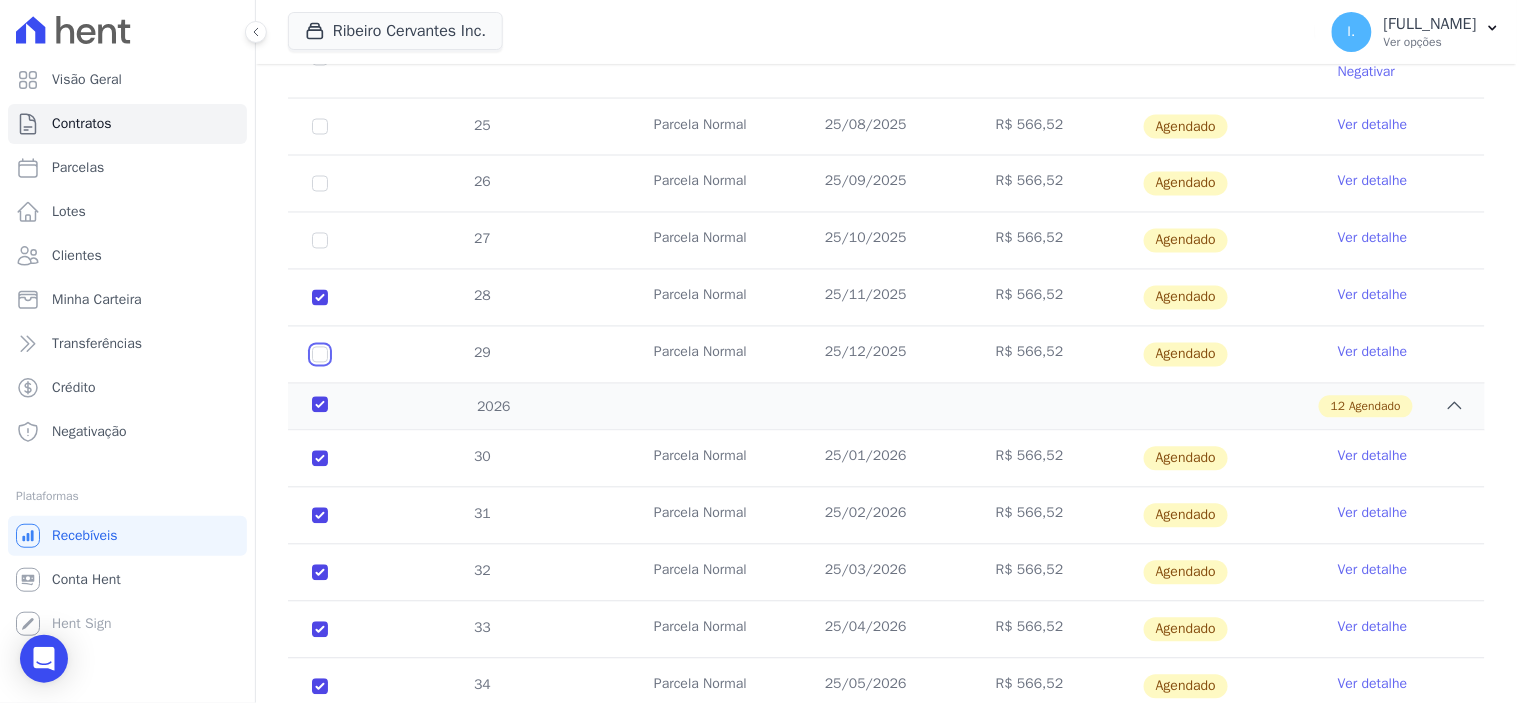 click at bounding box center (320, 127) 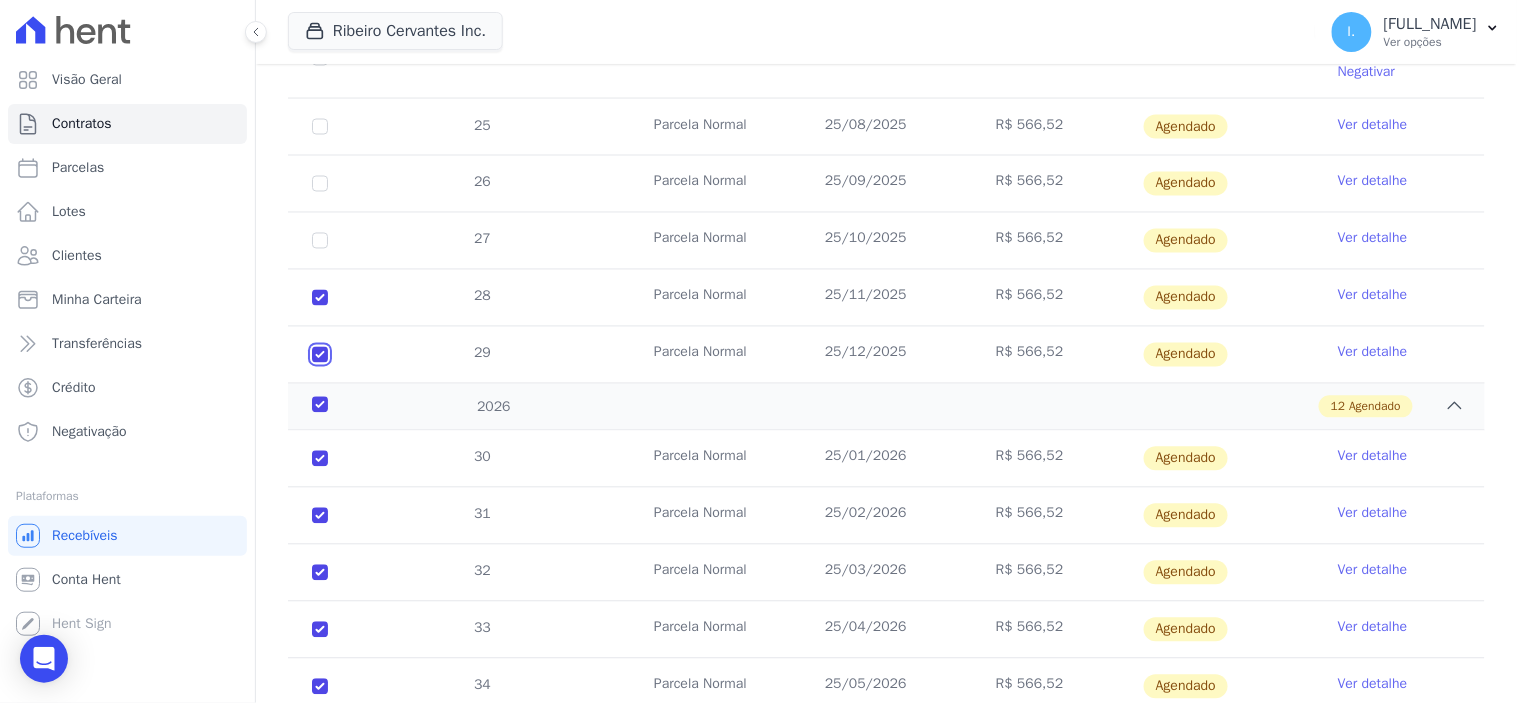 checkbox on "true" 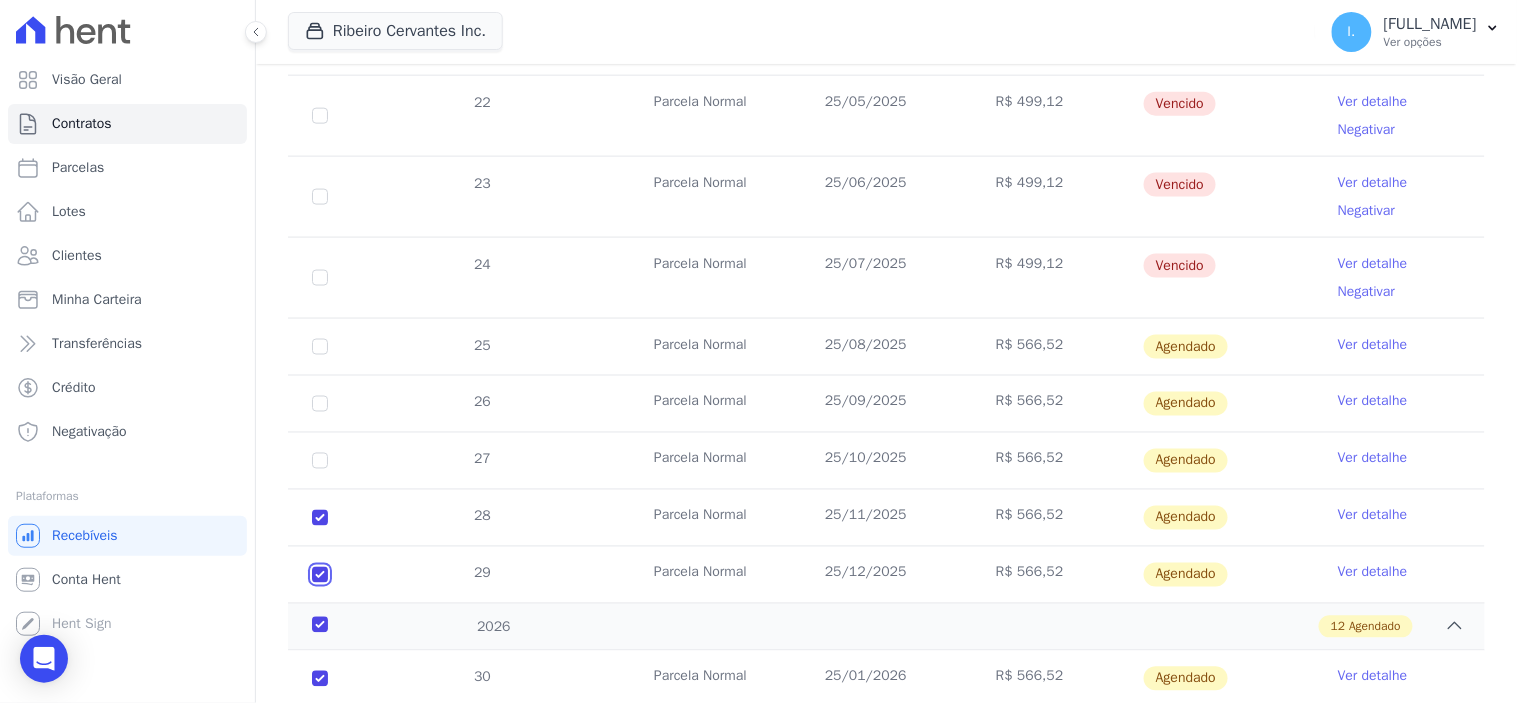 scroll, scrollTop: 666, scrollLeft: 0, axis: vertical 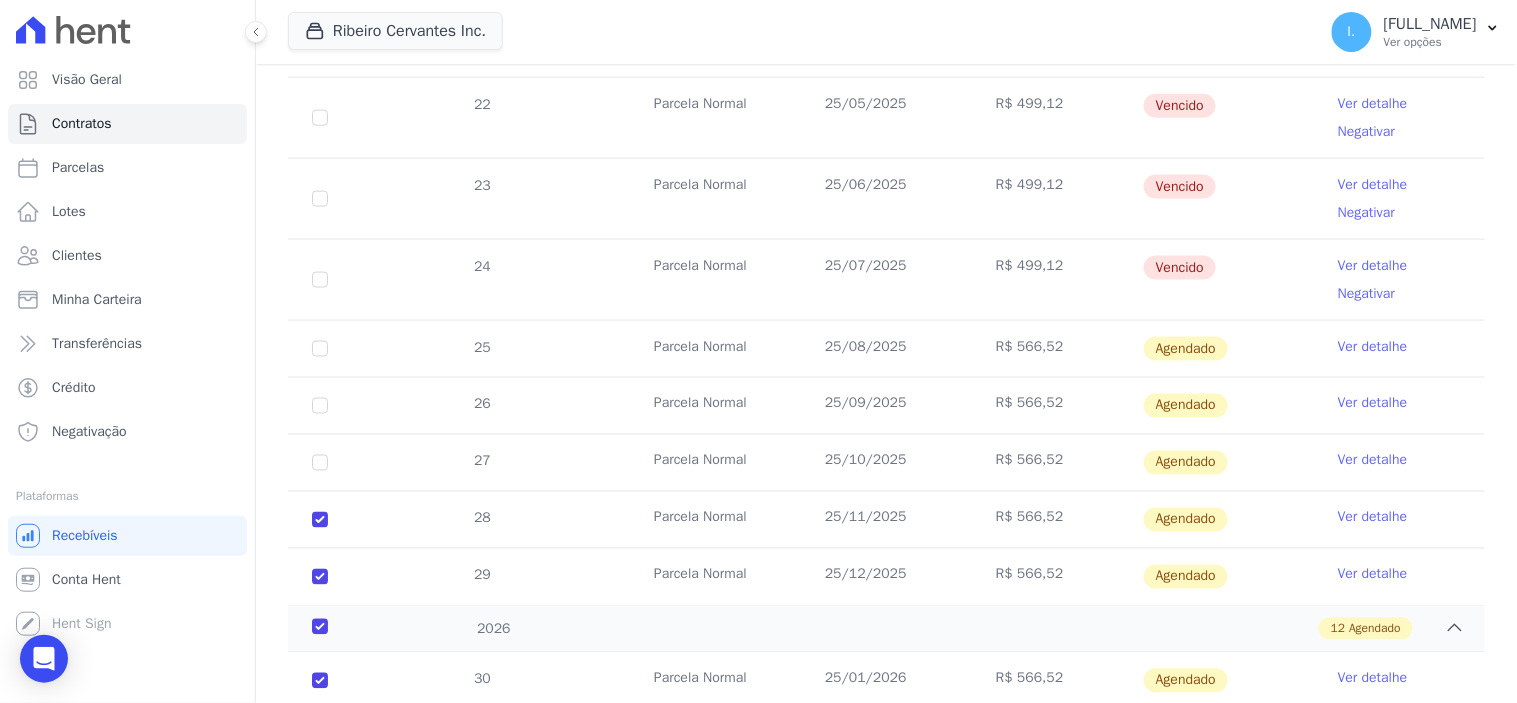 click on "27" at bounding box center (320, 463) 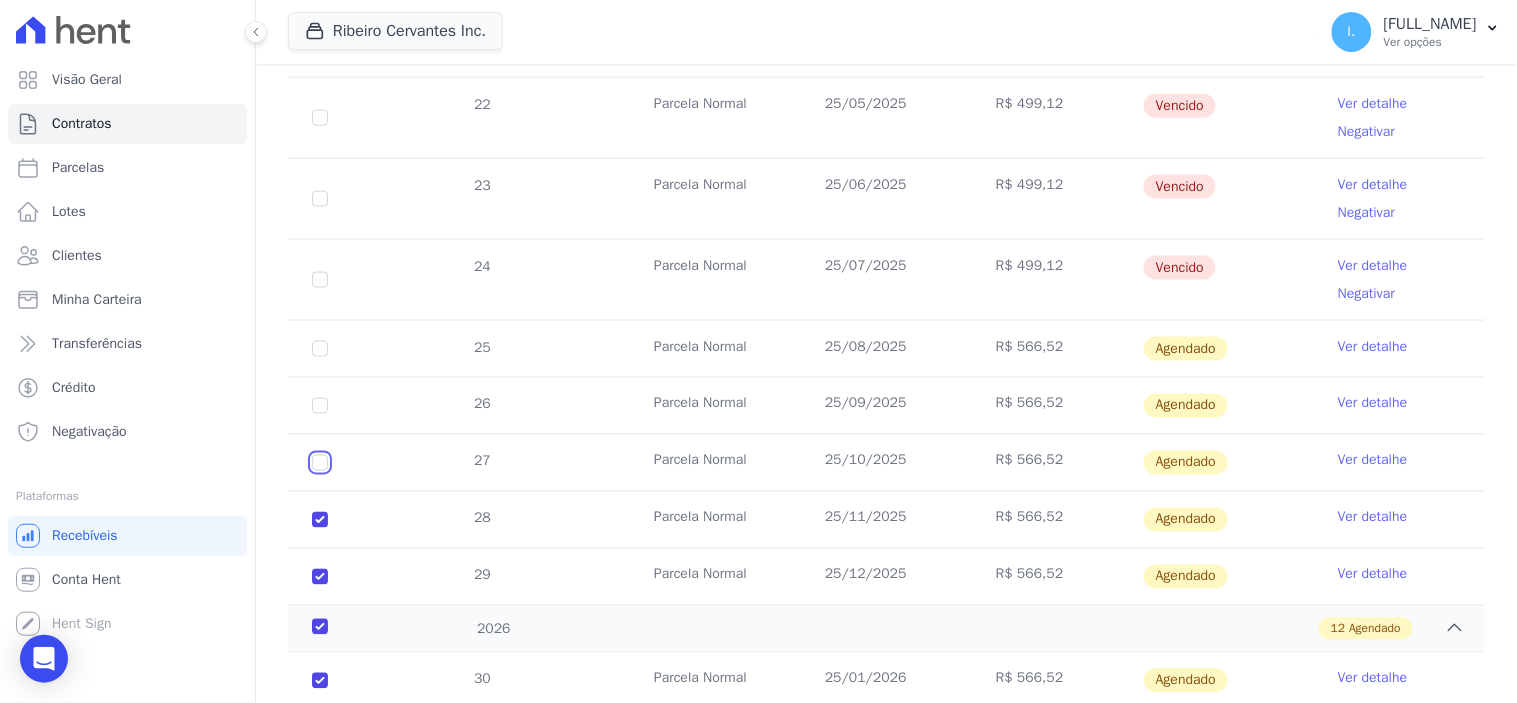 click at bounding box center (320, 349) 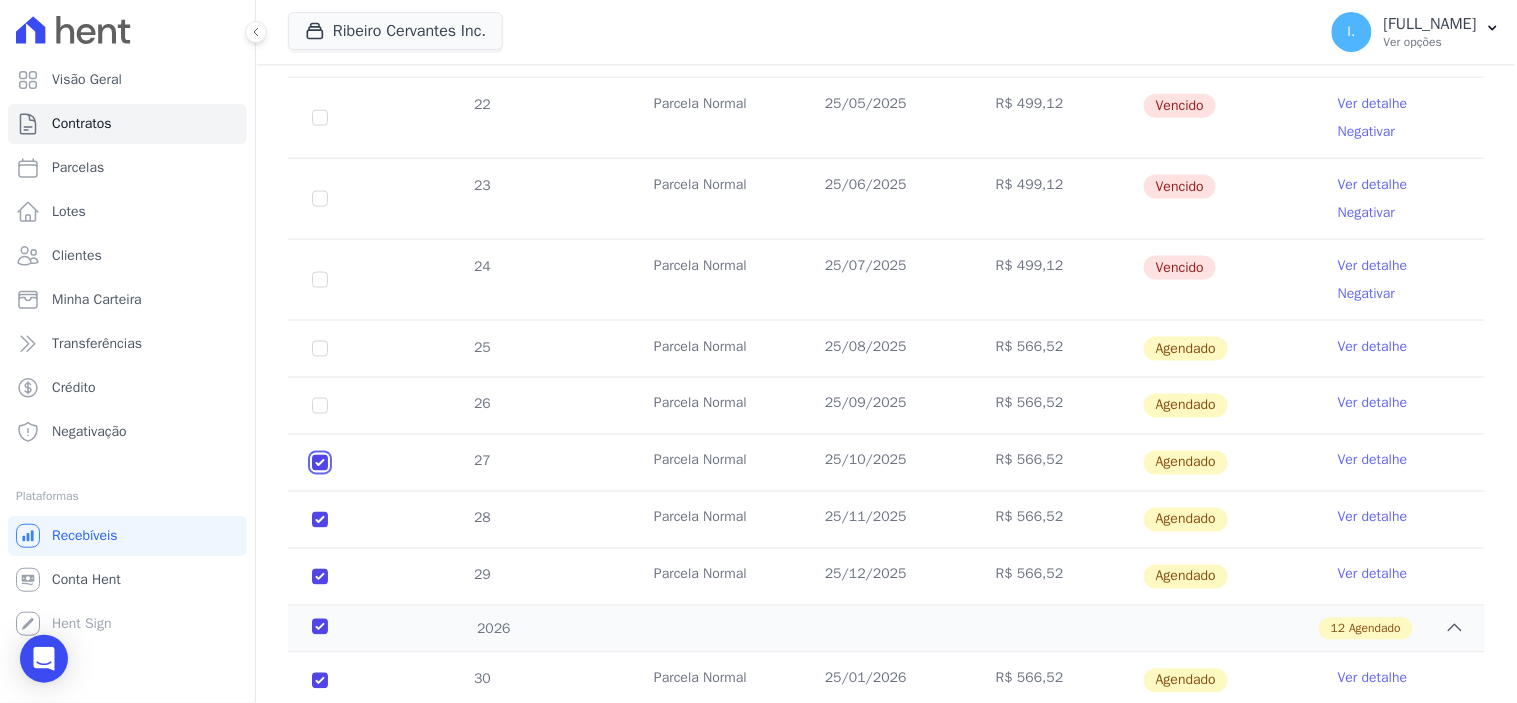 checkbox on "true" 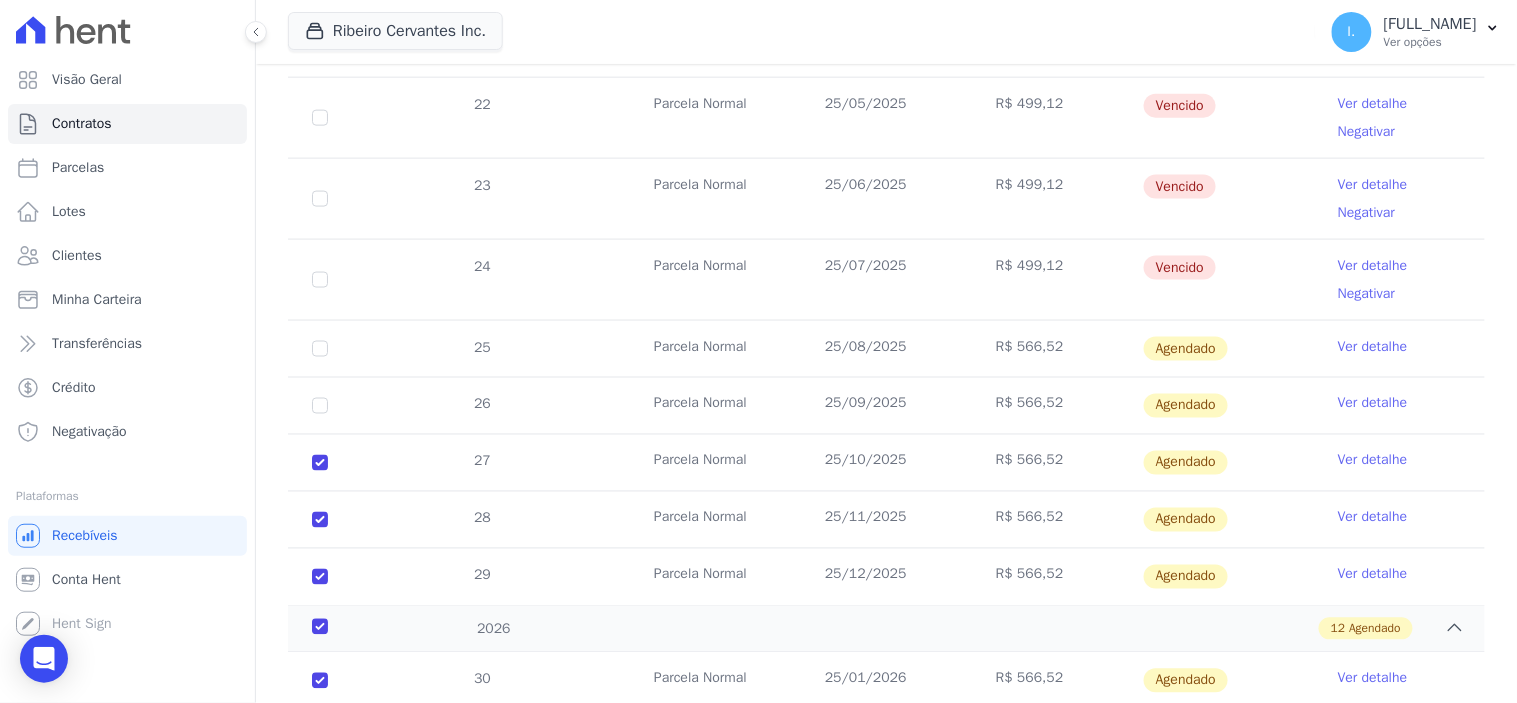 click on "26" at bounding box center (320, 406) 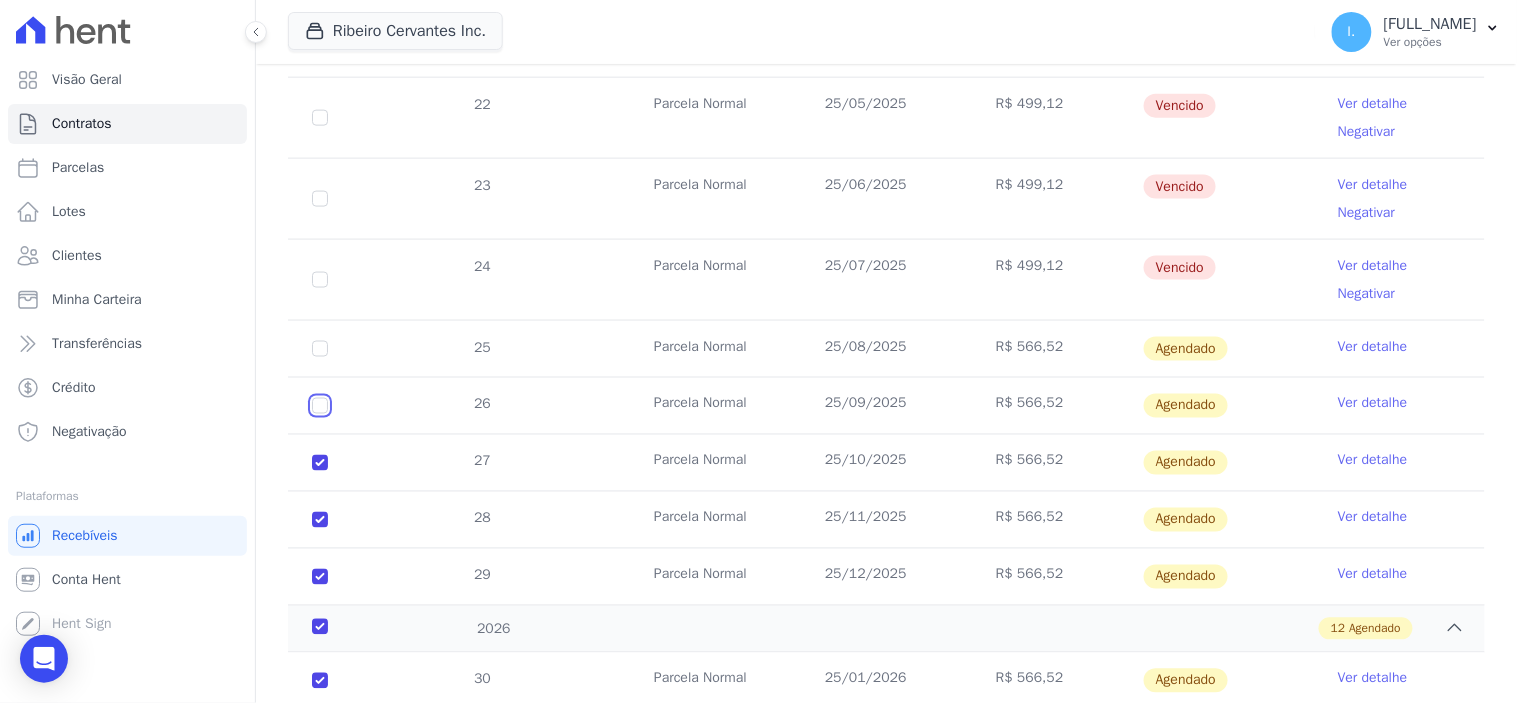 click at bounding box center [320, 349] 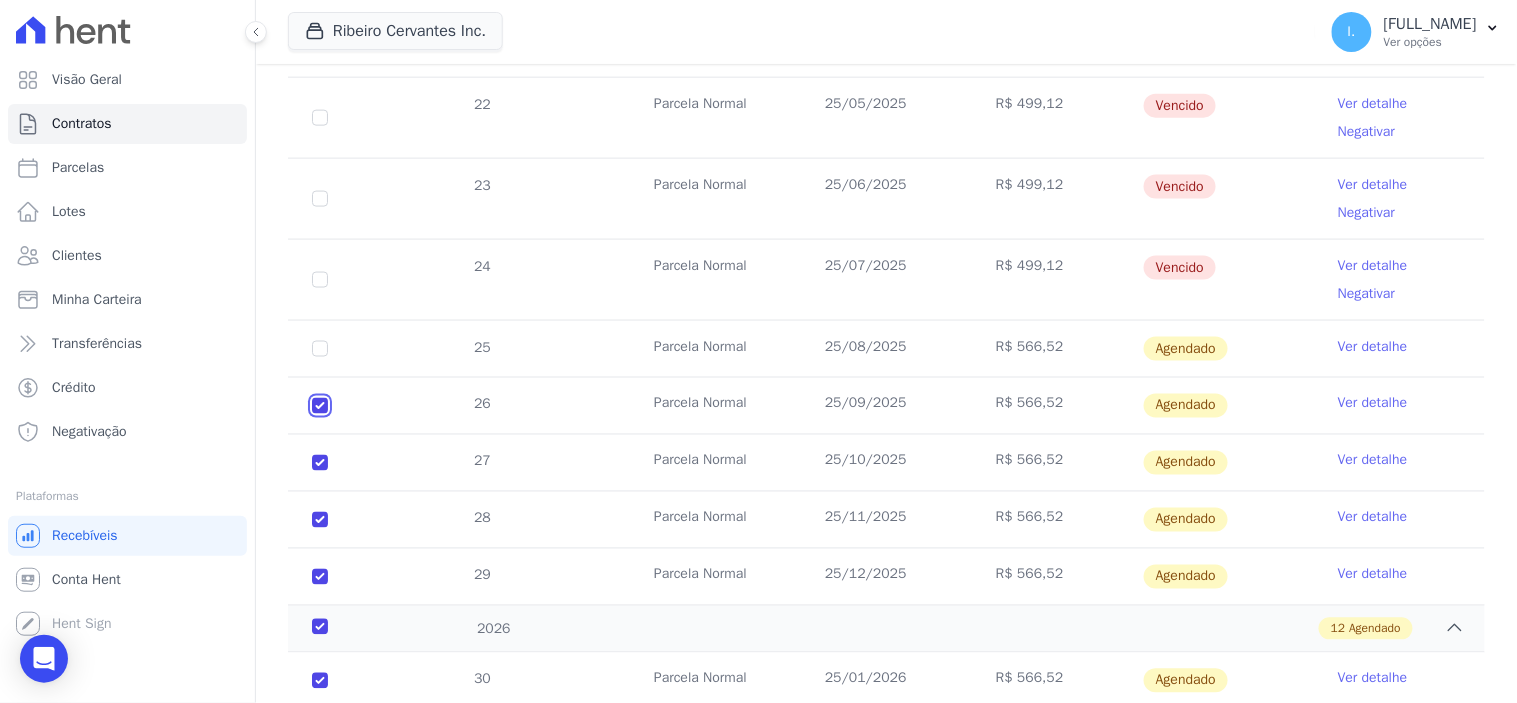checkbox on "true" 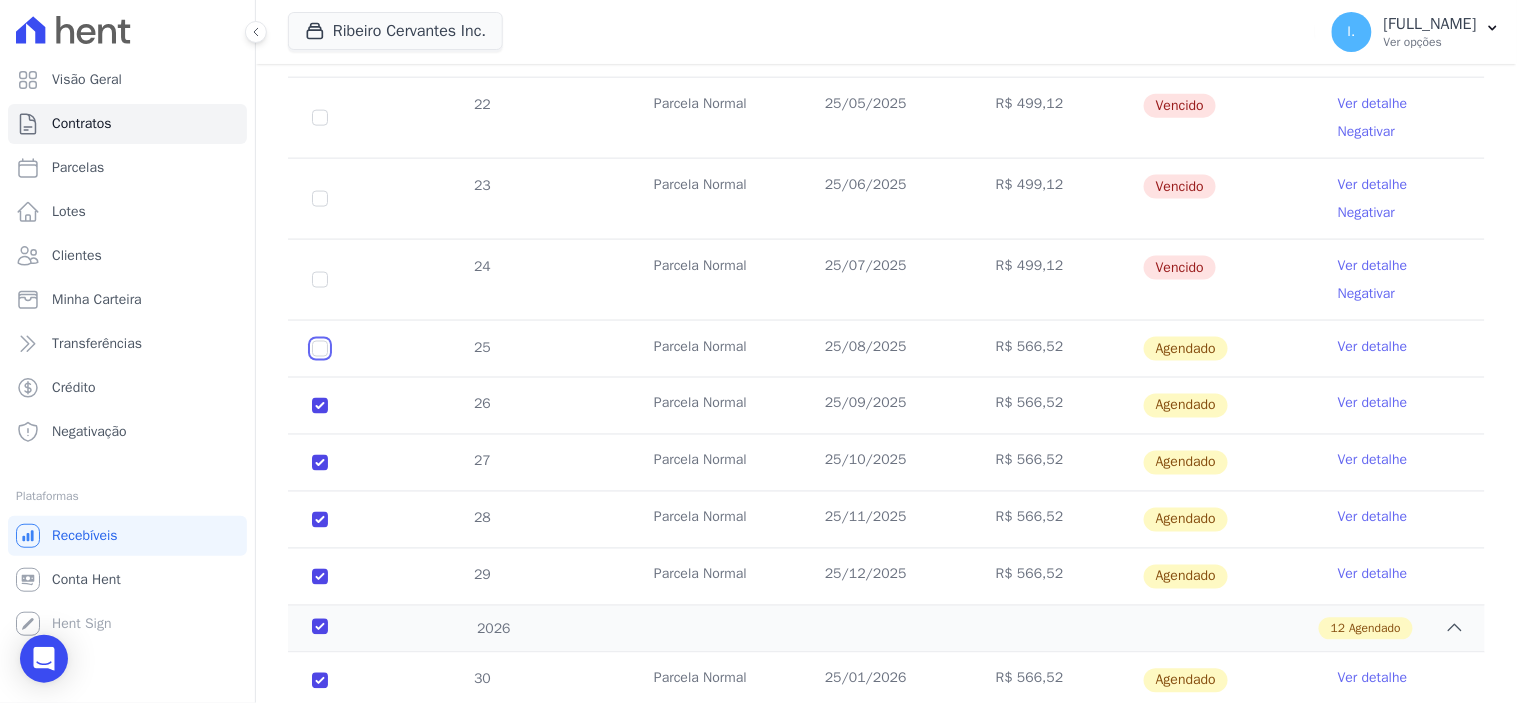 click at bounding box center (320, 349) 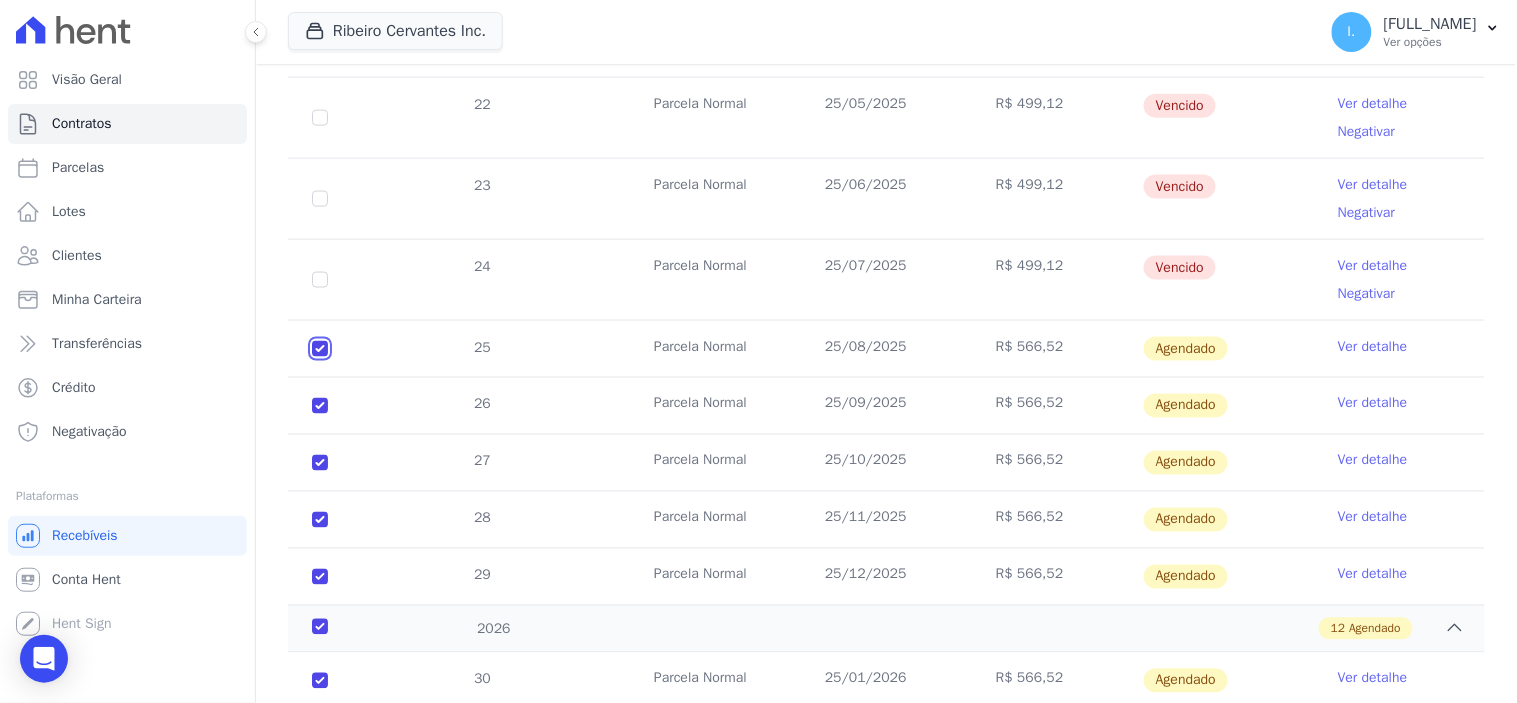 checkbox on "true" 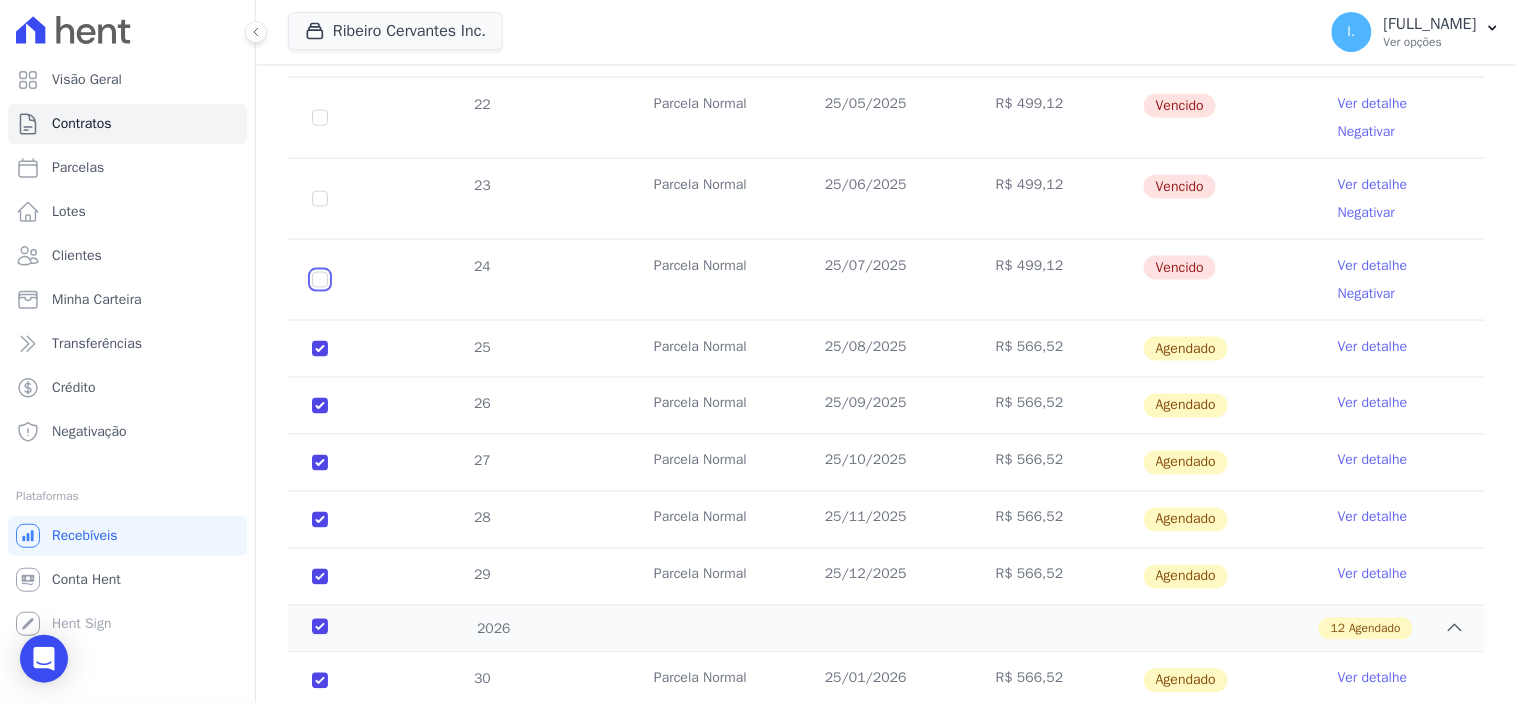 click at bounding box center (320, 118) 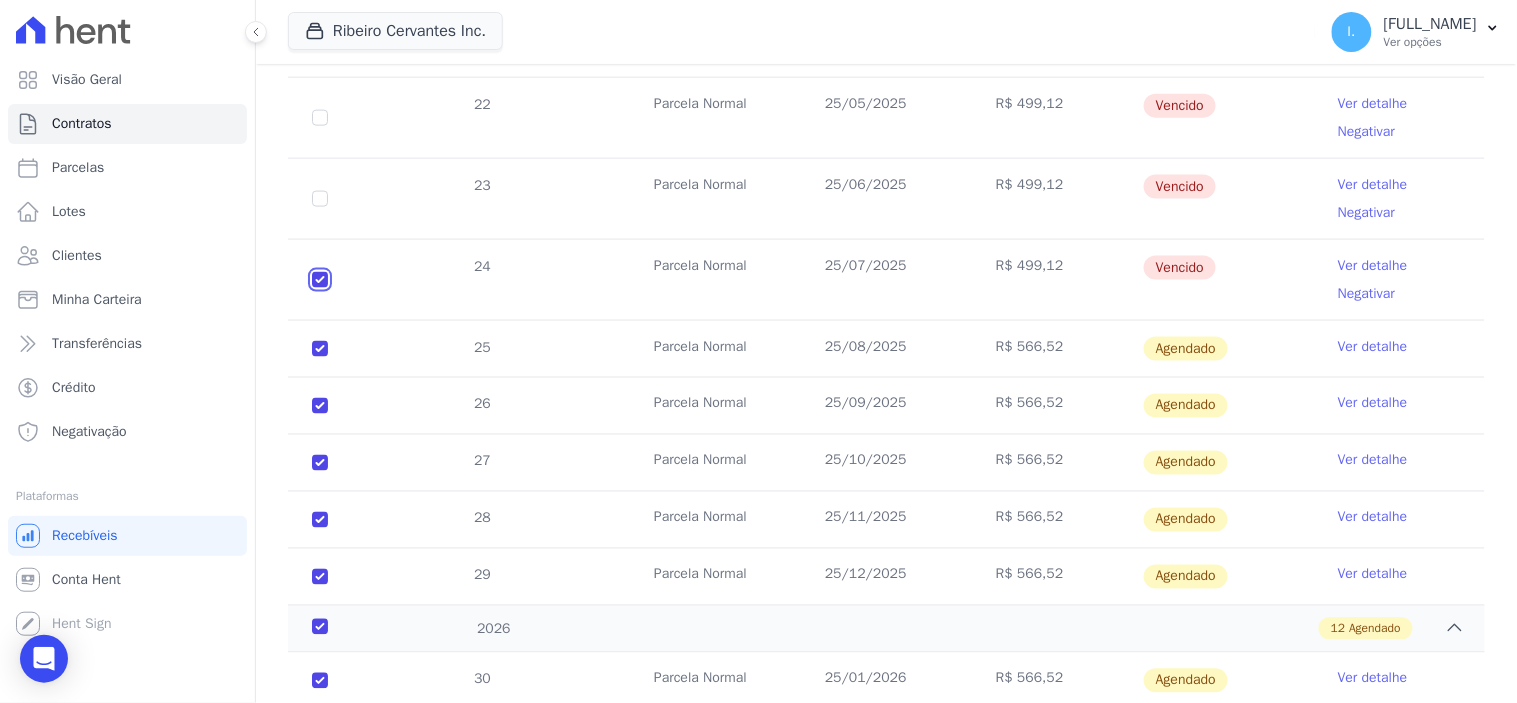 checkbox on "true" 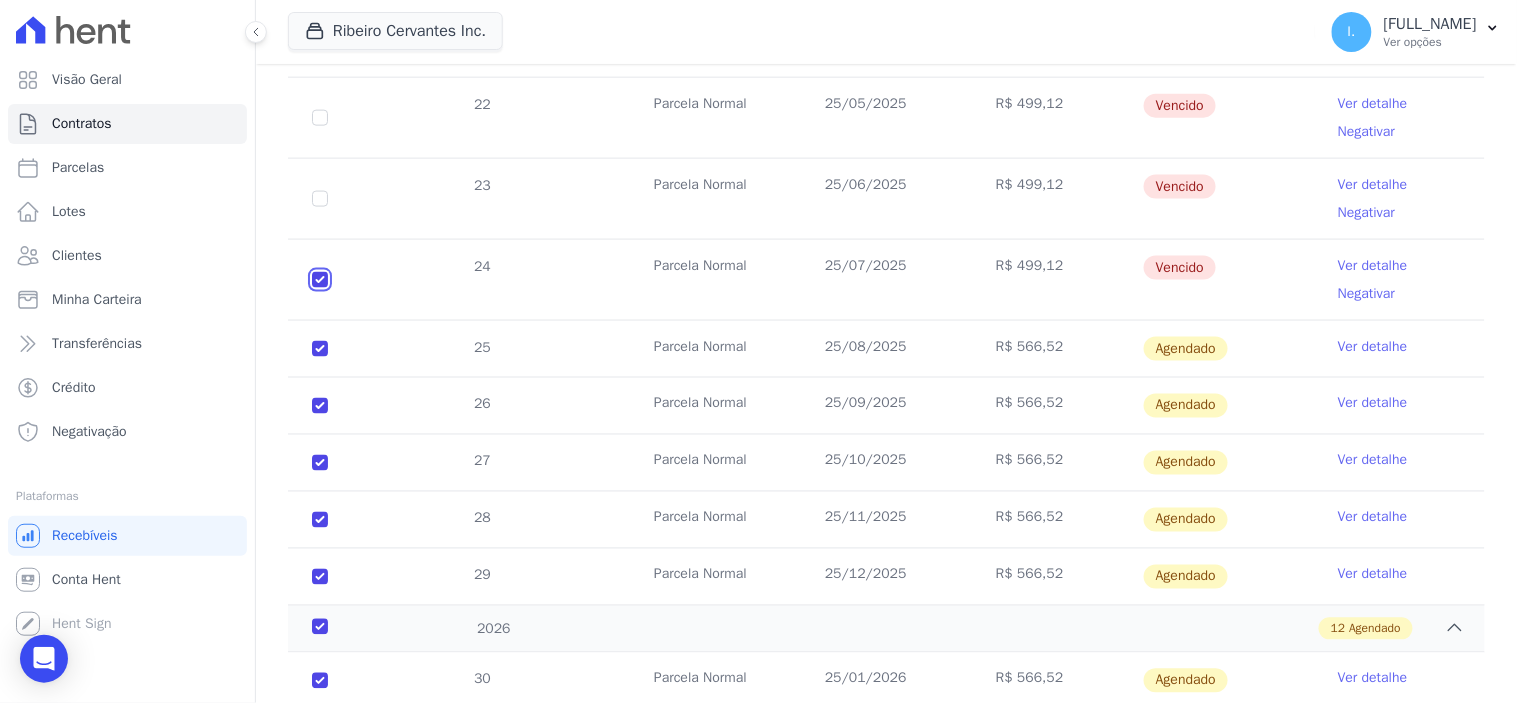 click at bounding box center [320, 118] 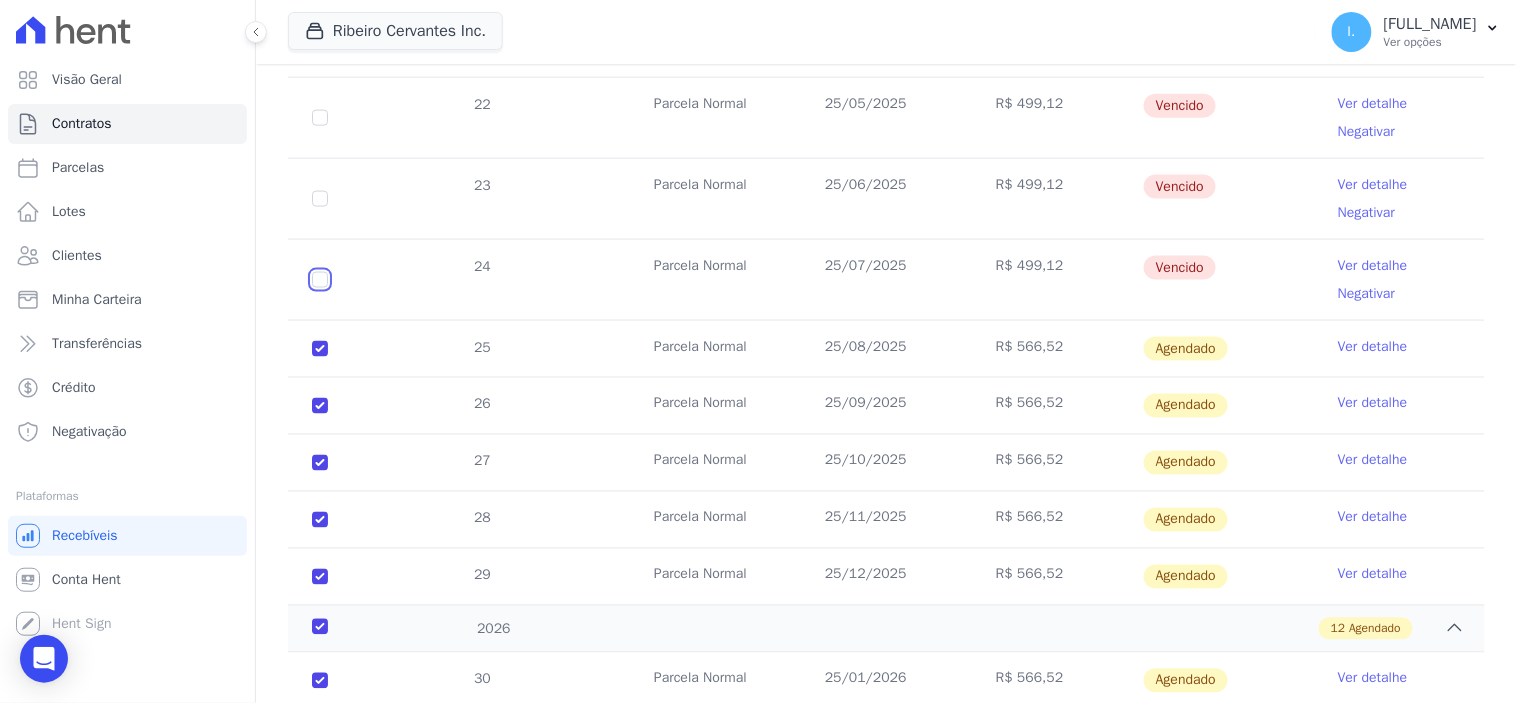 checkbox on "true" 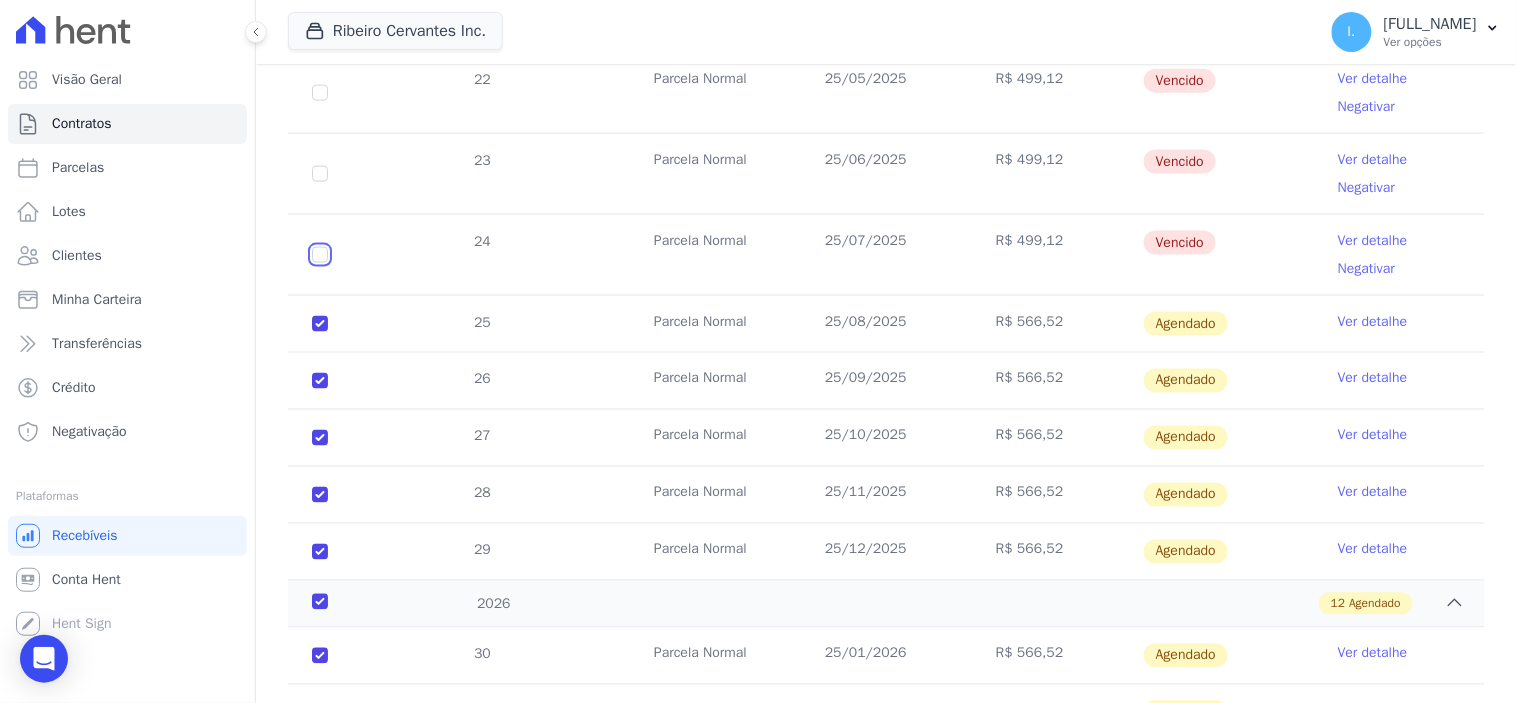 scroll, scrollTop: 666, scrollLeft: 0, axis: vertical 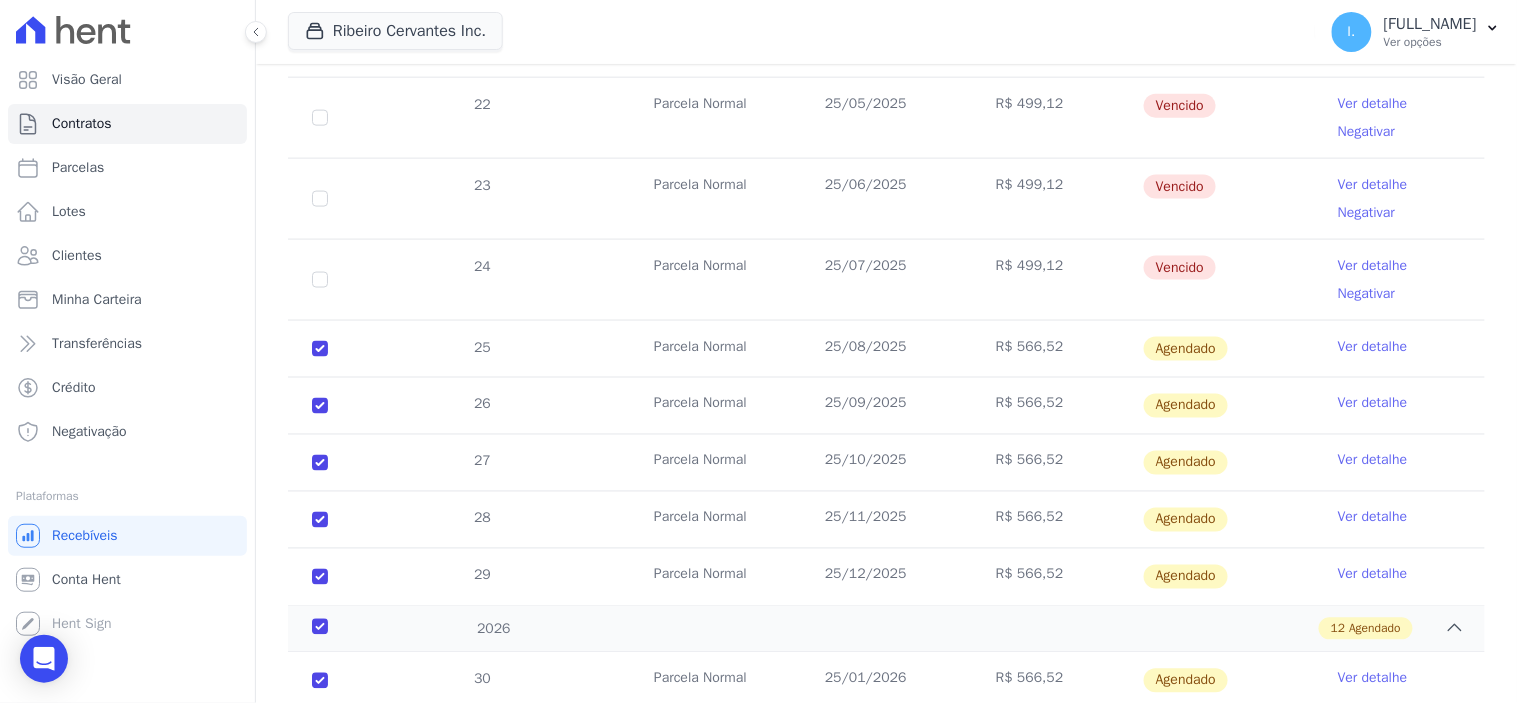 click on "25
Parcela Normal
25/08/2025
R$ 566,52
Agendado
Ver detalhe" at bounding box center [886, 348] 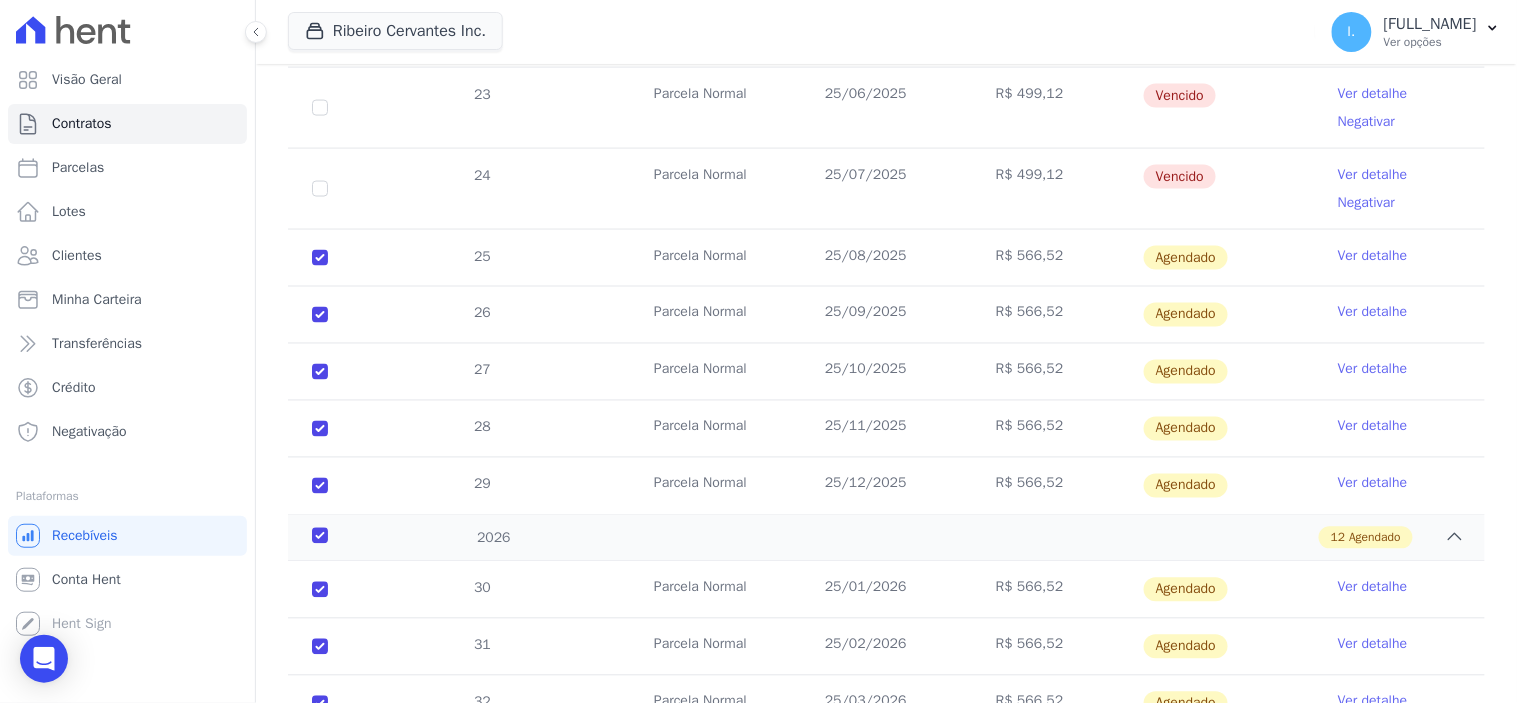 scroll, scrollTop: 888, scrollLeft: 0, axis: vertical 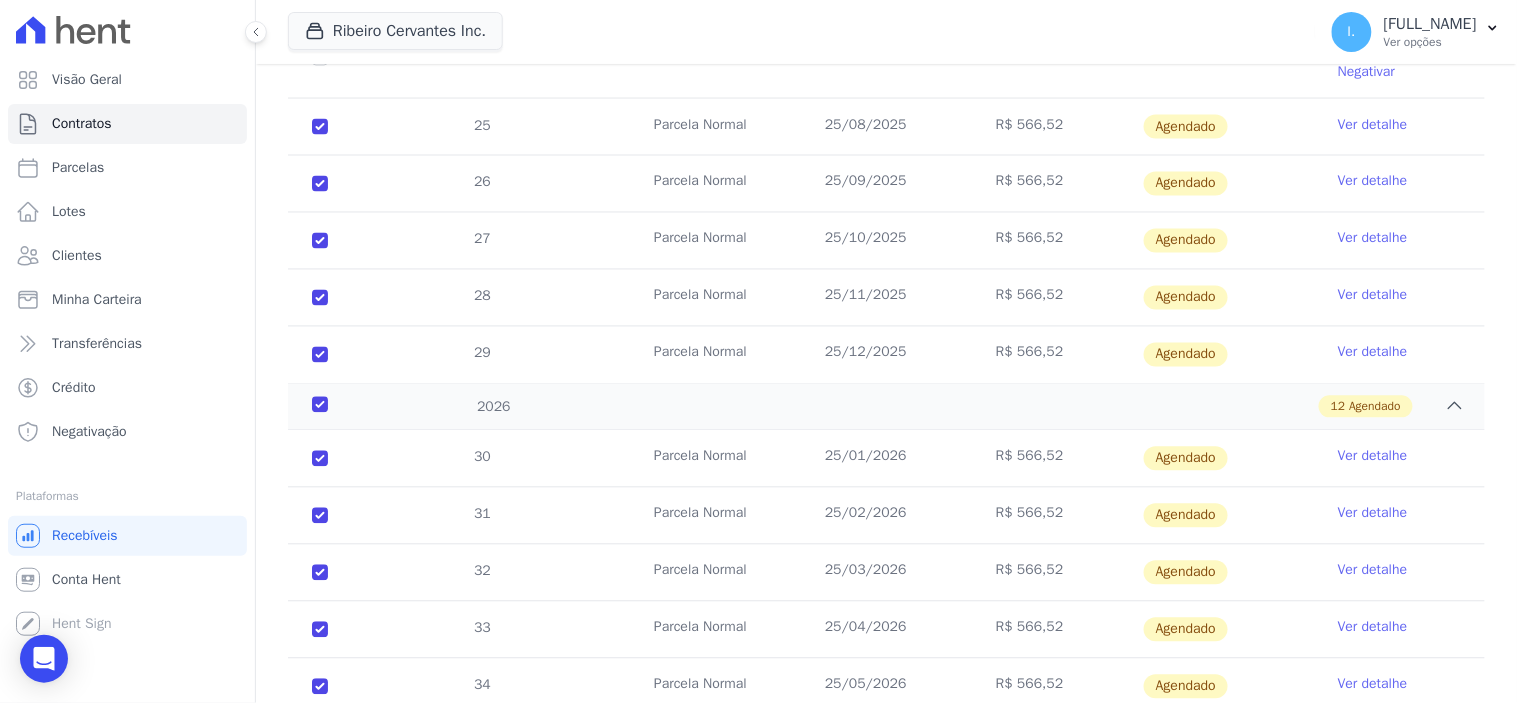 click on "30
Parcela Normal
25/01/2026
R$ 566,52
Agendado
Ver detalhe" at bounding box center [886, 459] 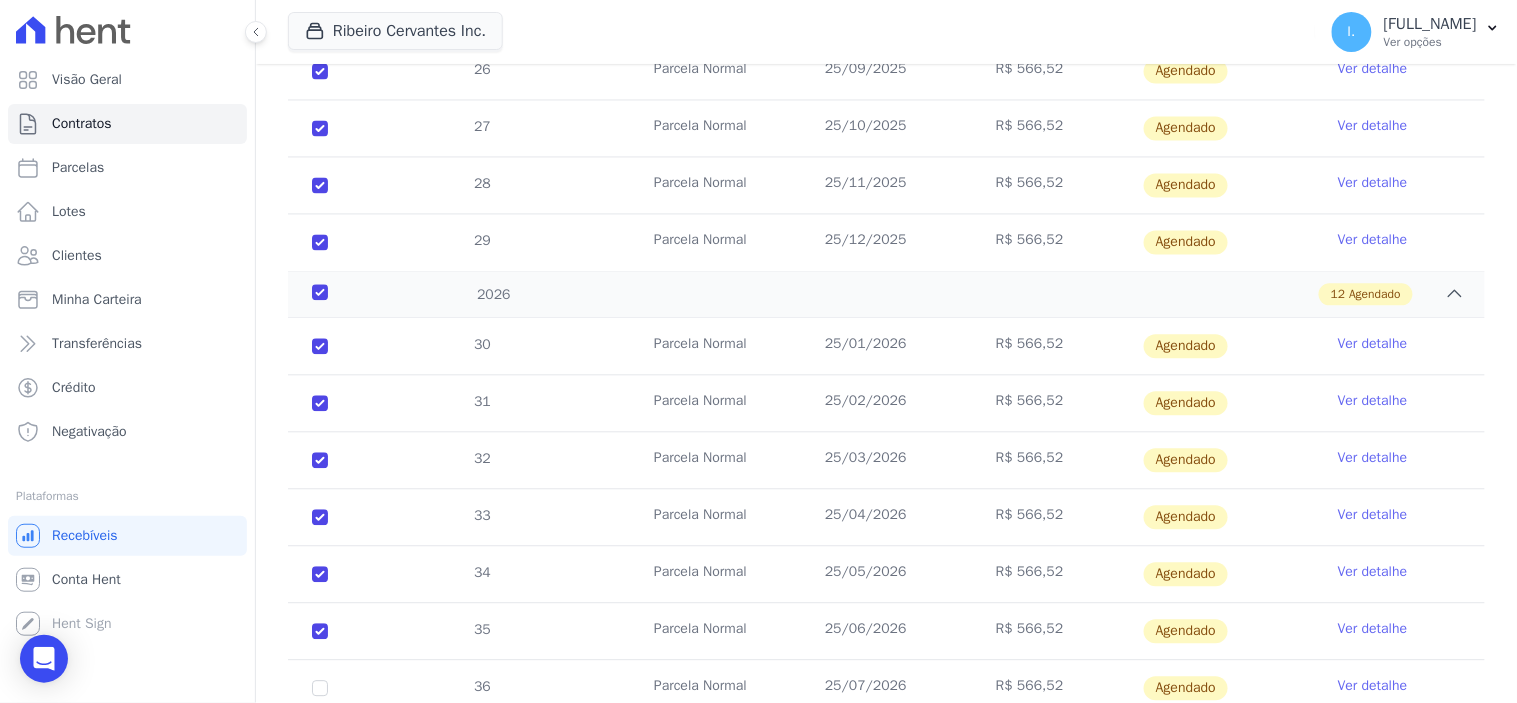 click on "34
Parcela Normal
25/05/2026
R$ 566,52
Agendado
Ver detalhe" at bounding box center [886, 574] 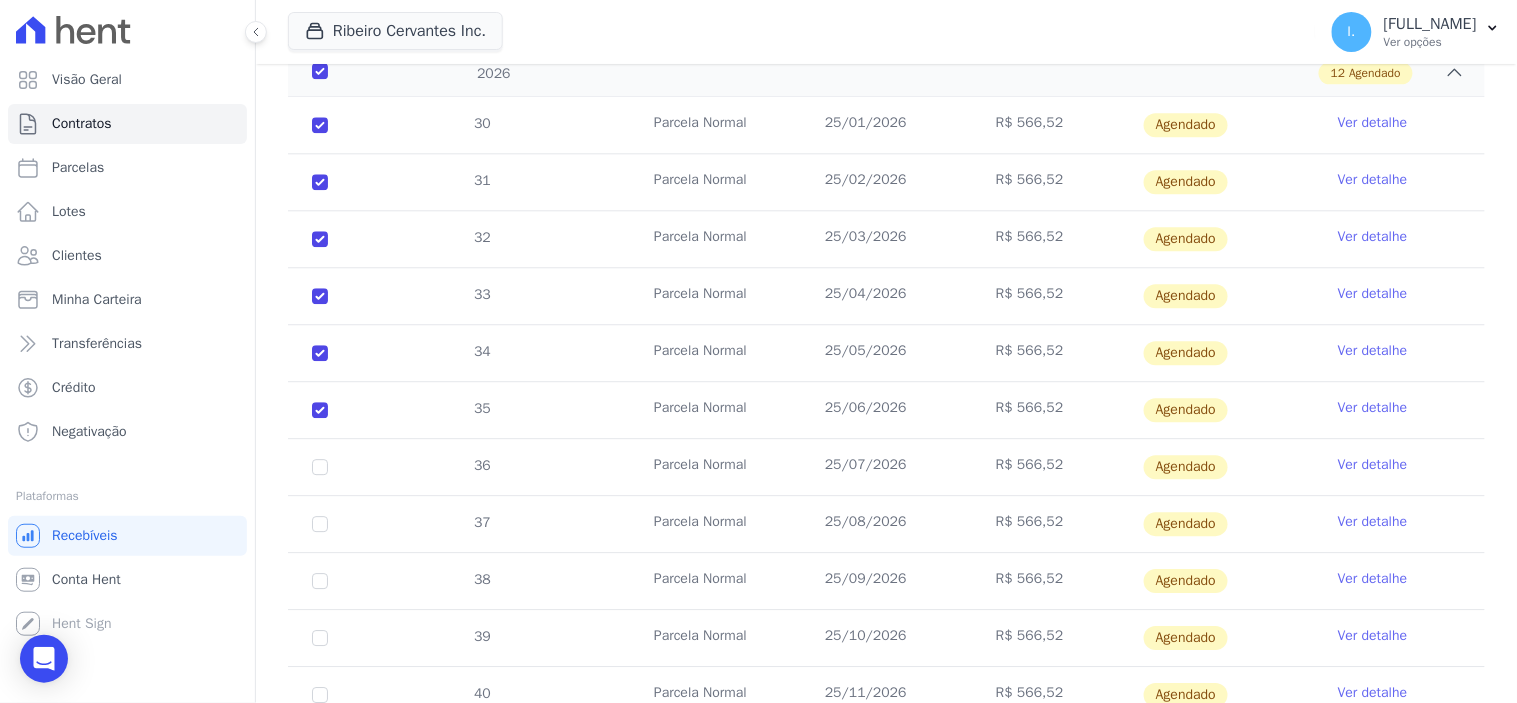 click on "36" at bounding box center [320, 467] 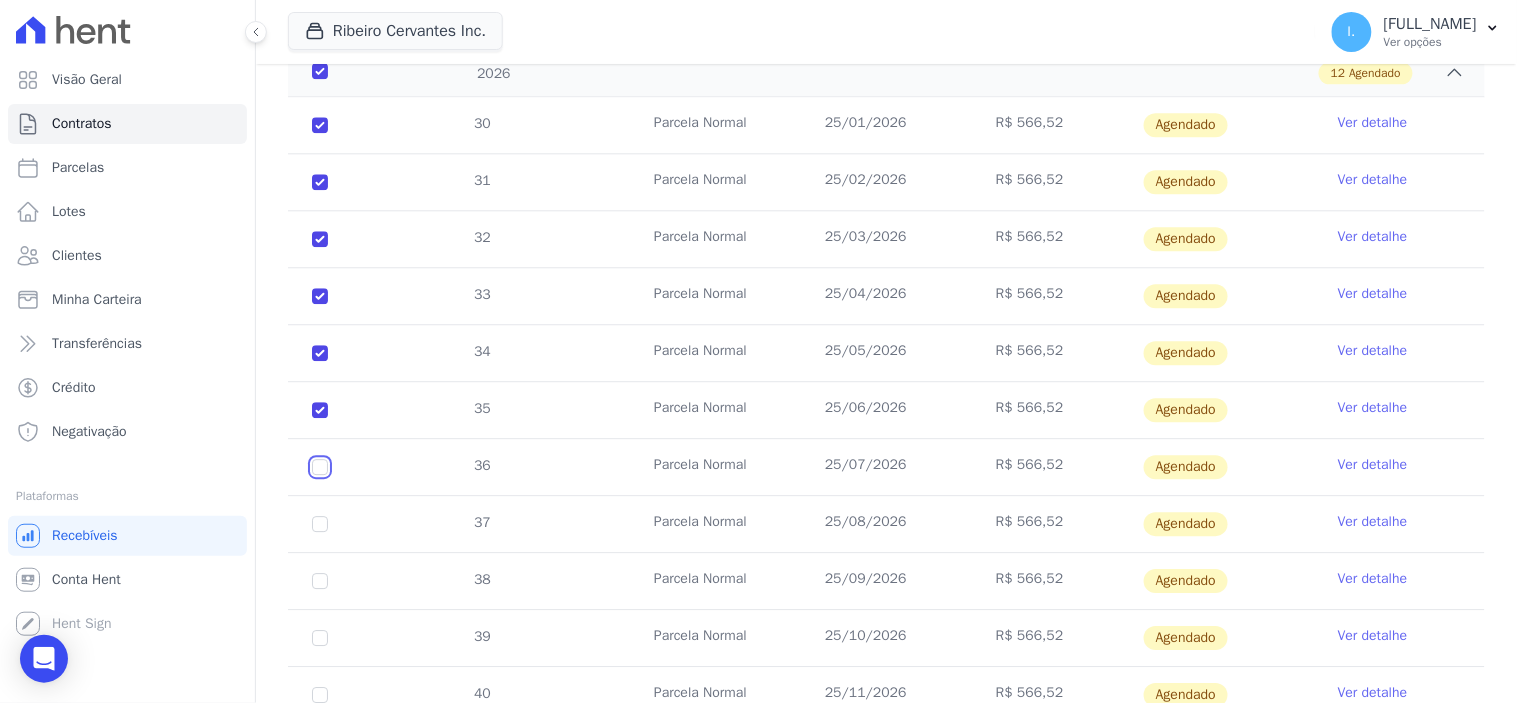click at bounding box center [320, 125] 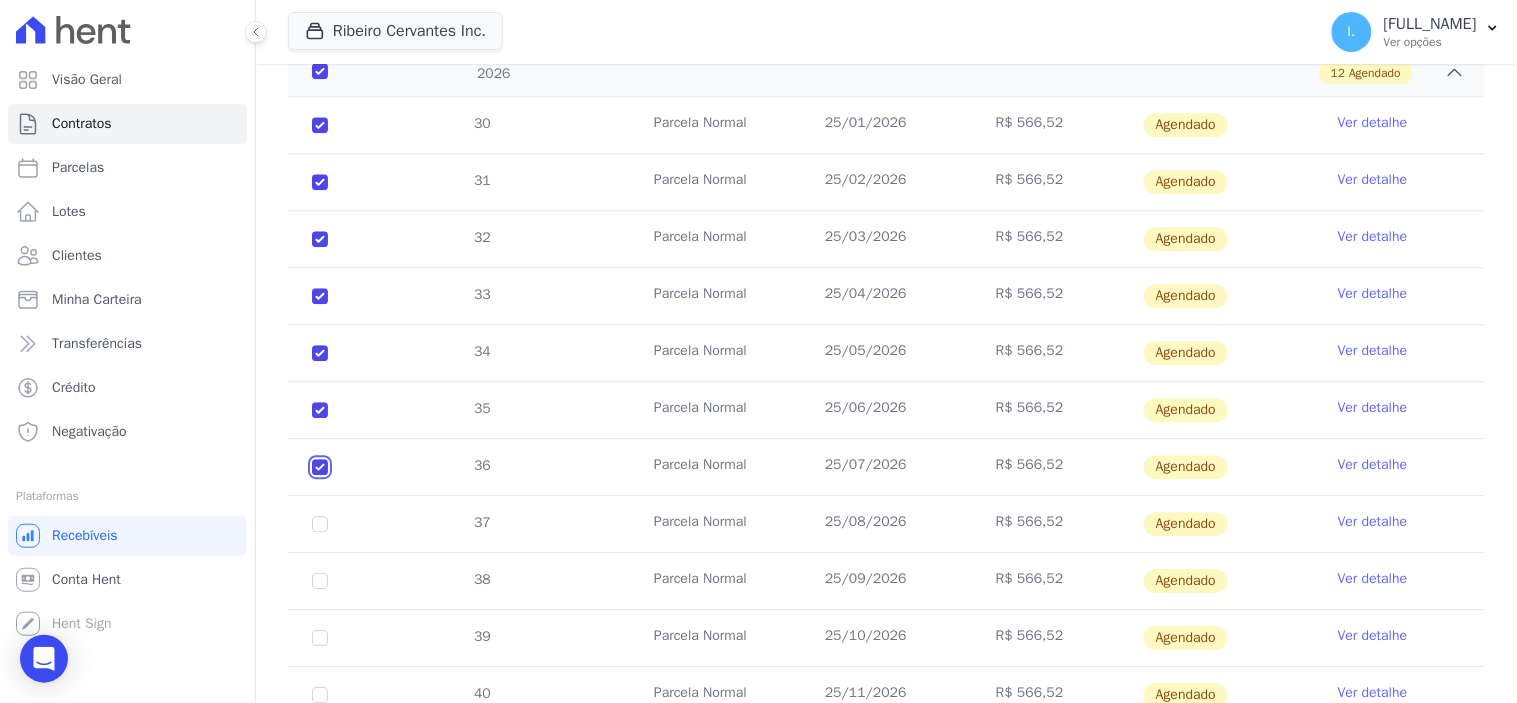 checkbox on "true" 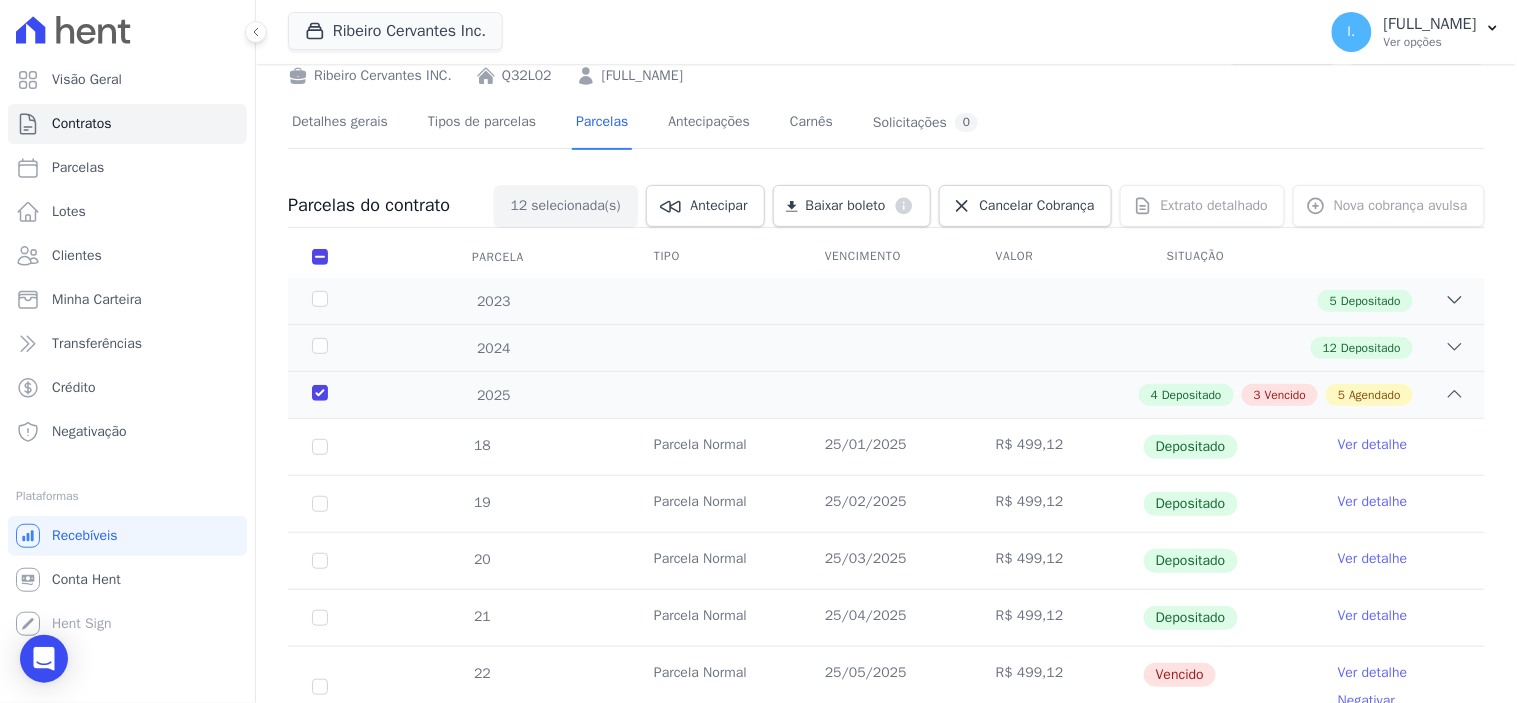 scroll, scrollTop: 0, scrollLeft: 0, axis: both 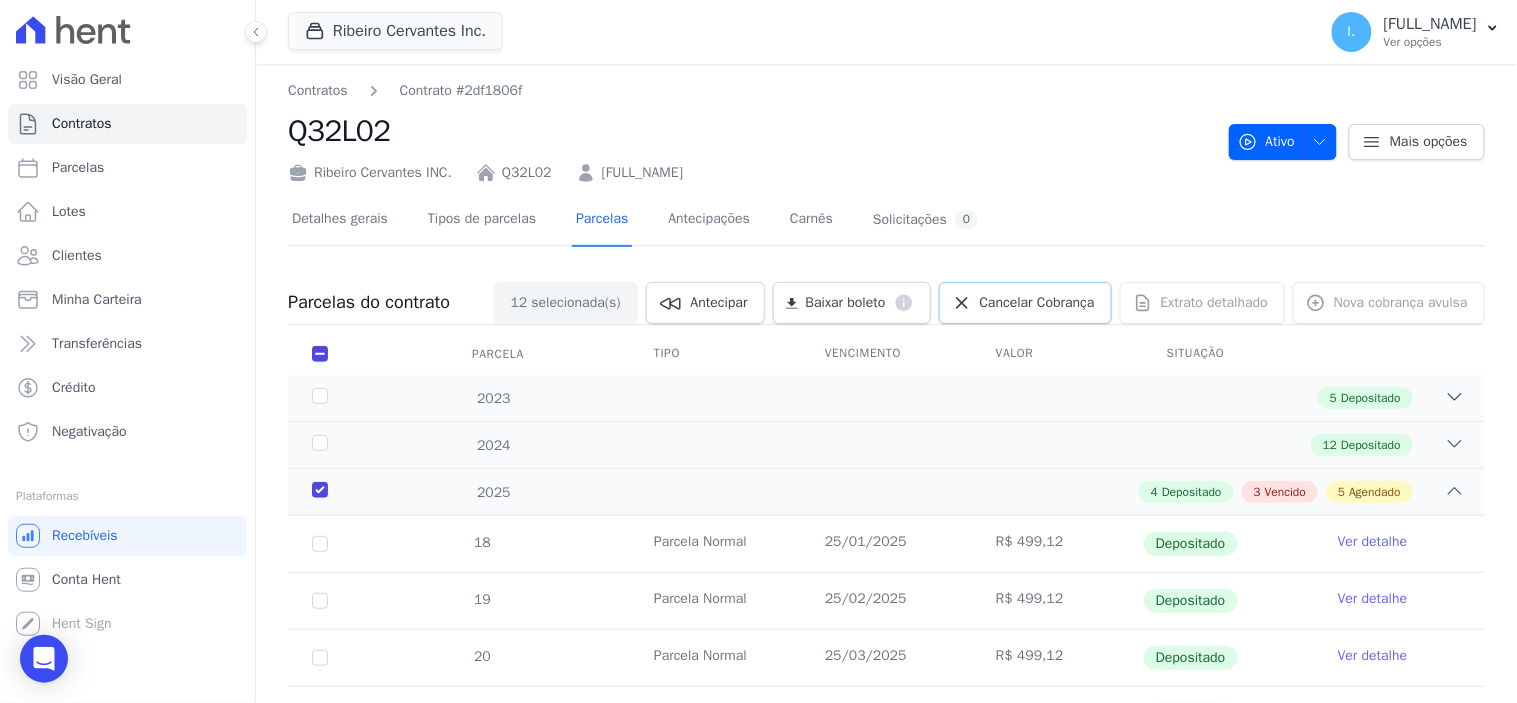 click on "Cancelar Cobrança" at bounding box center [1037, 303] 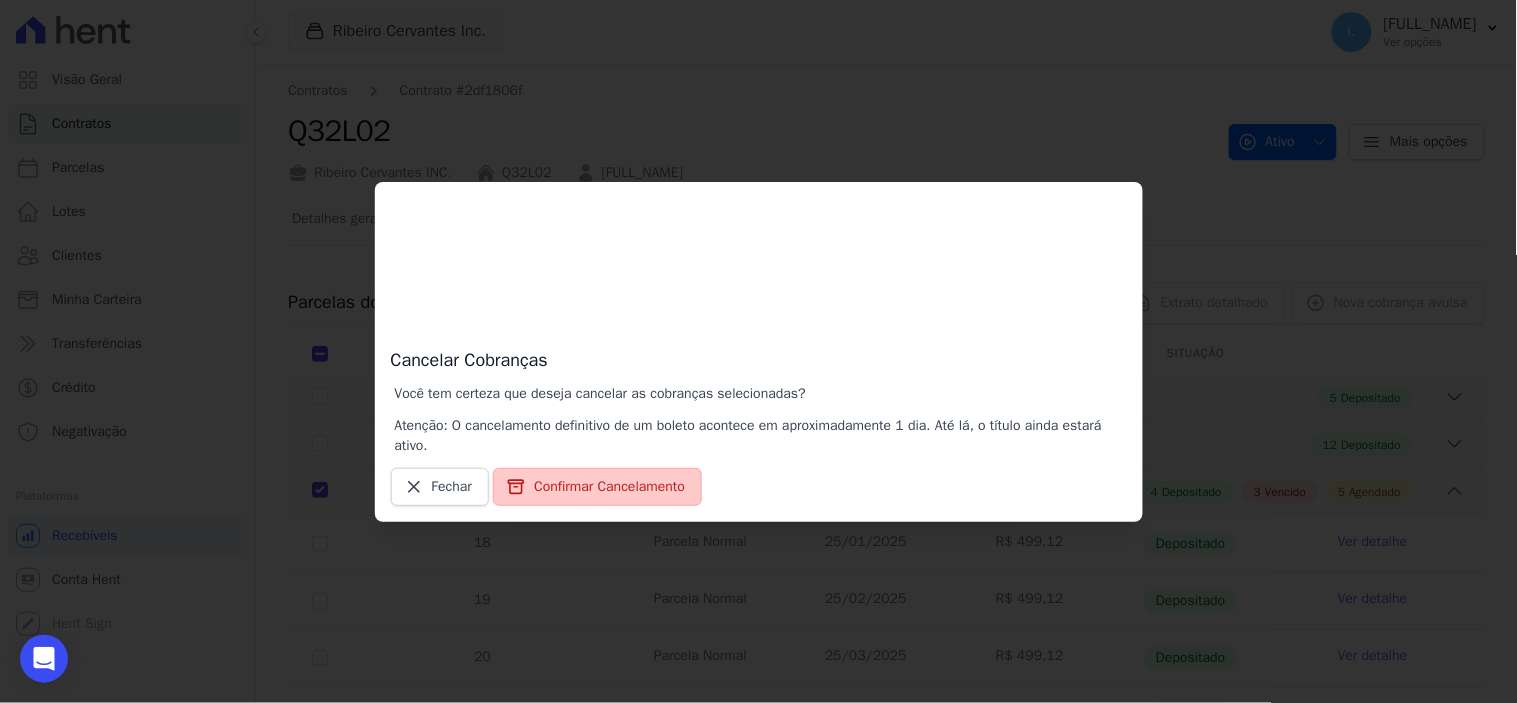 click on "Confirmar Cancelamento" at bounding box center [597, 487] 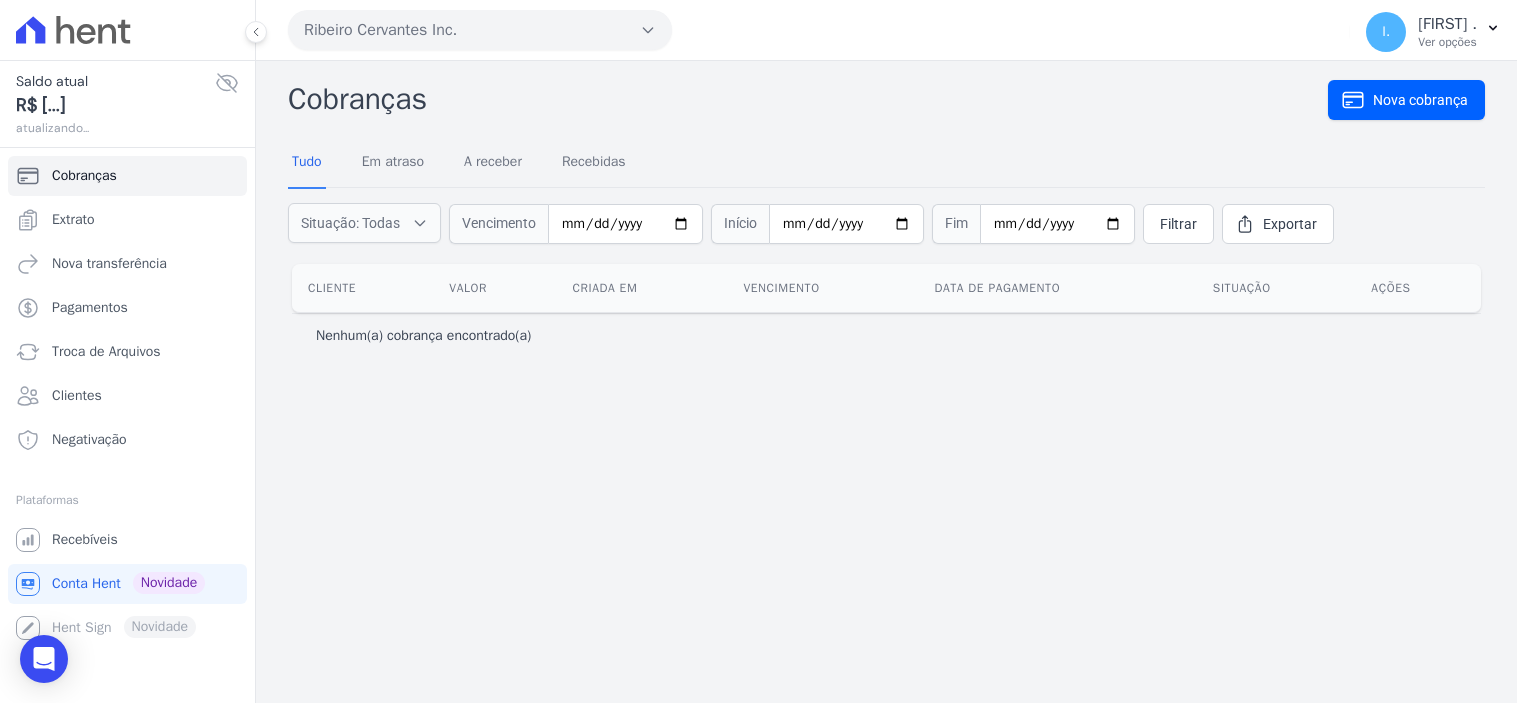 scroll, scrollTop: 0, scrollLeft: 0, axis: both 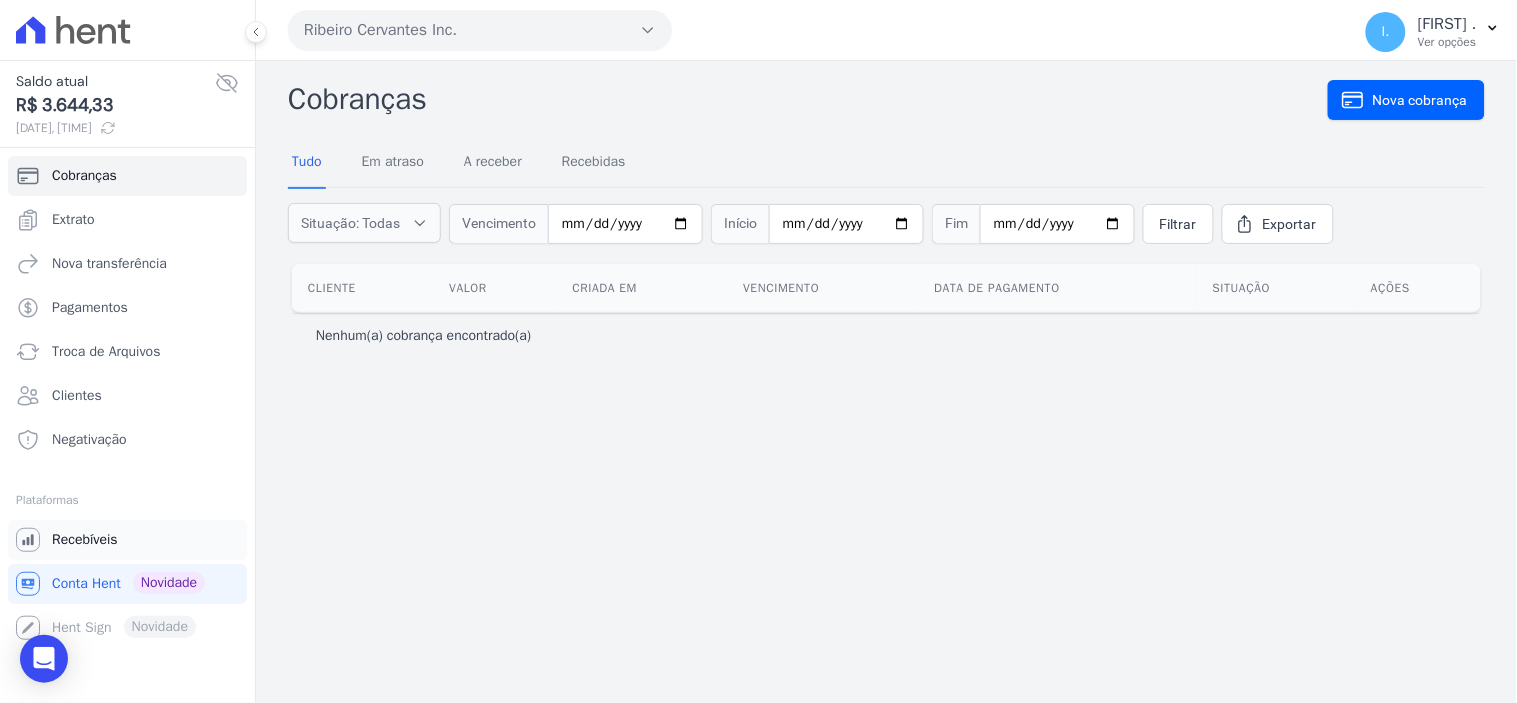 click on "Recebíveis" at bounding box center [85, 540] 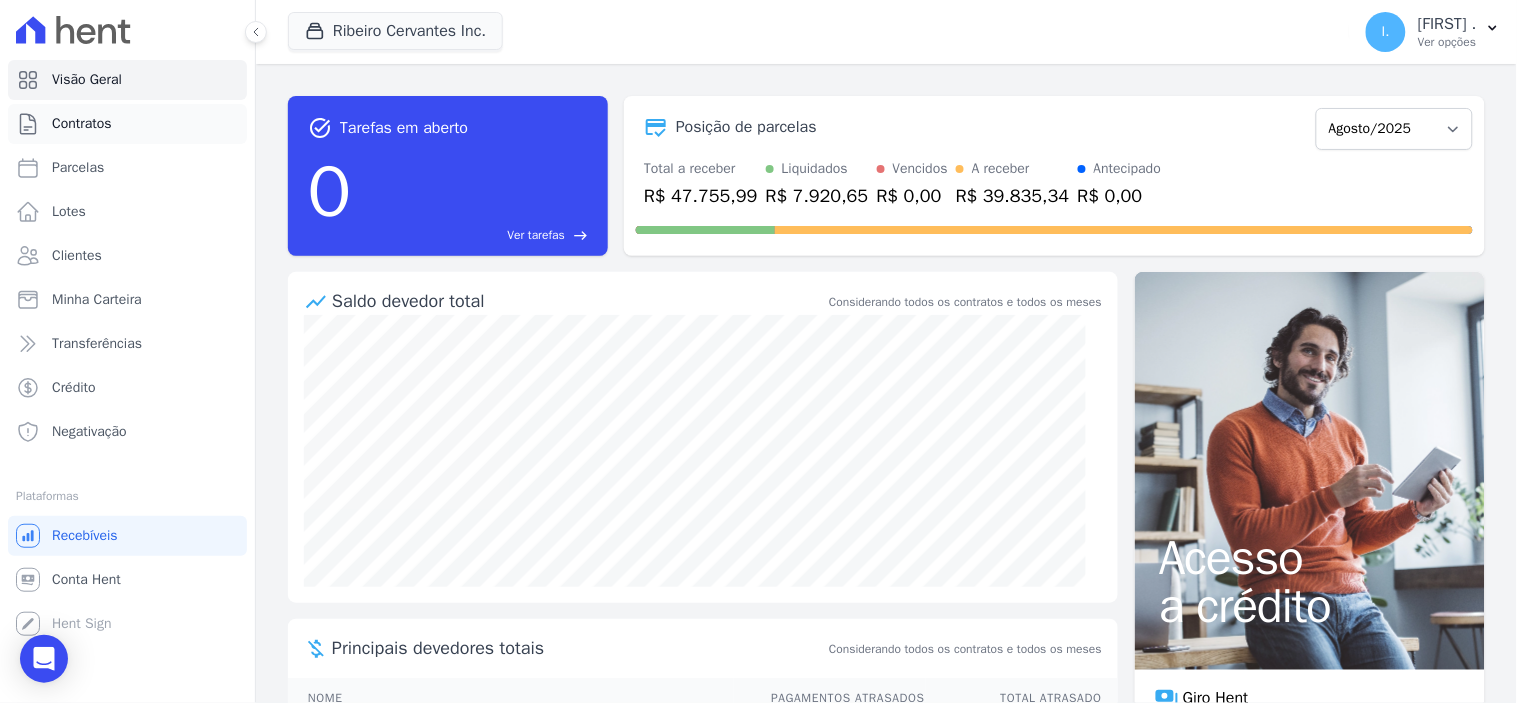 click on "Contratos" at bounding box center (82, 124) 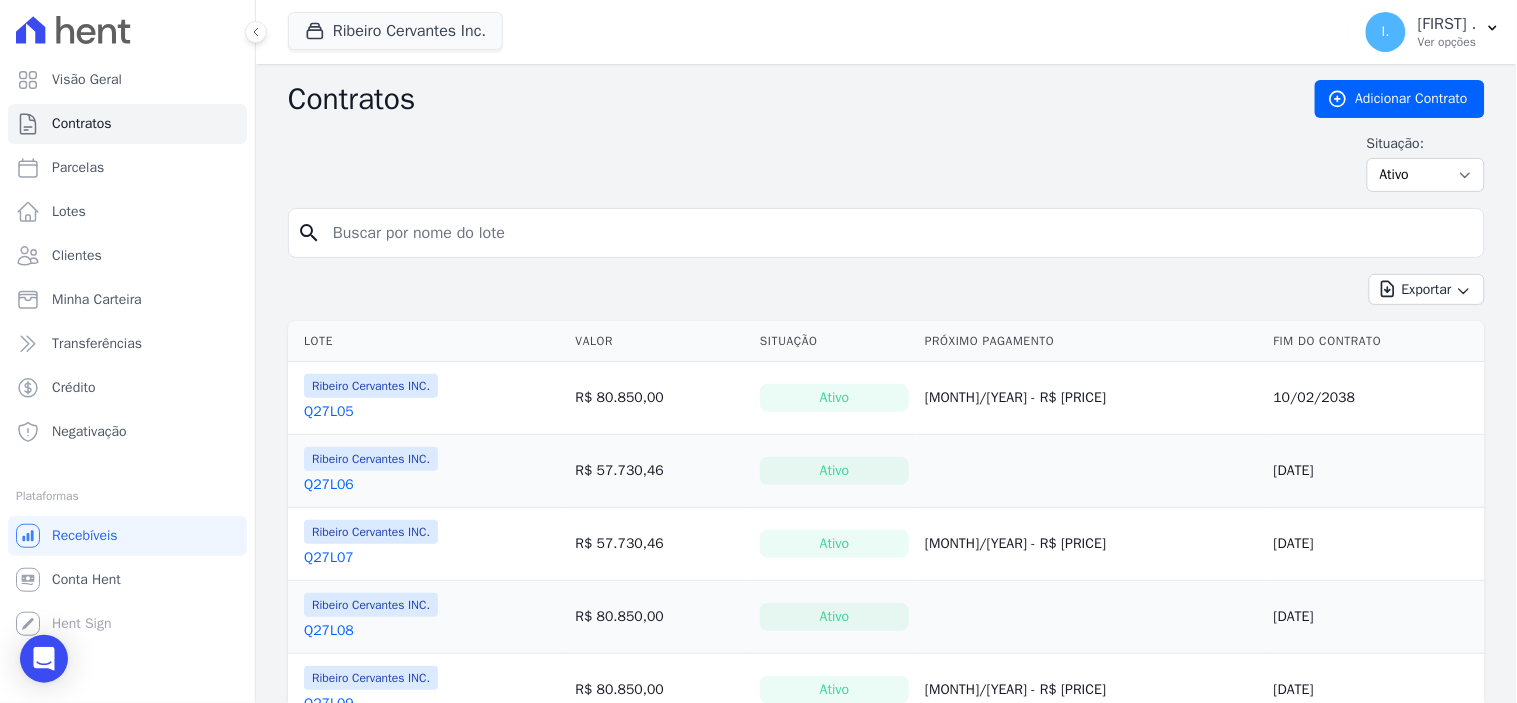 click at bounding box center (898, 233) 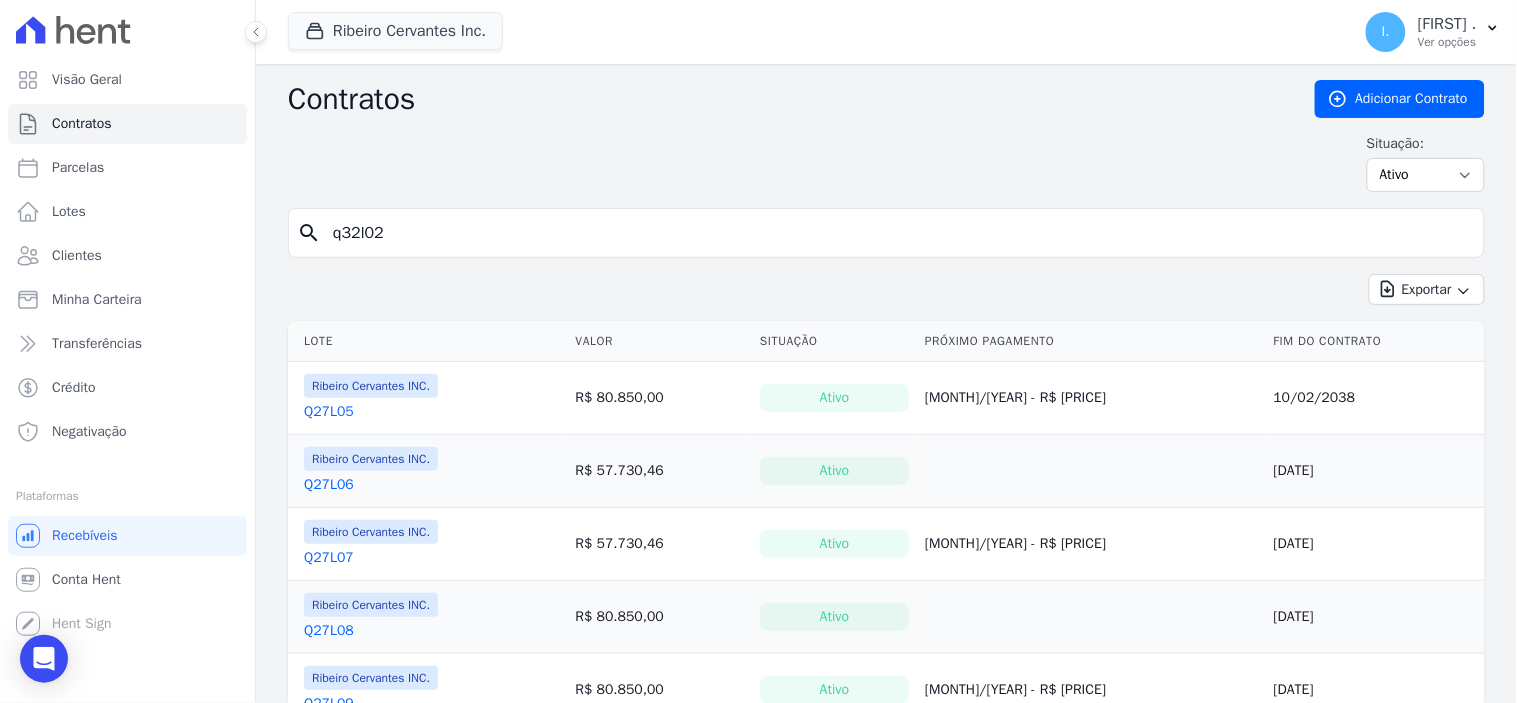 type on "q32l02" 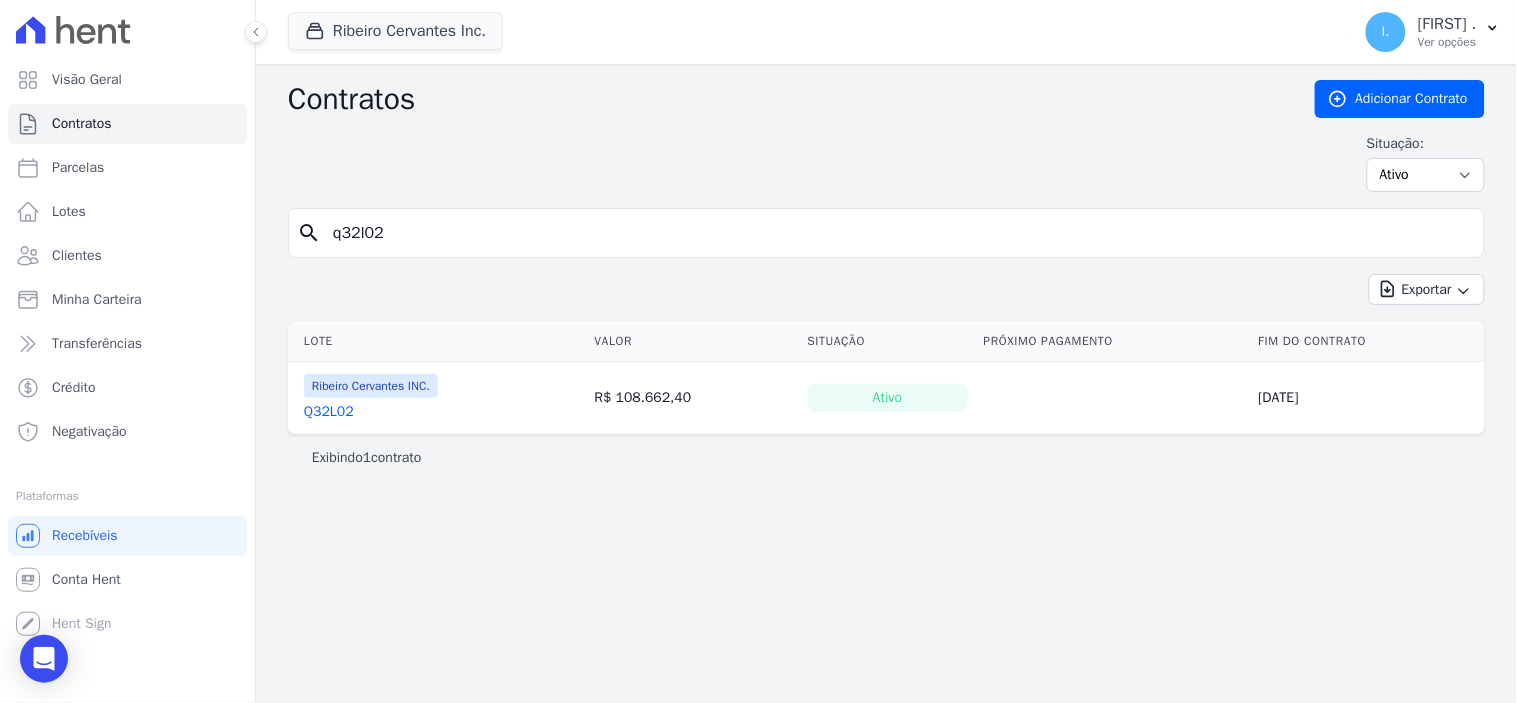 click on "Q32L02" at bounding box center (329, 412) 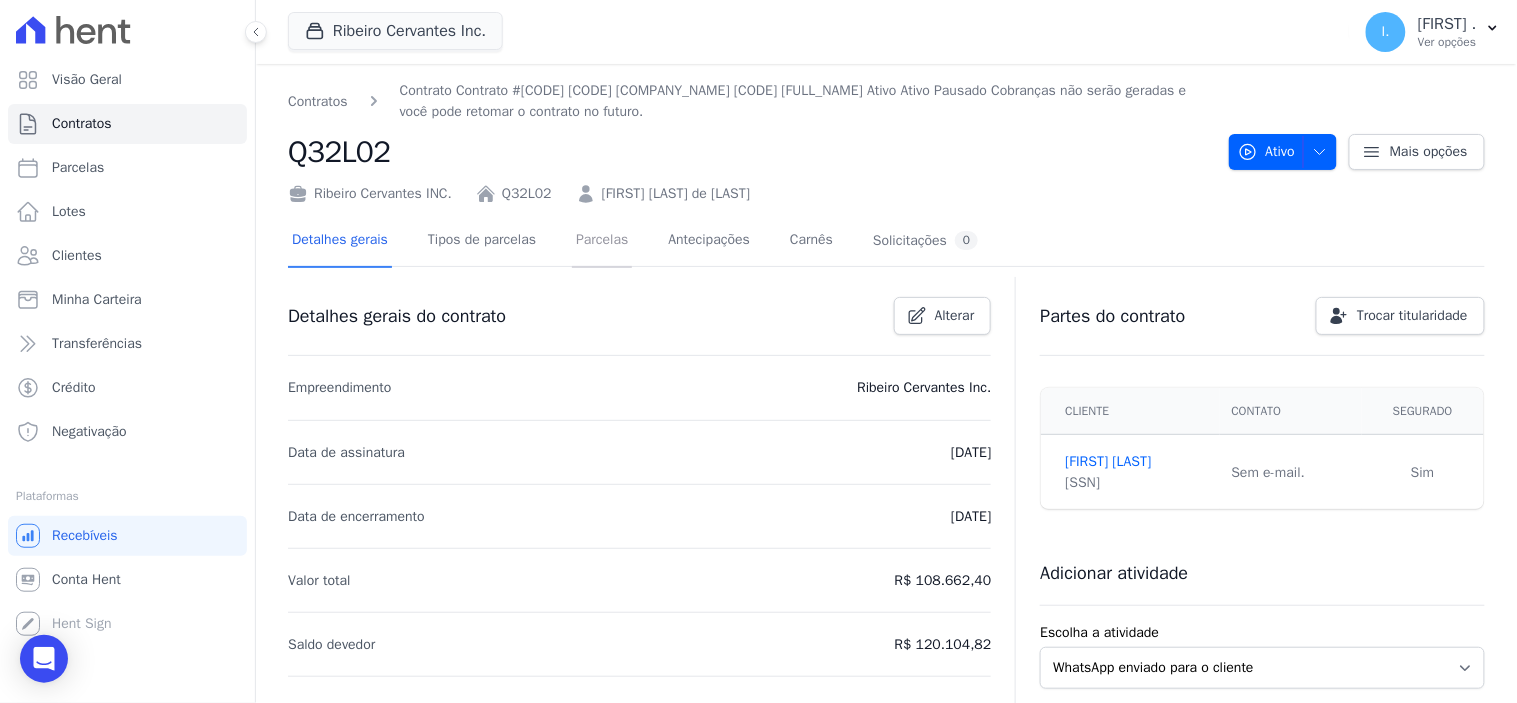 click on "Parcelas" at bounding box center [602, 241] 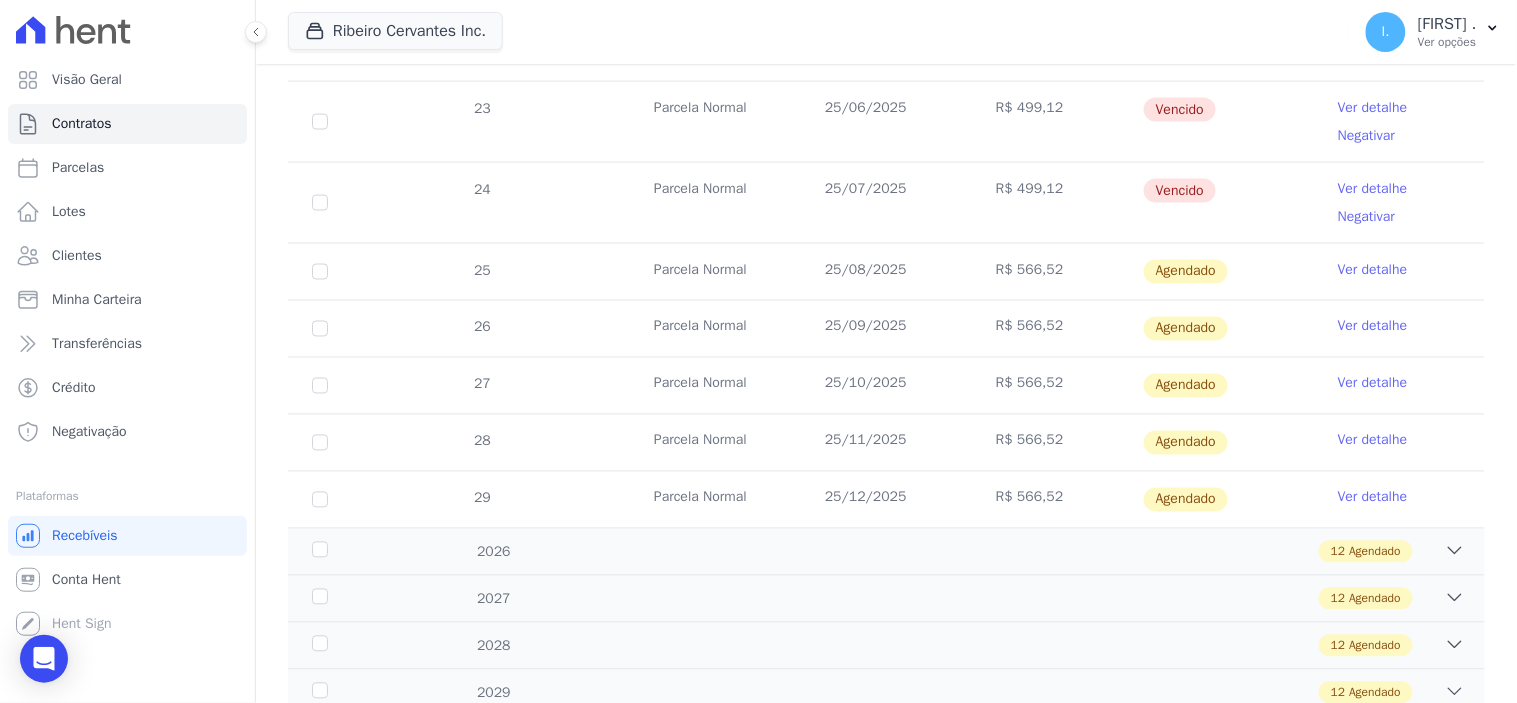 scroll, scrollTop: 777, scrollLeft: 0, axis: vertical 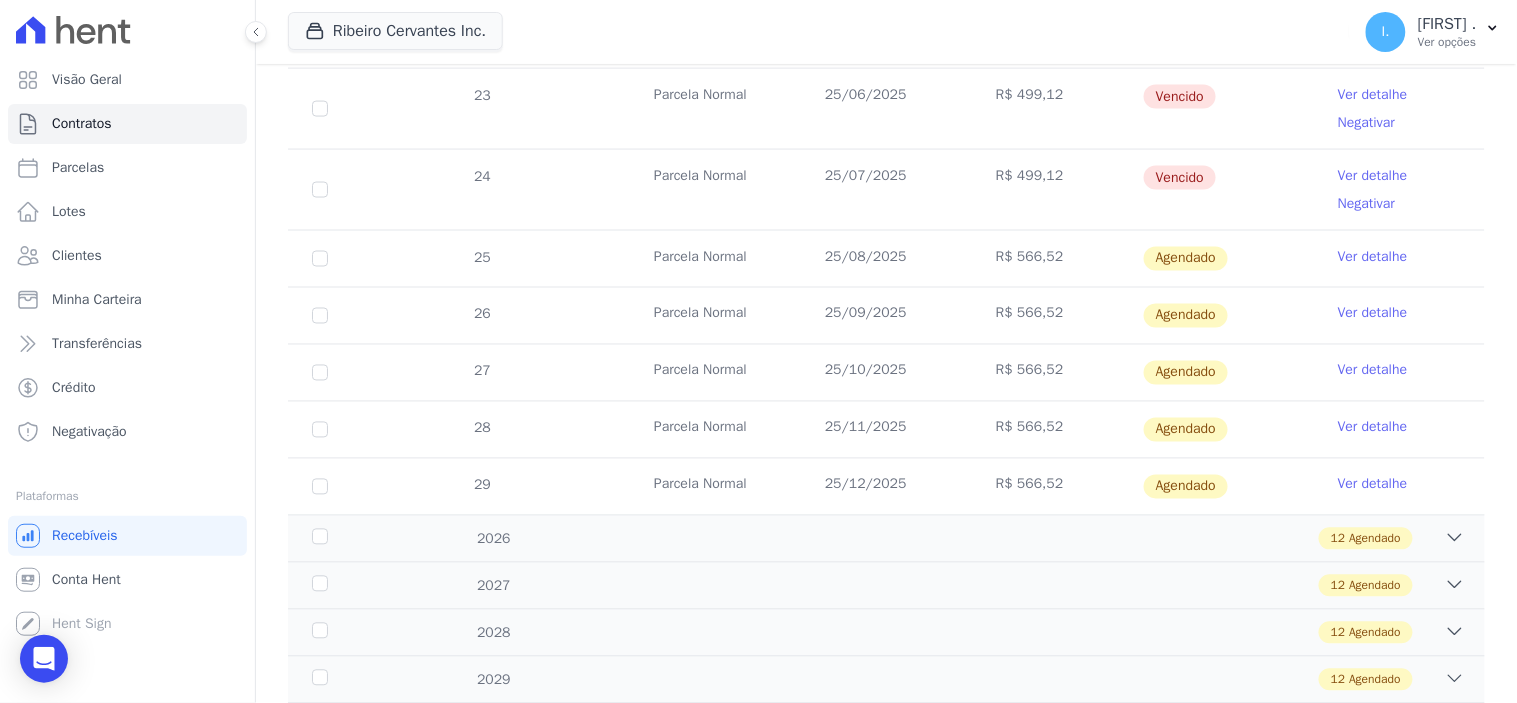 click on "Ver detalhe" at bounding box center [1373, 257] 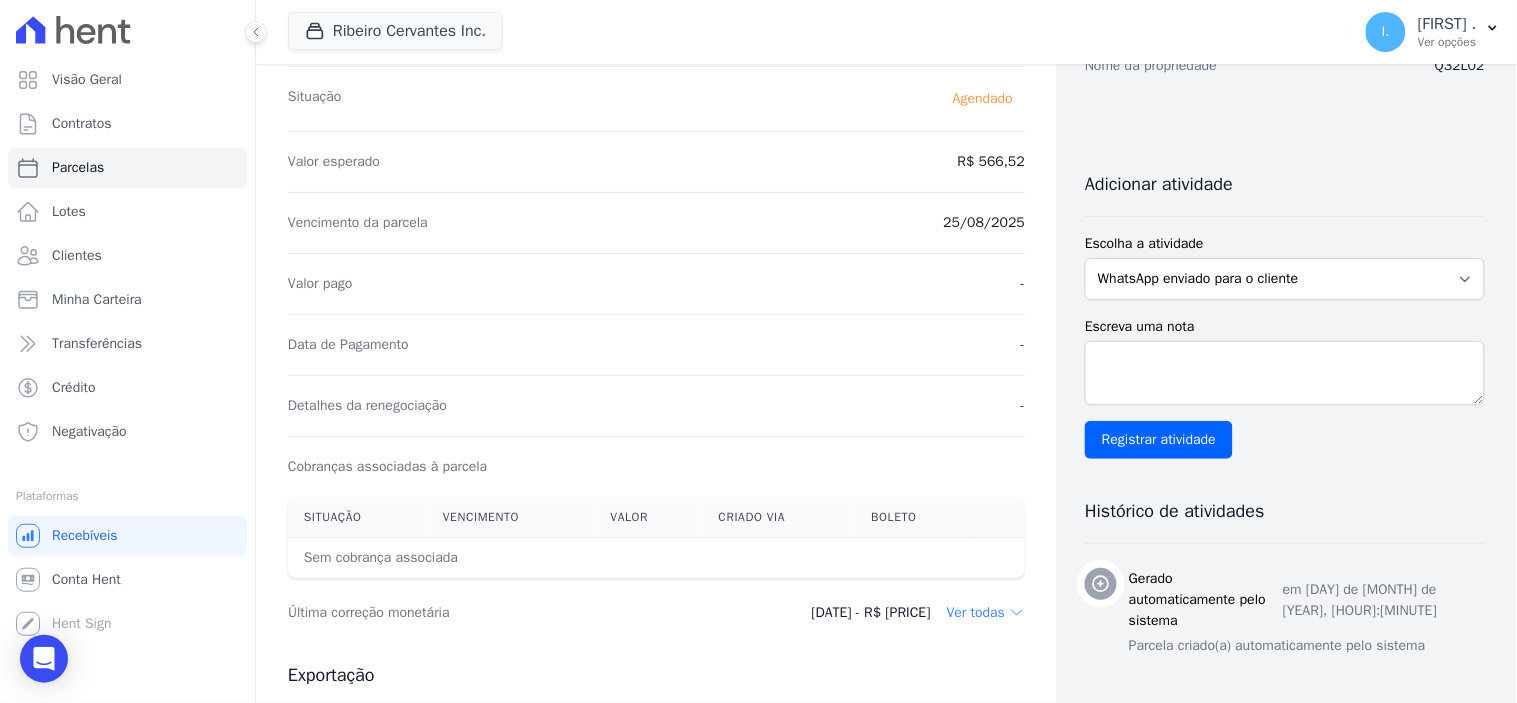 scroll, scrollTop: 0, scrollLeft: 0, axis: both 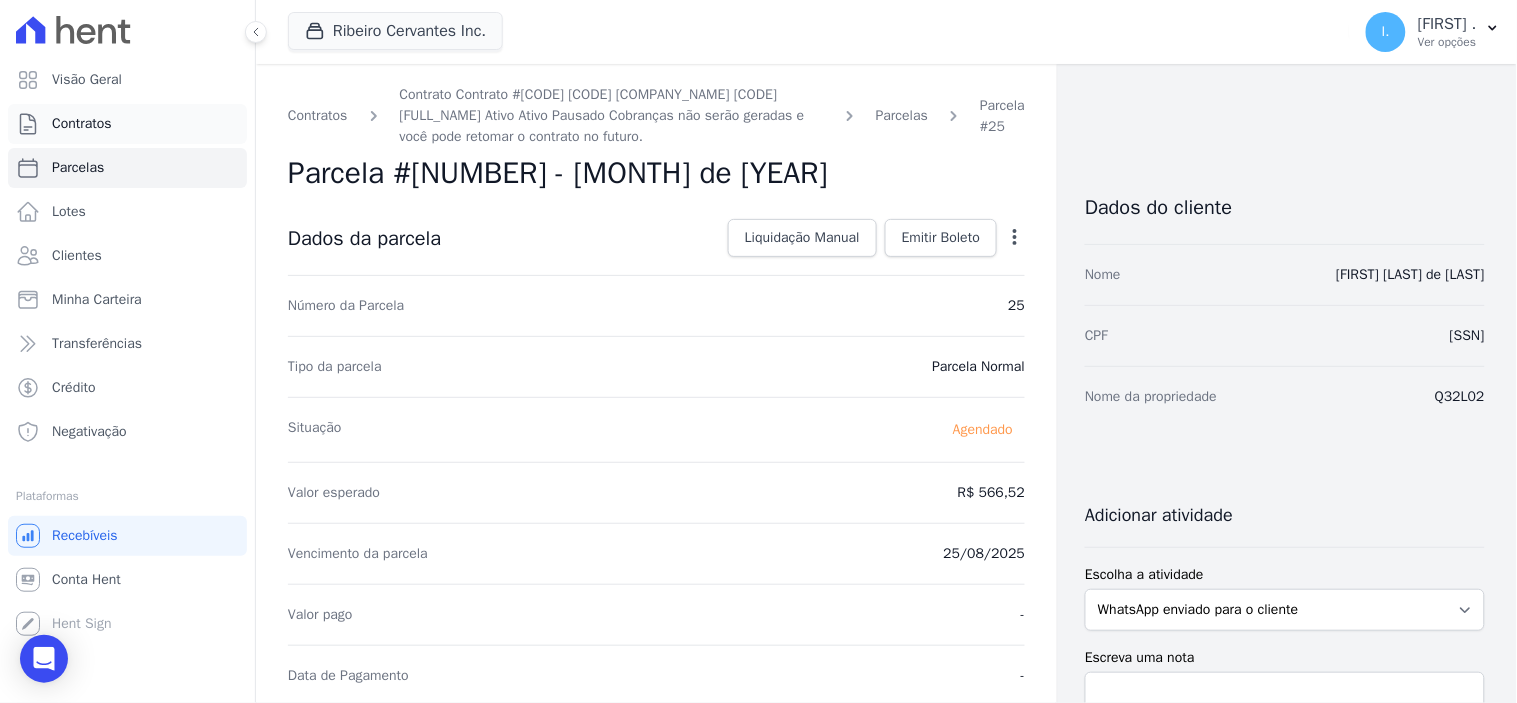 click on "Contratos" at bounding box center [82, 124] 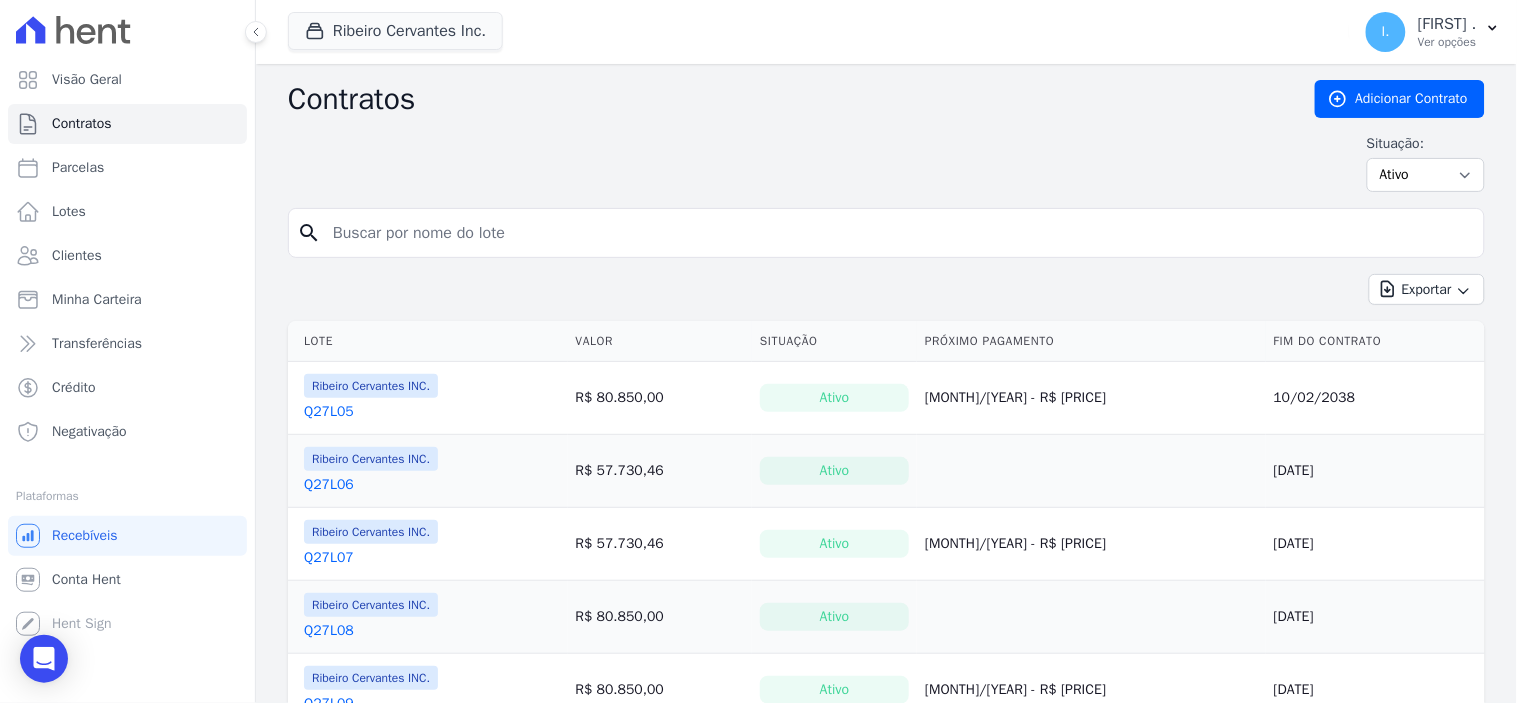 click at bounding box center [898, 233] 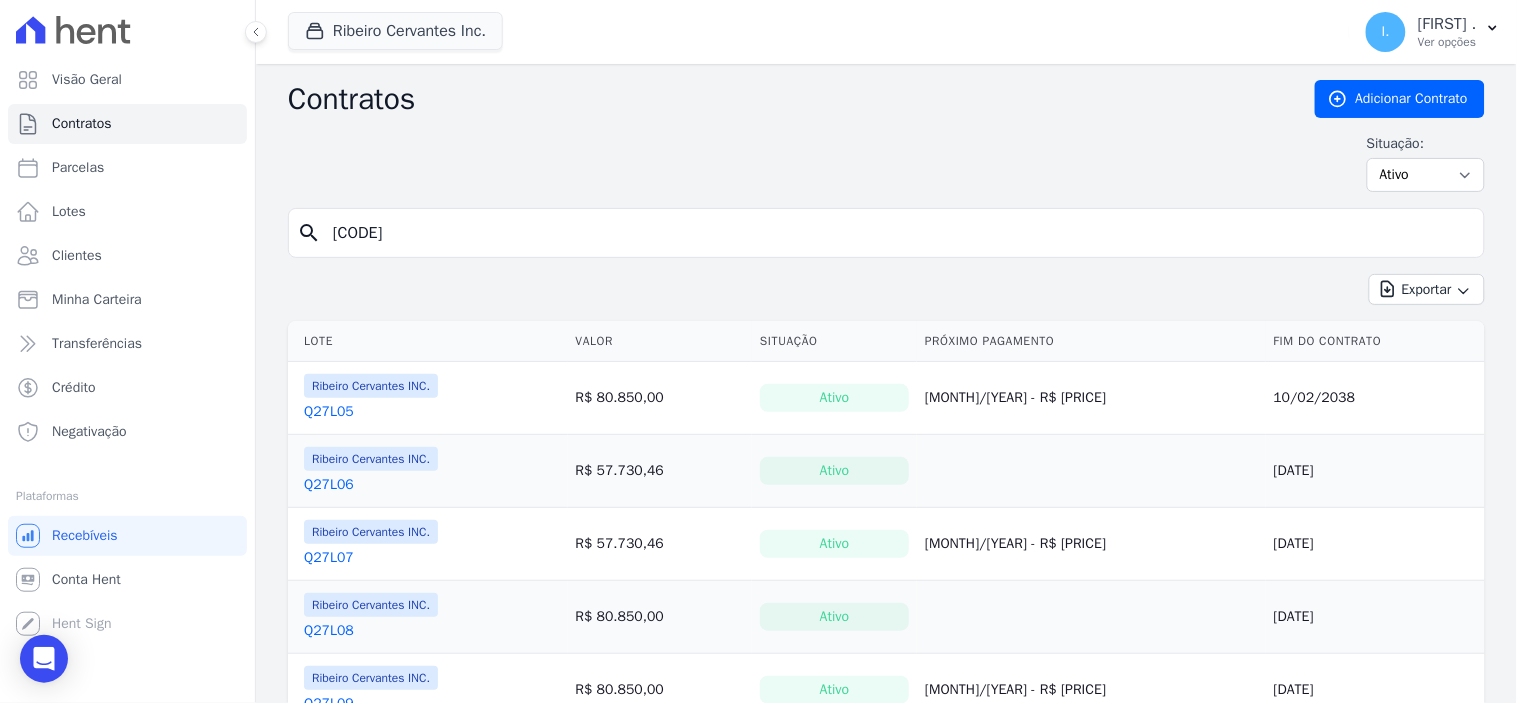 type on "[CODE]" 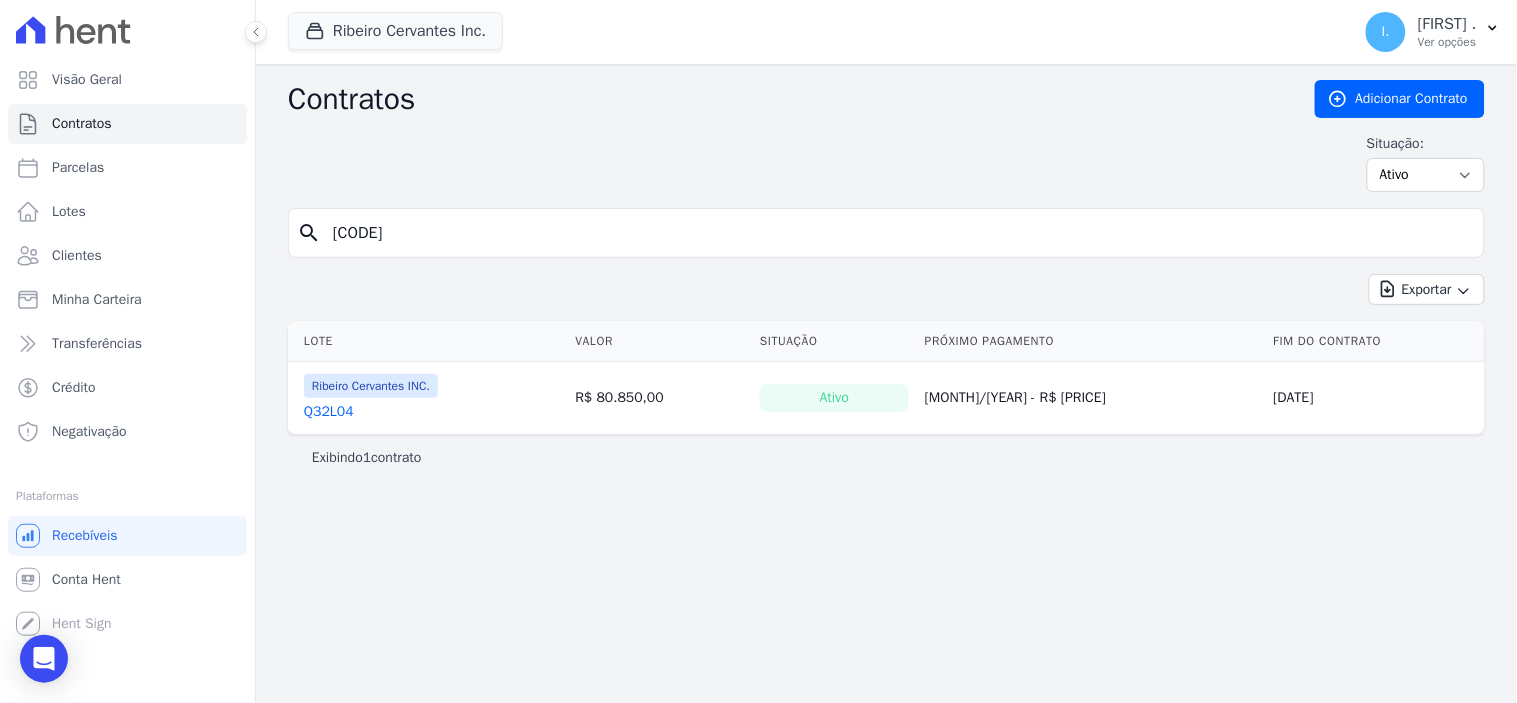 click on "Q32L04" at bounding box center [329, 412] 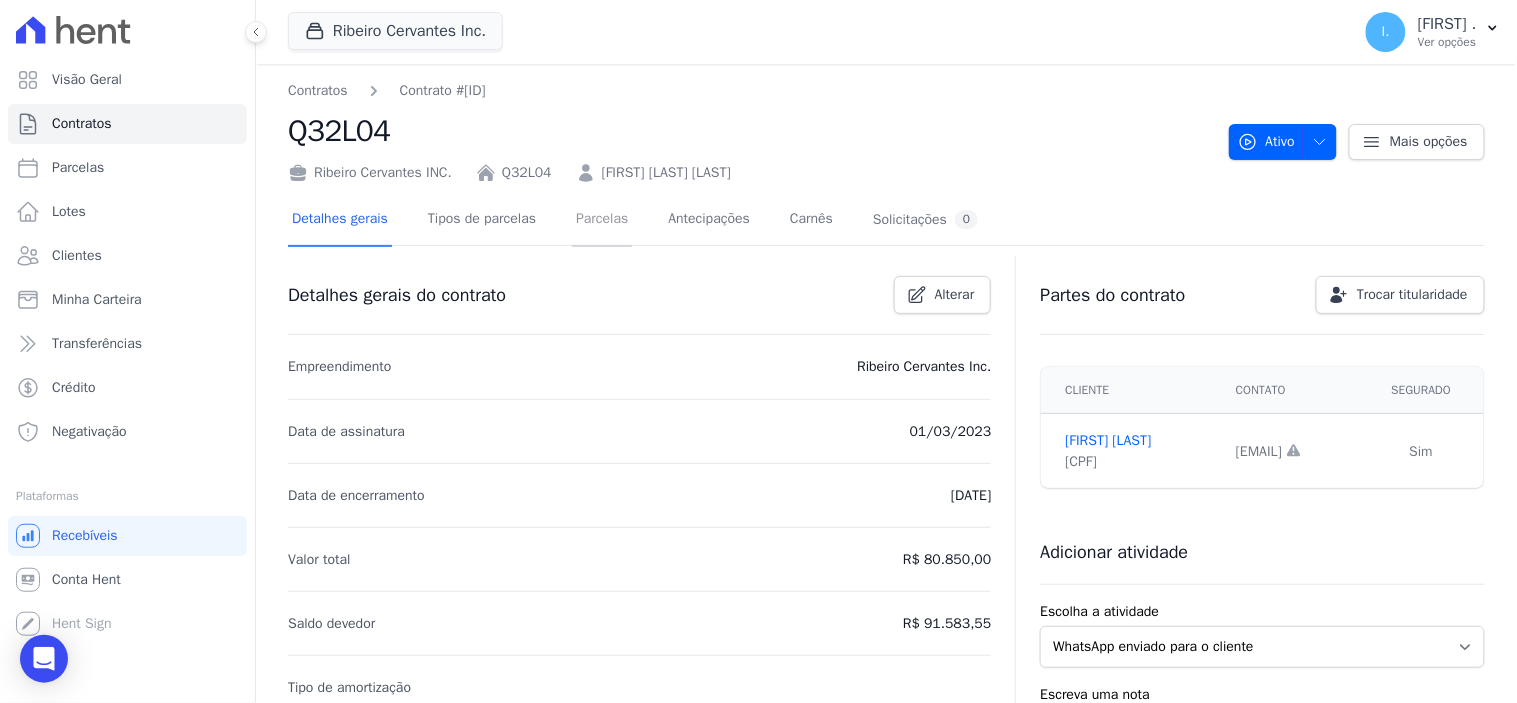 click on "Parcelas" at bounding box center (602, 220) 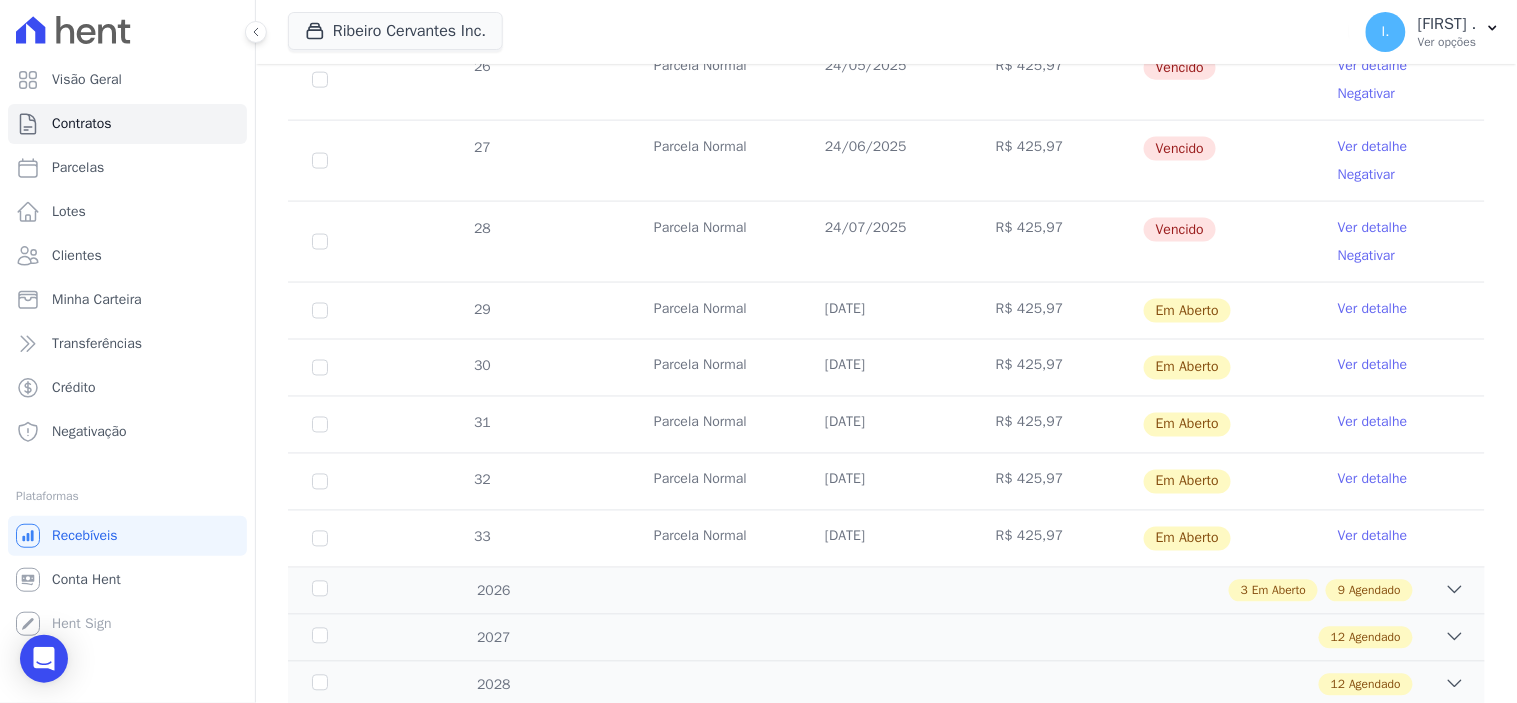 scroll, scrollTop: 777, scrollLeft: 0, axis: vertical 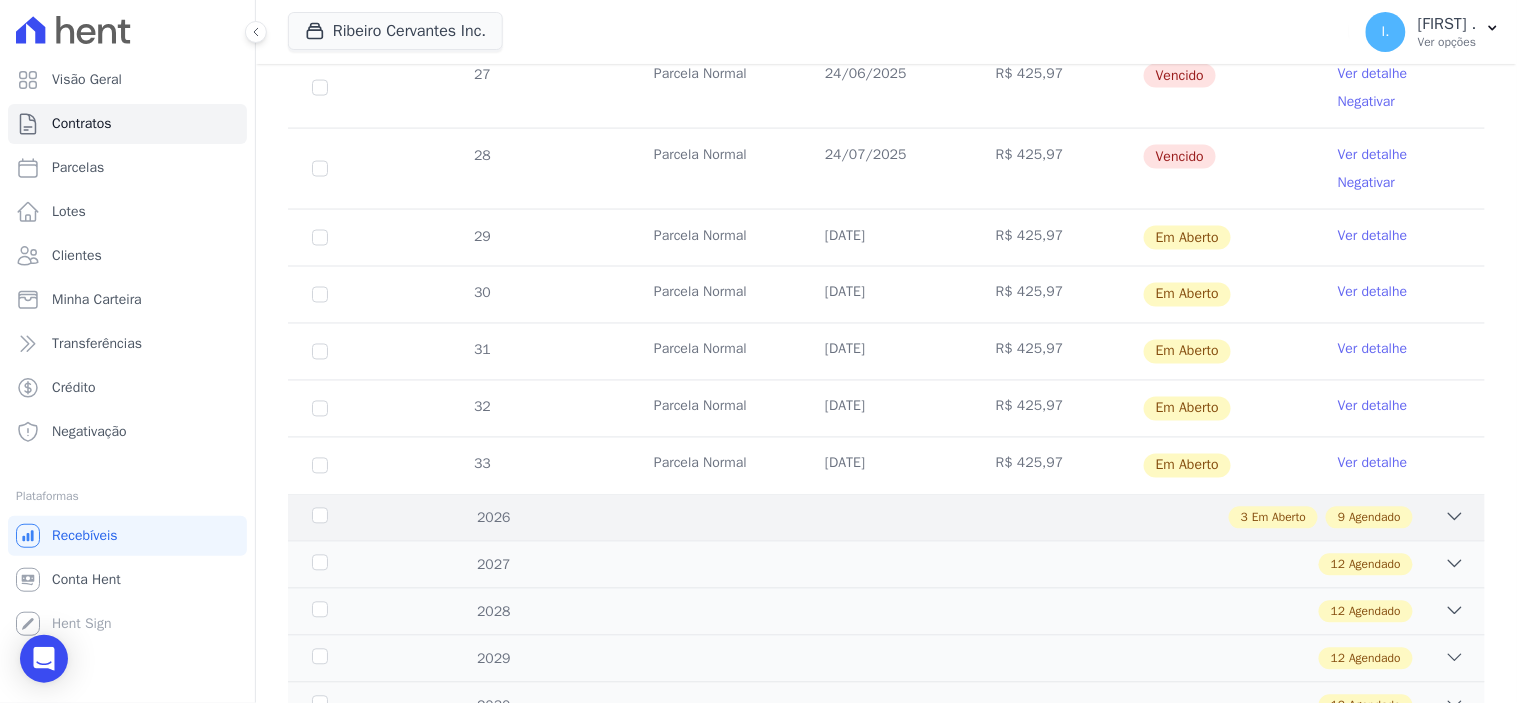 click 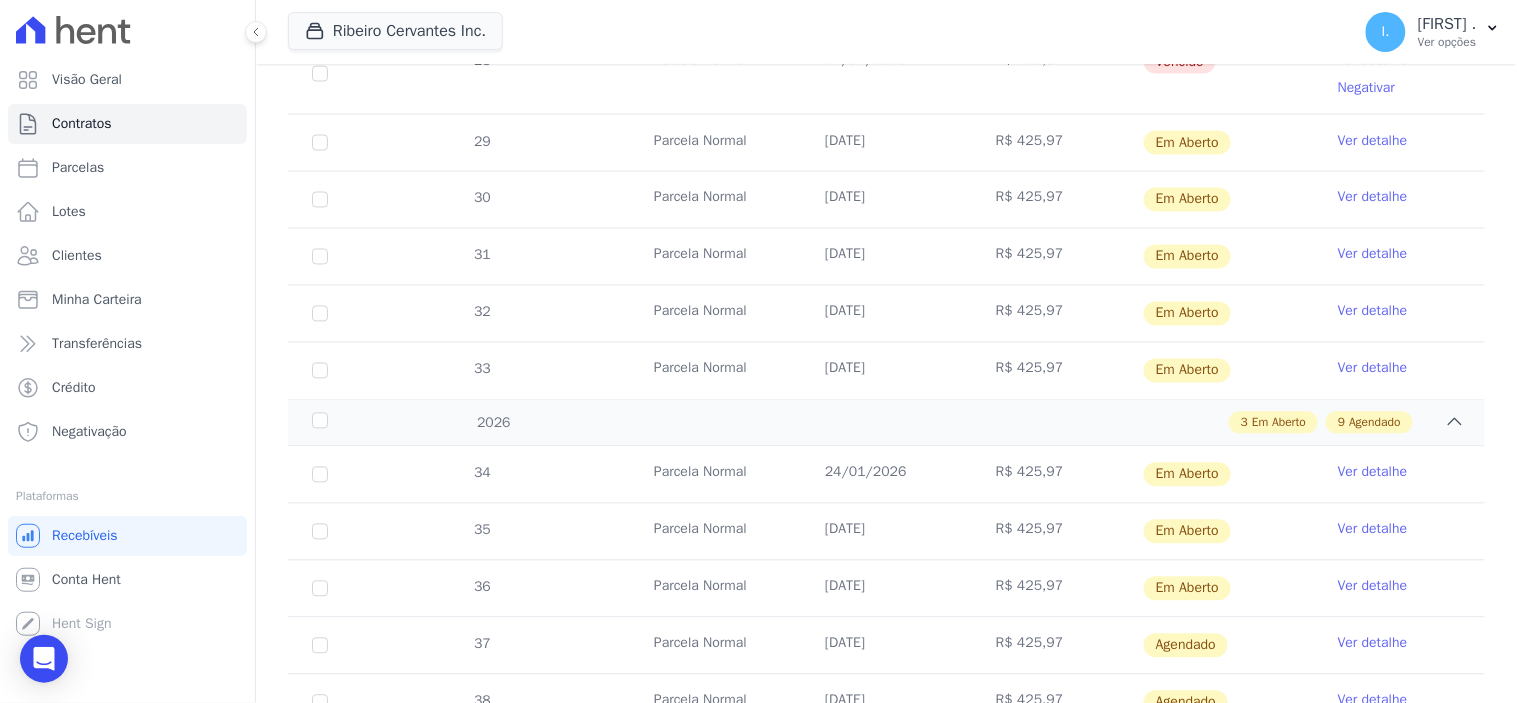 scroll, scrollTop: 1111, scrollLeft: 0, axis: vertical 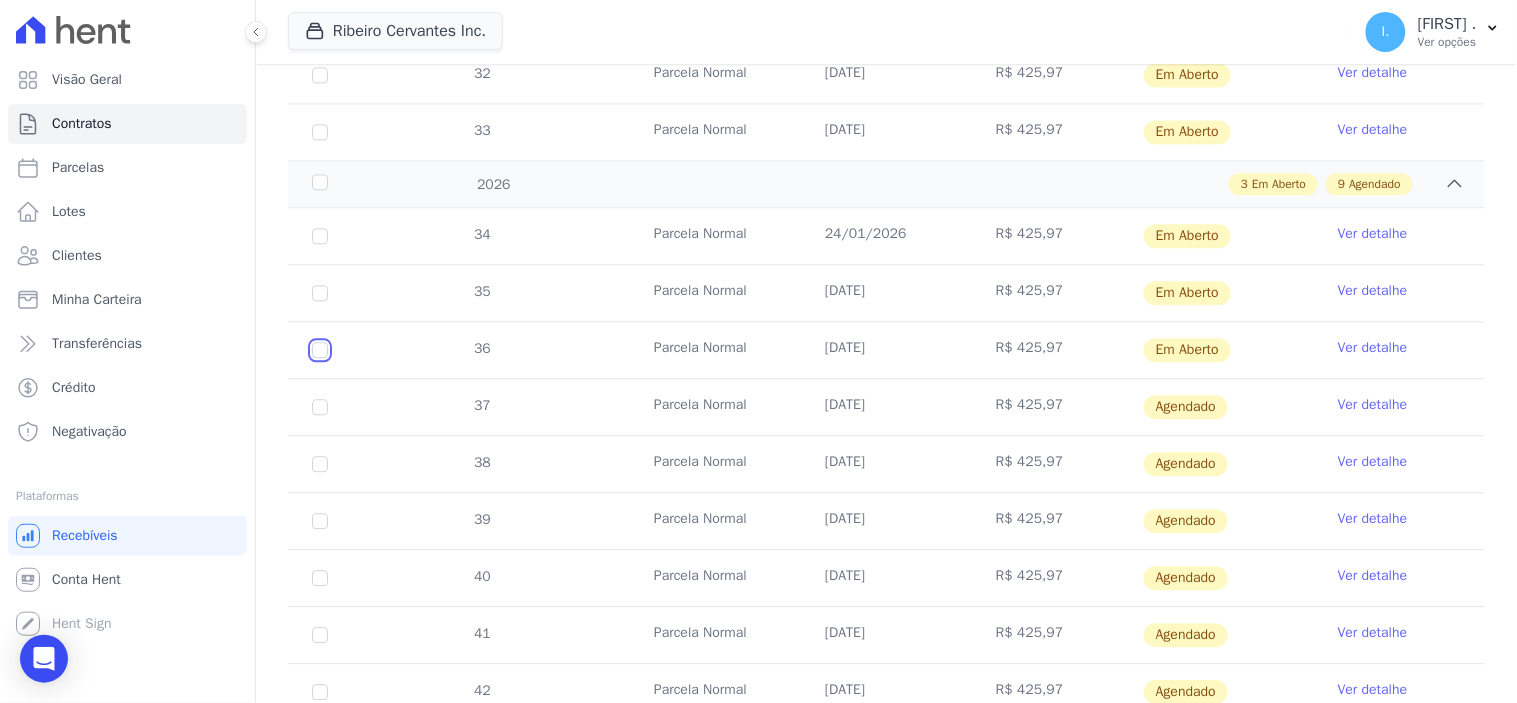 click at bounding box center (320, 236) 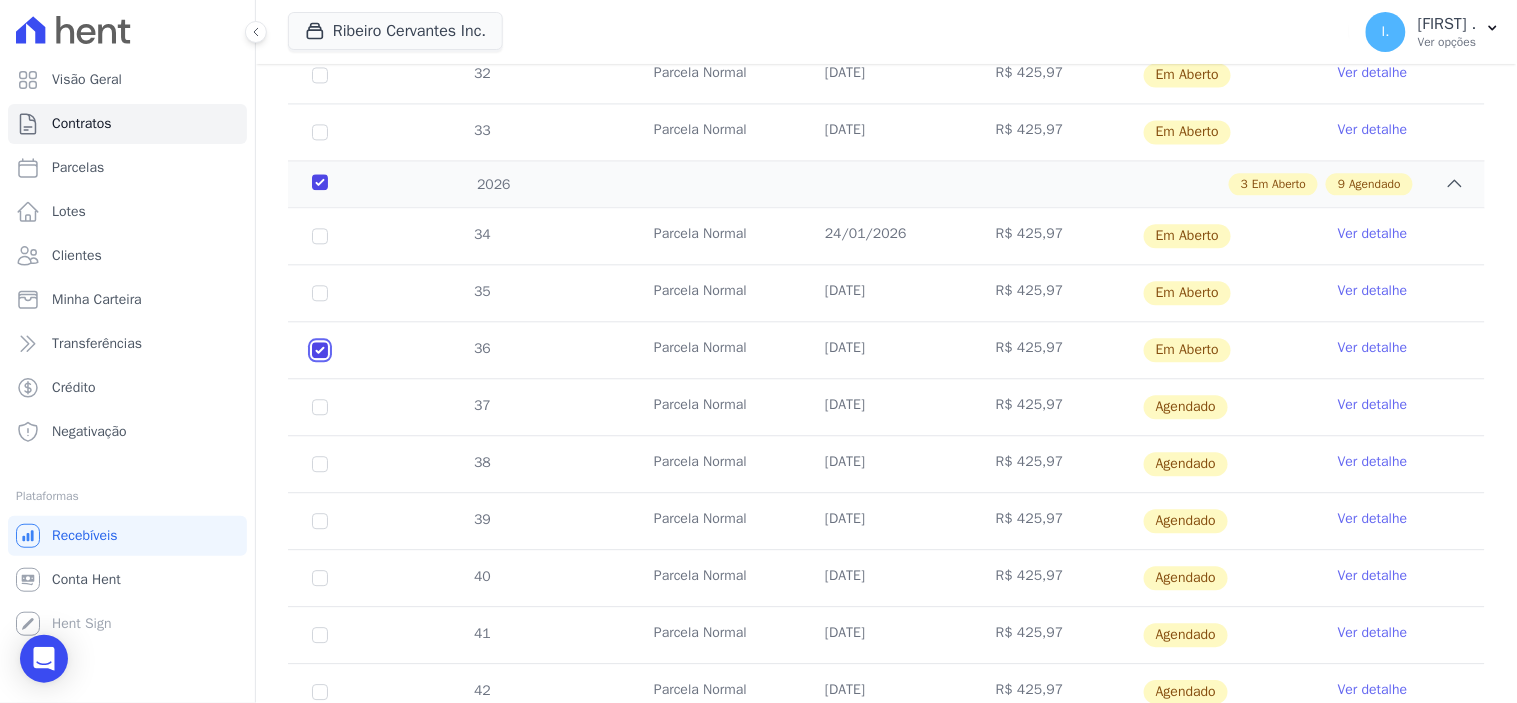 checkbox on "true" 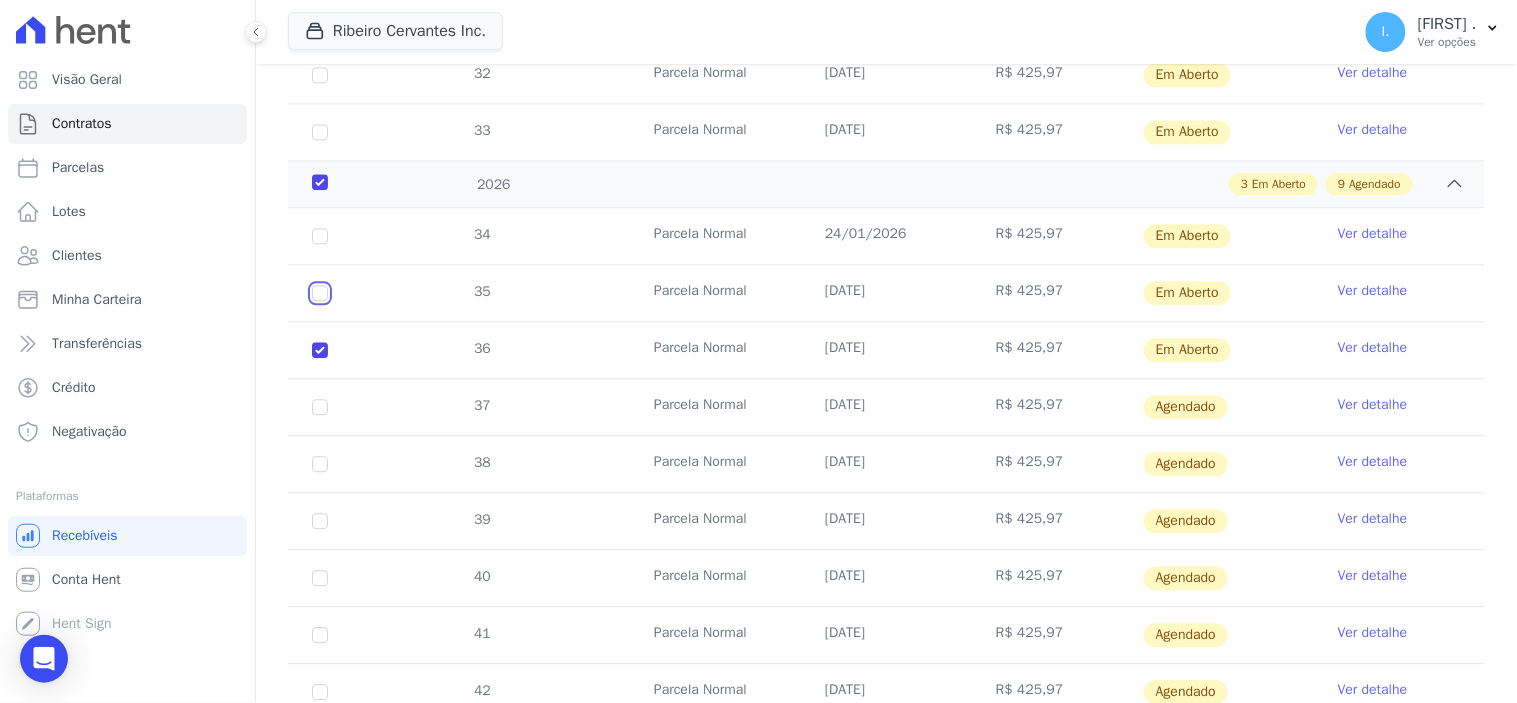 click at bounding box center [320, 236] 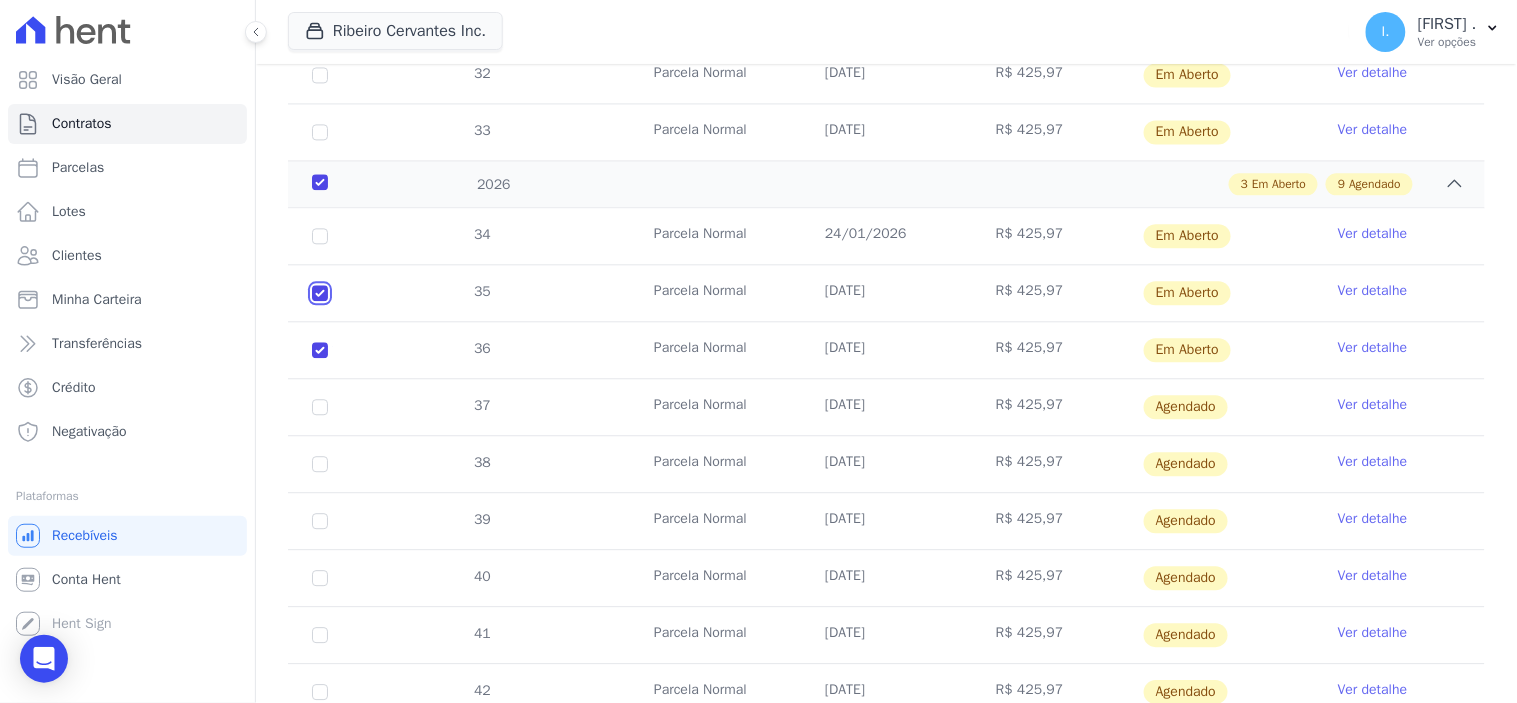 checkbox on "true" 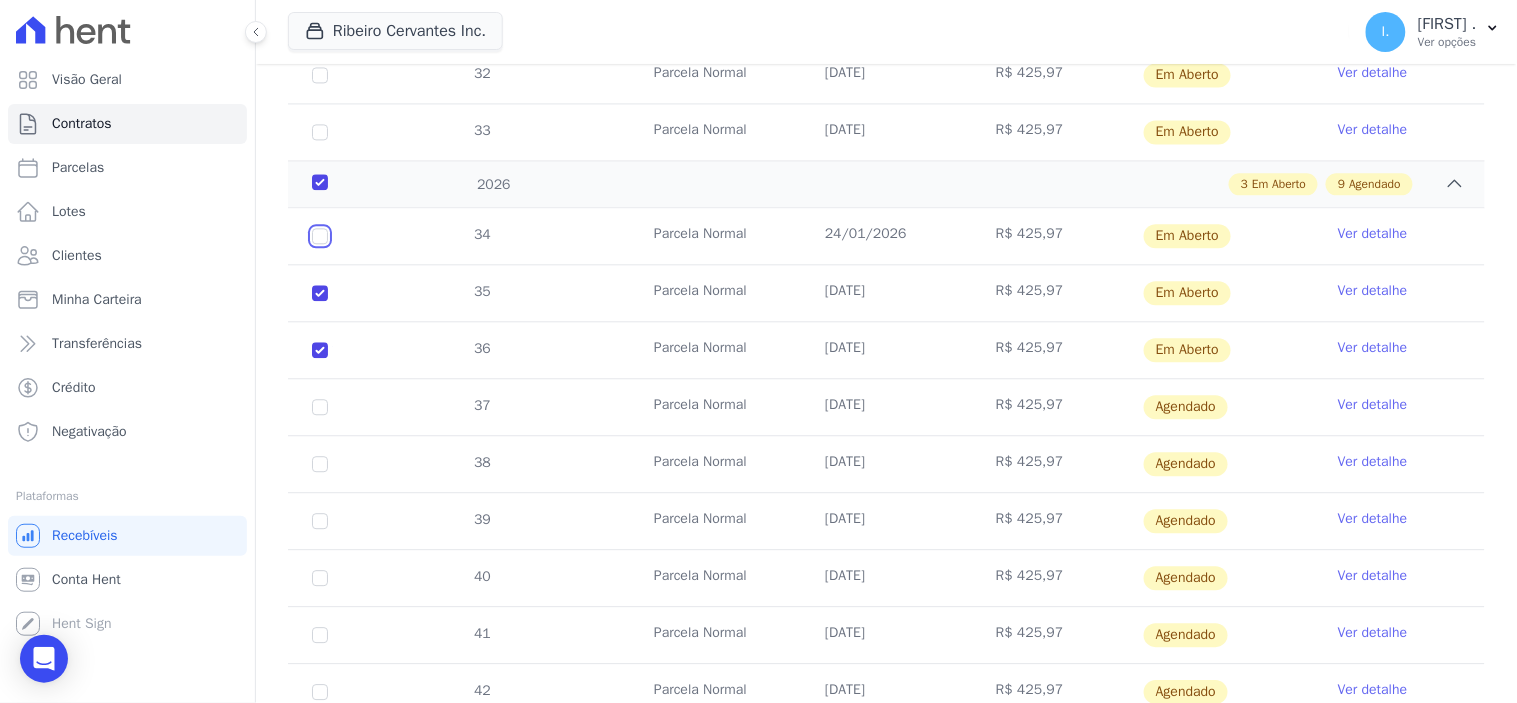 click at bounding box center (320, 236) 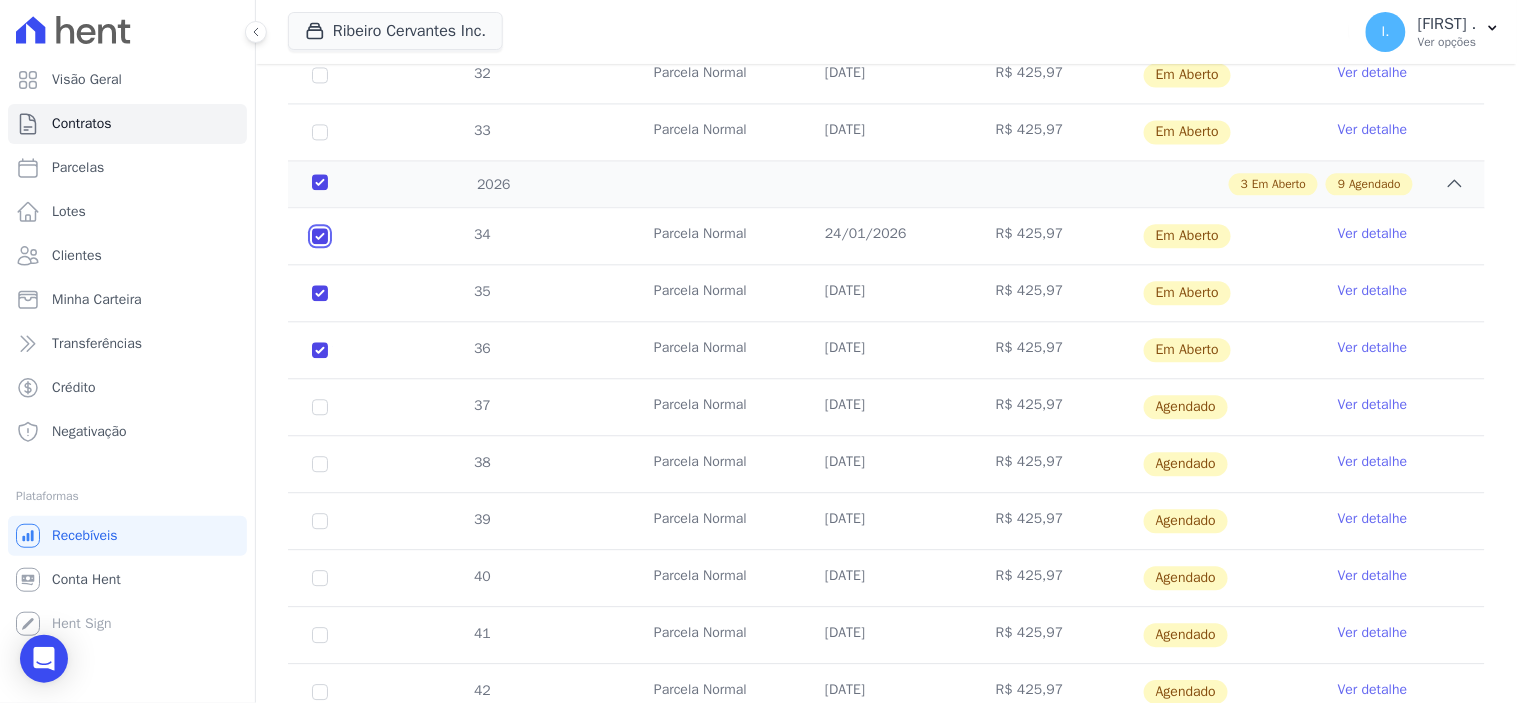 checkbox on "true" 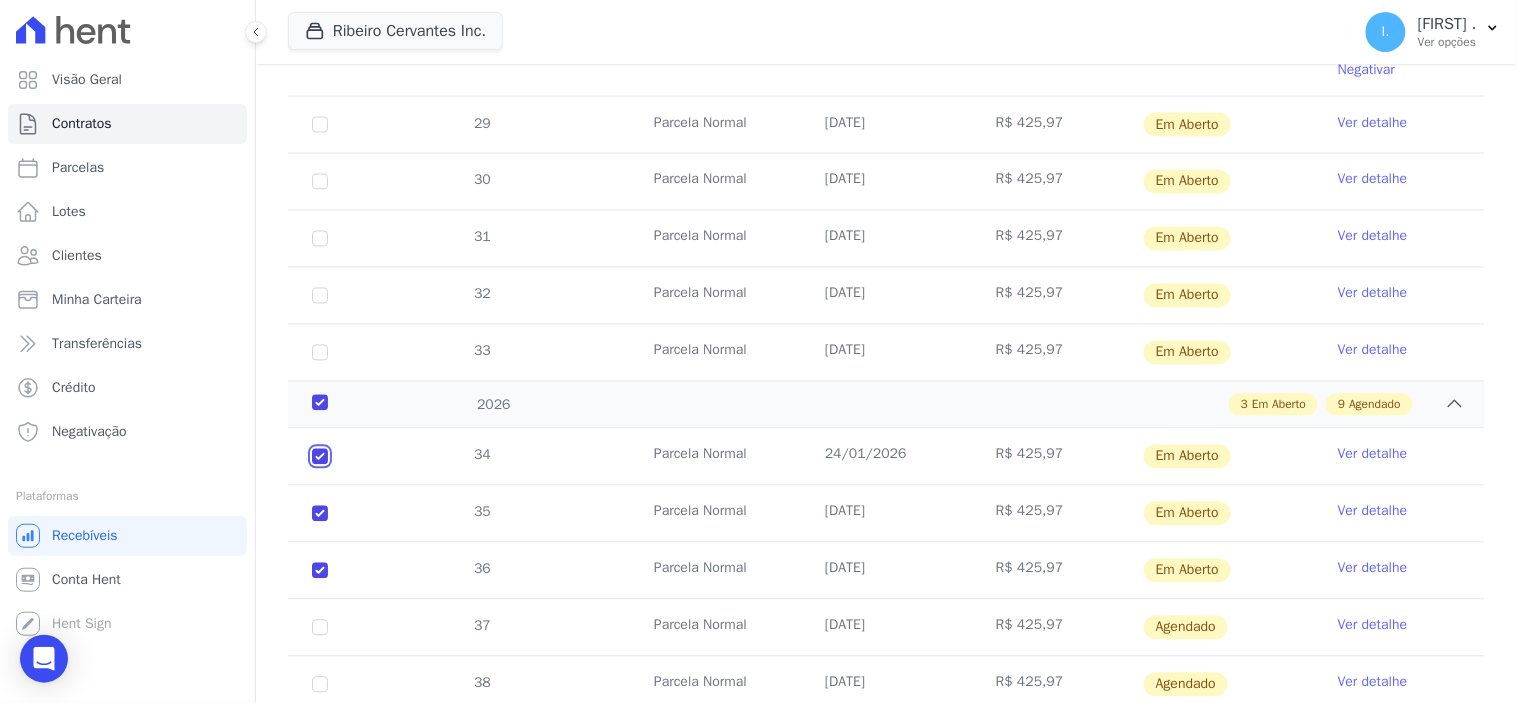 scroll, scrollTop: 888, scrollLeft: 0, axis: vertical 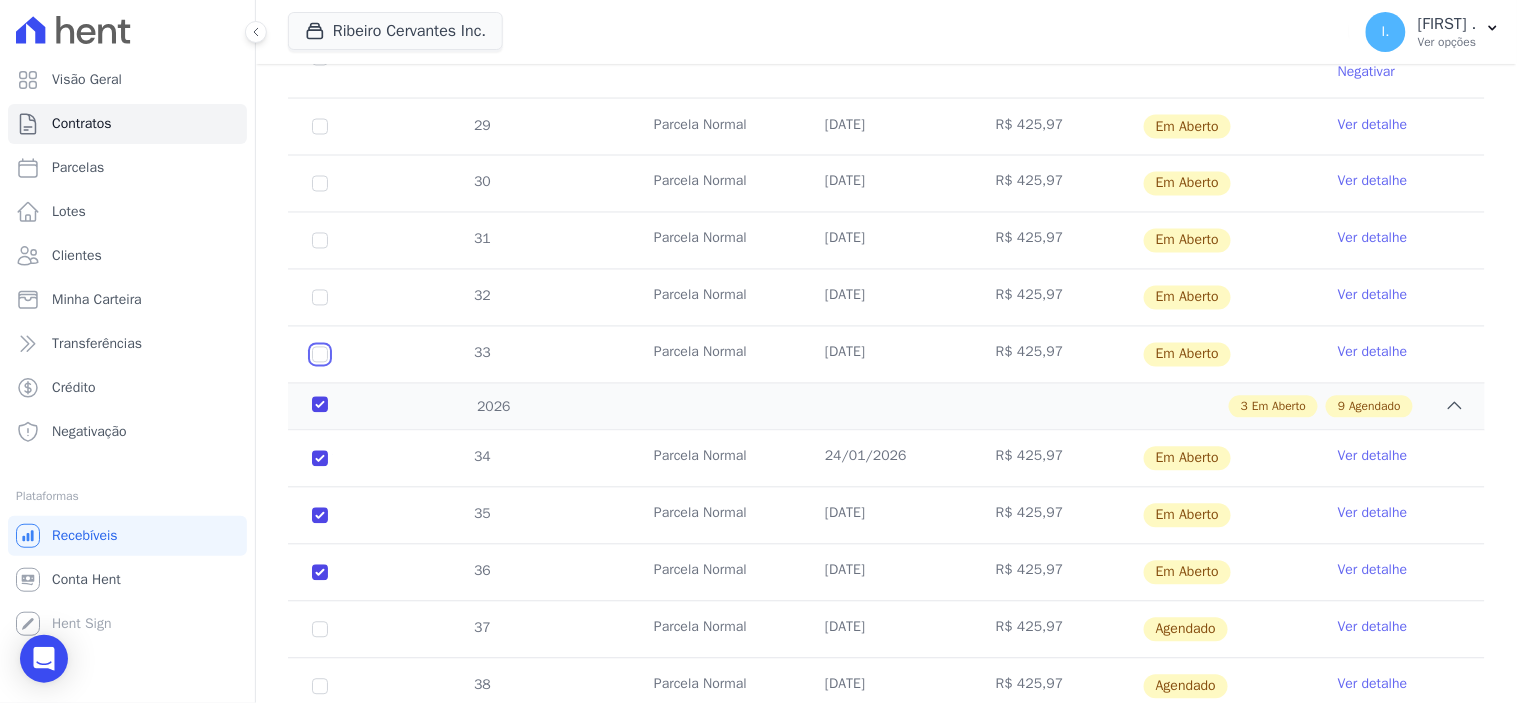 click at bounding box center (320, 127) 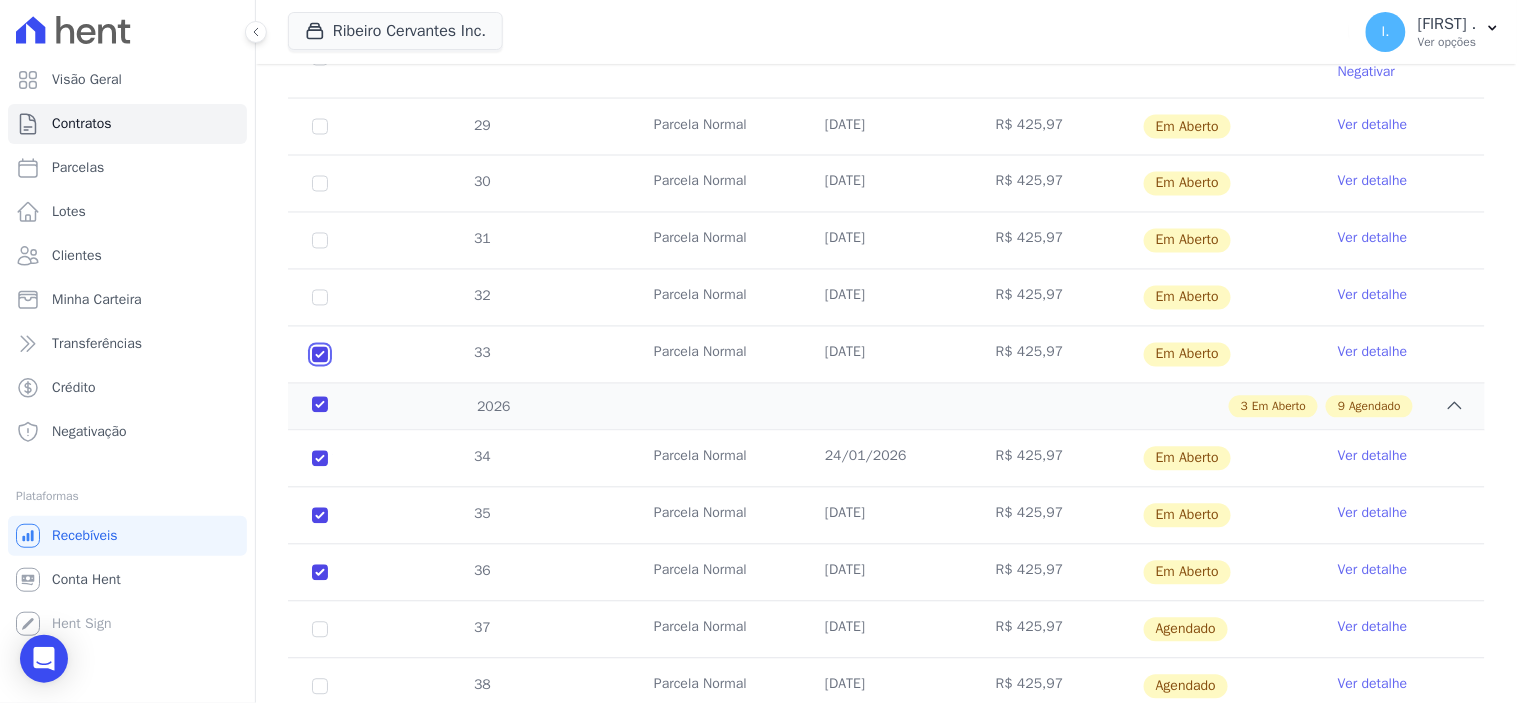 checkbox on "true" 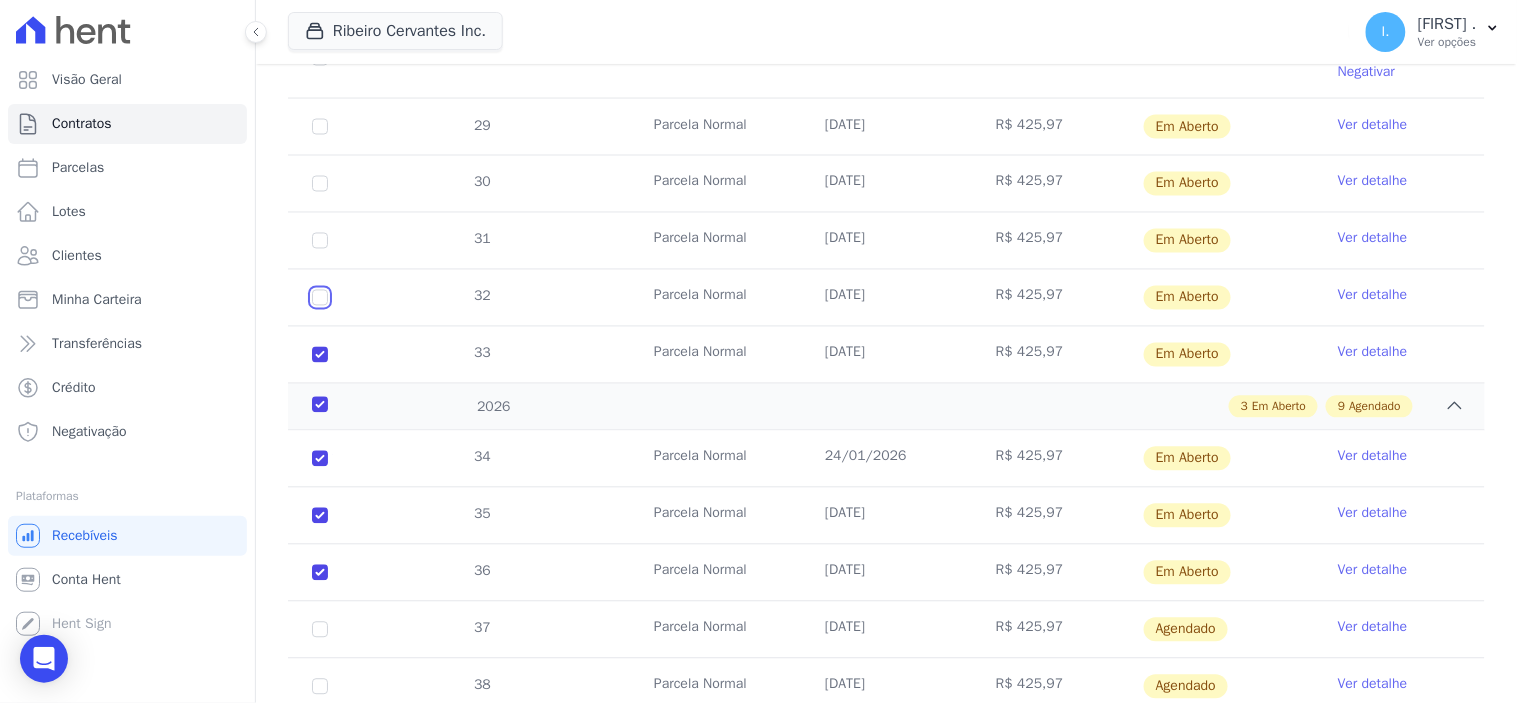 click at bounding box center [320, 127] 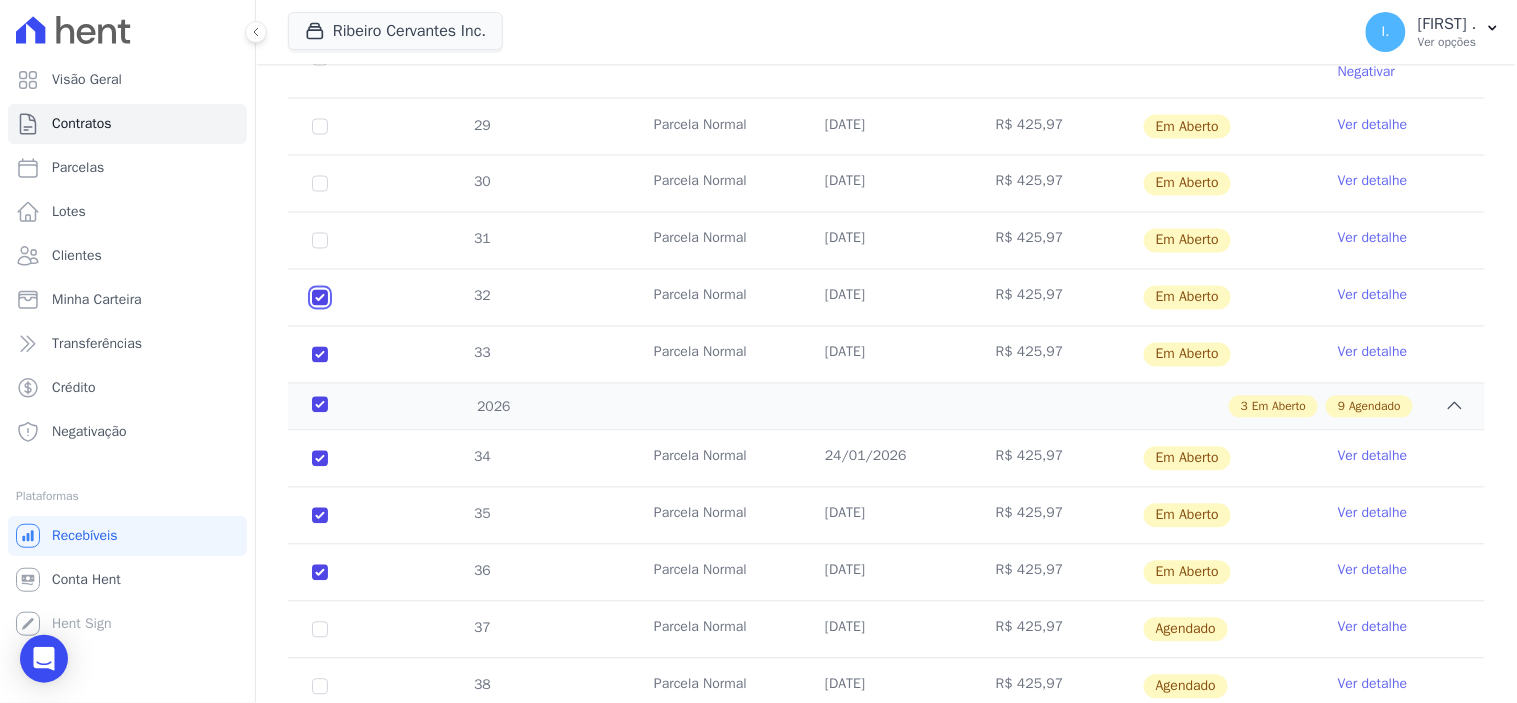 checkbox on "true" 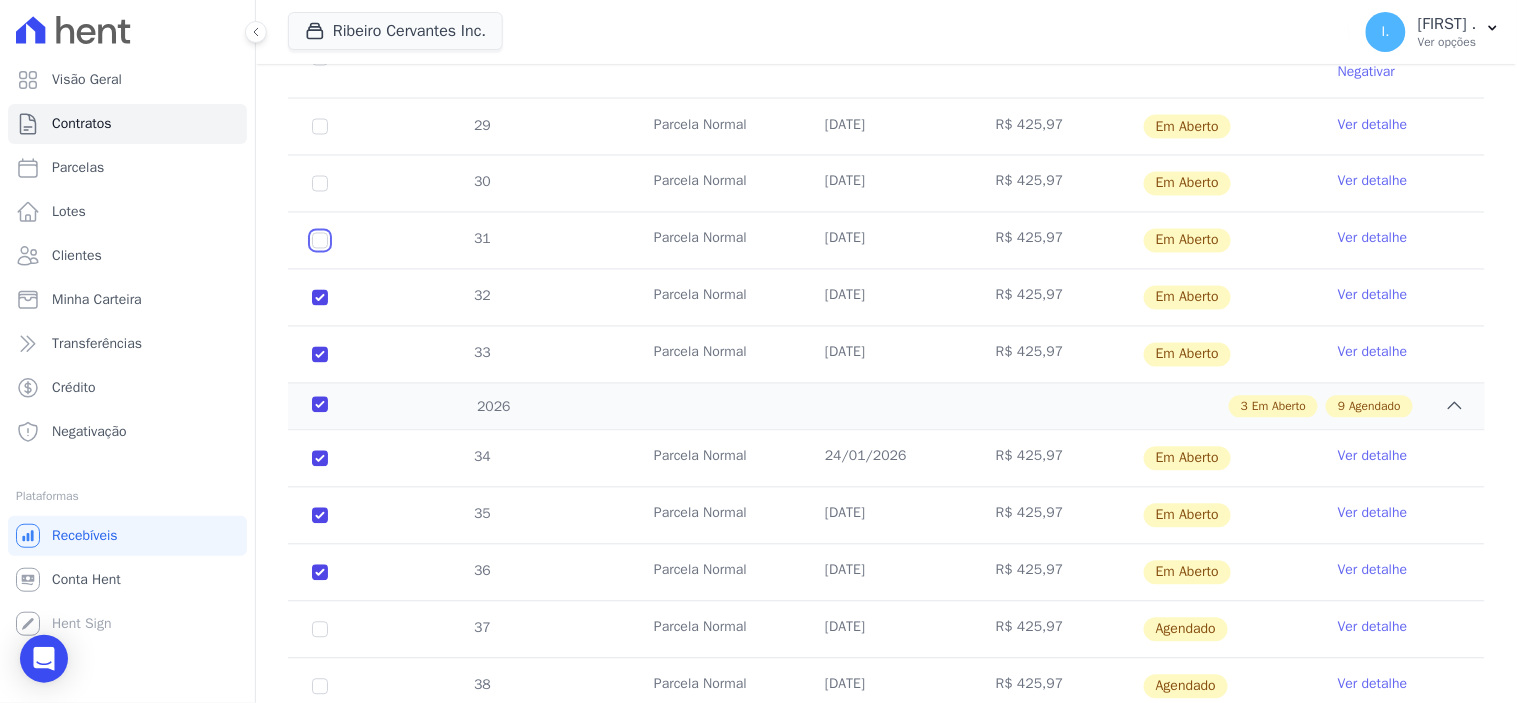 click at bounding box center (320, 127) 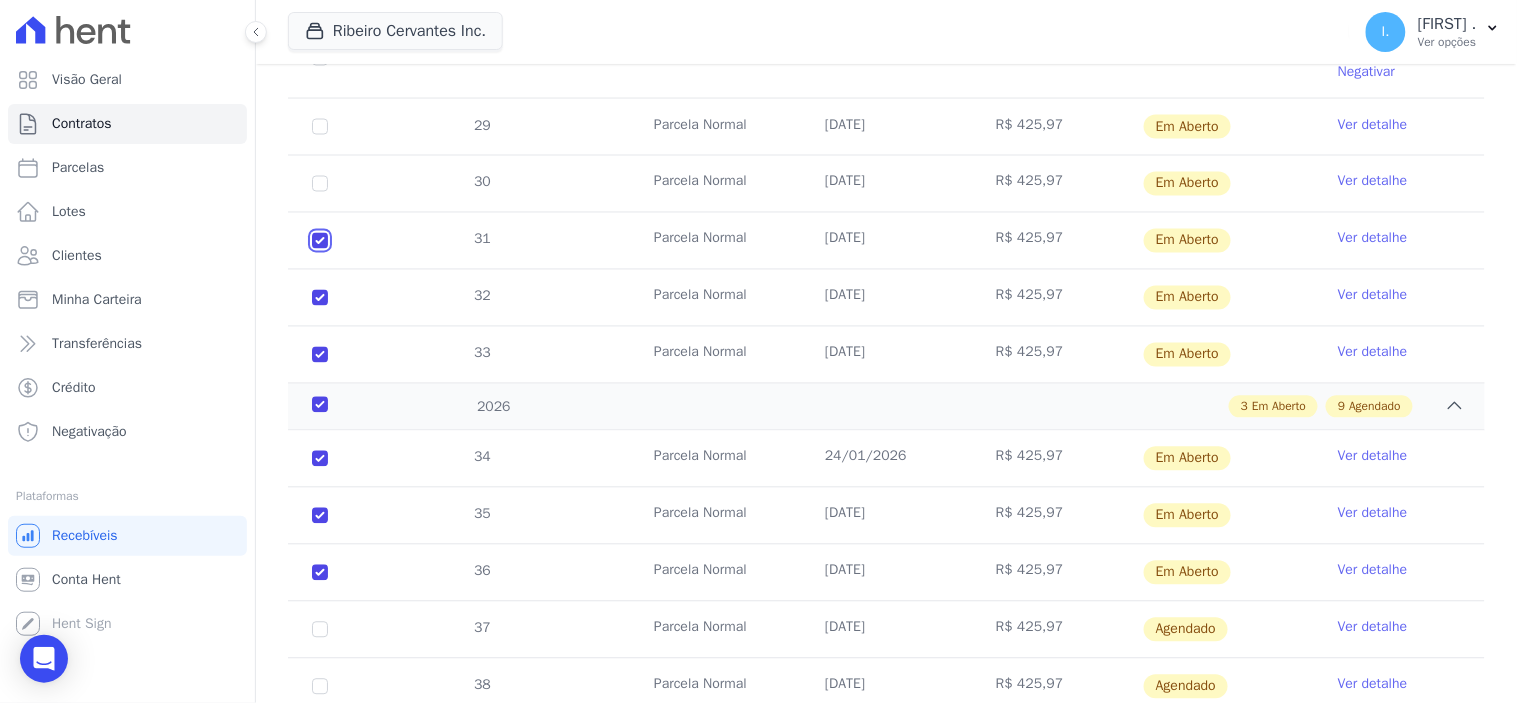 checkbox on "true" 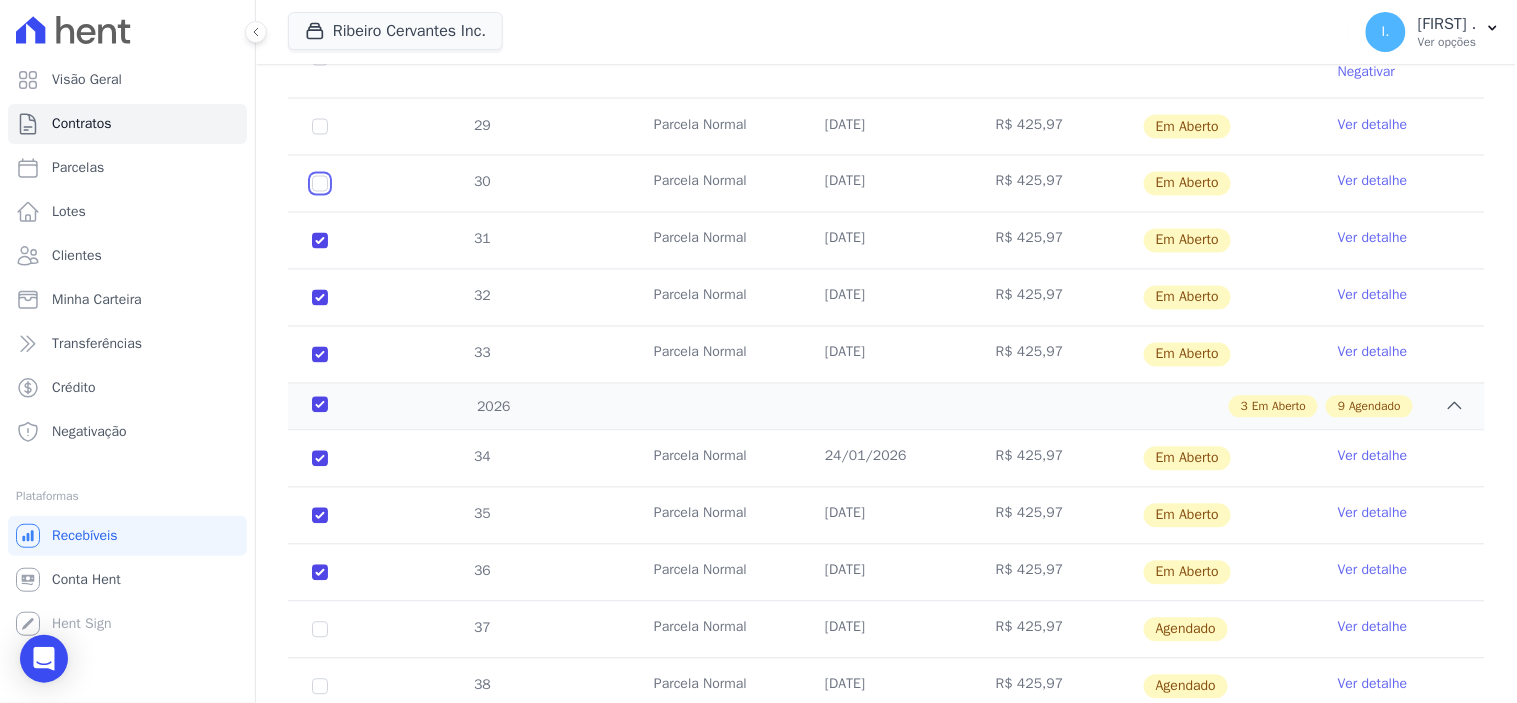 click at bounding box center (320, 127) 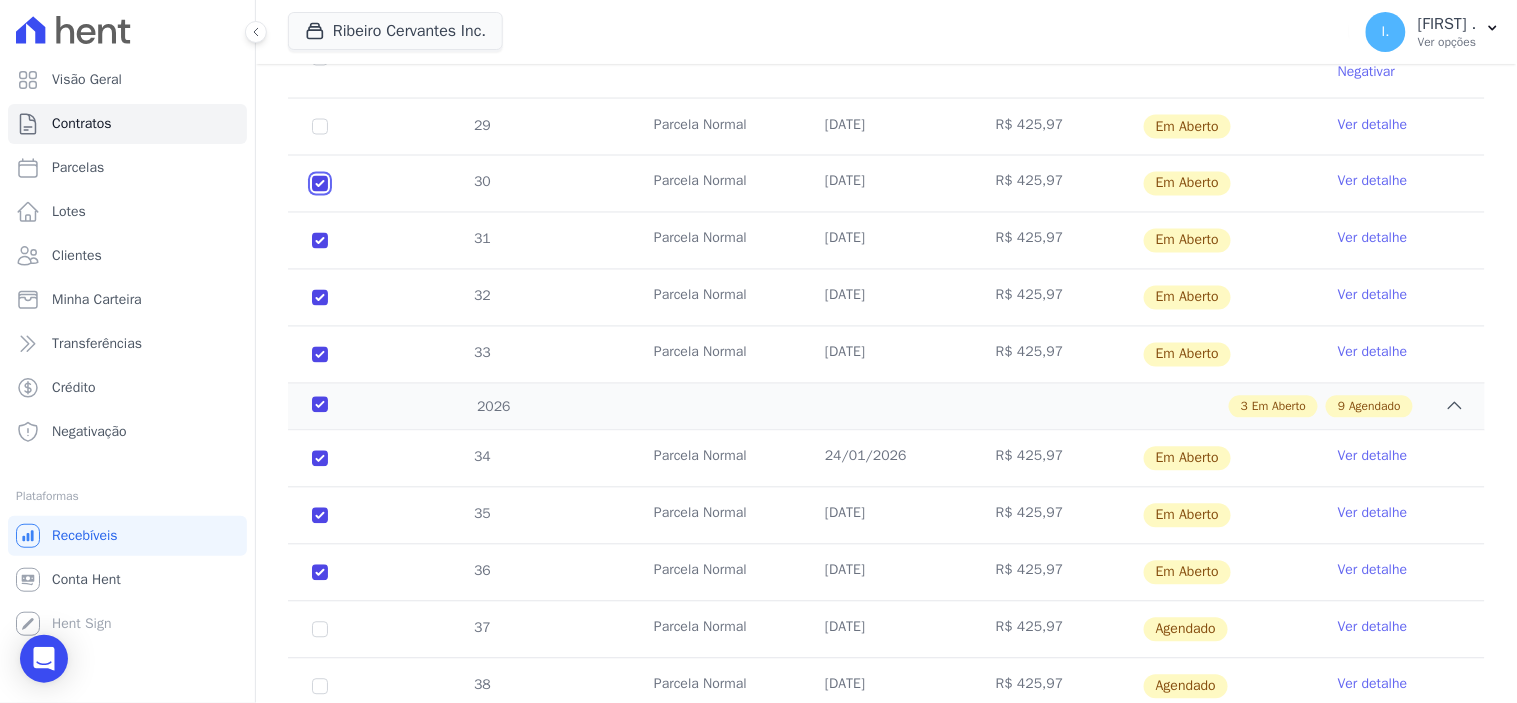 checkbox on "true" 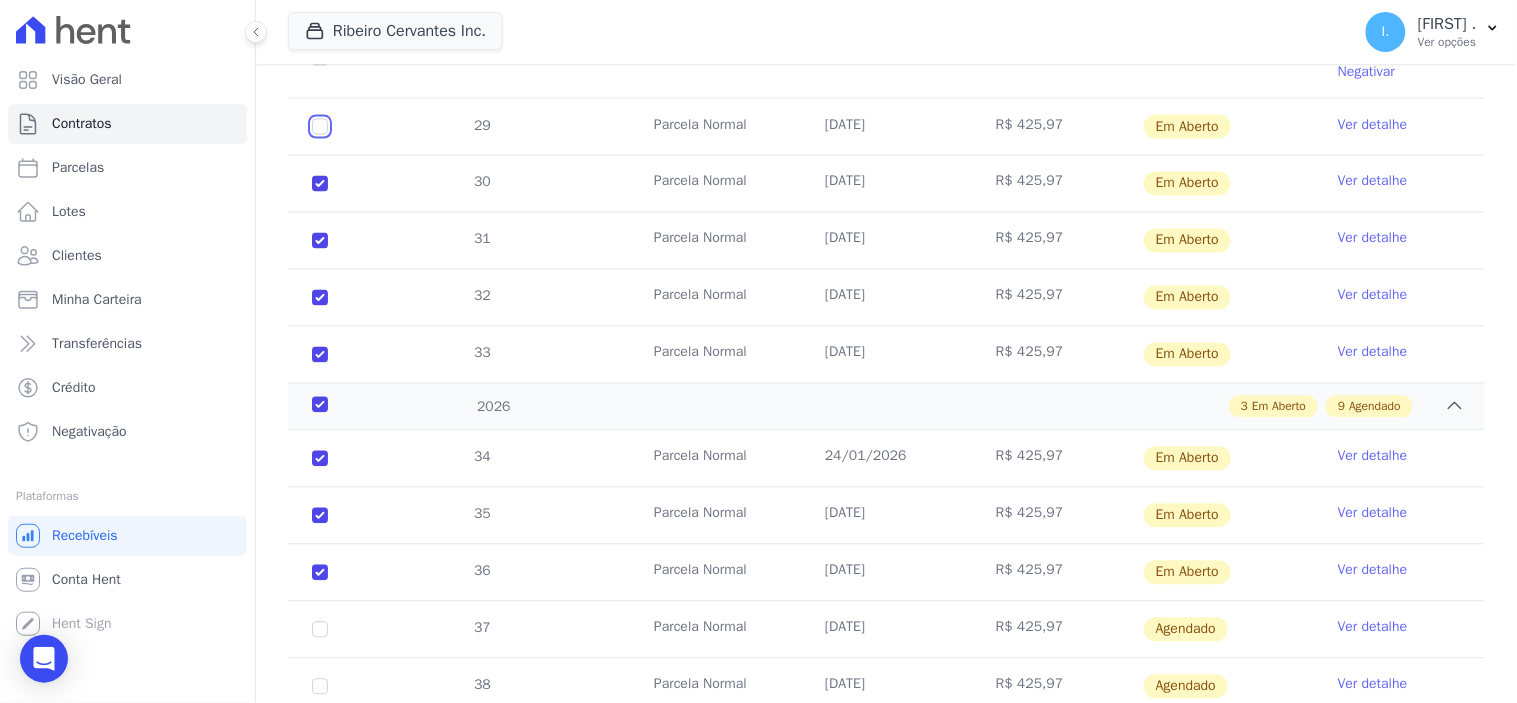 click at bounding box center (320, 127) 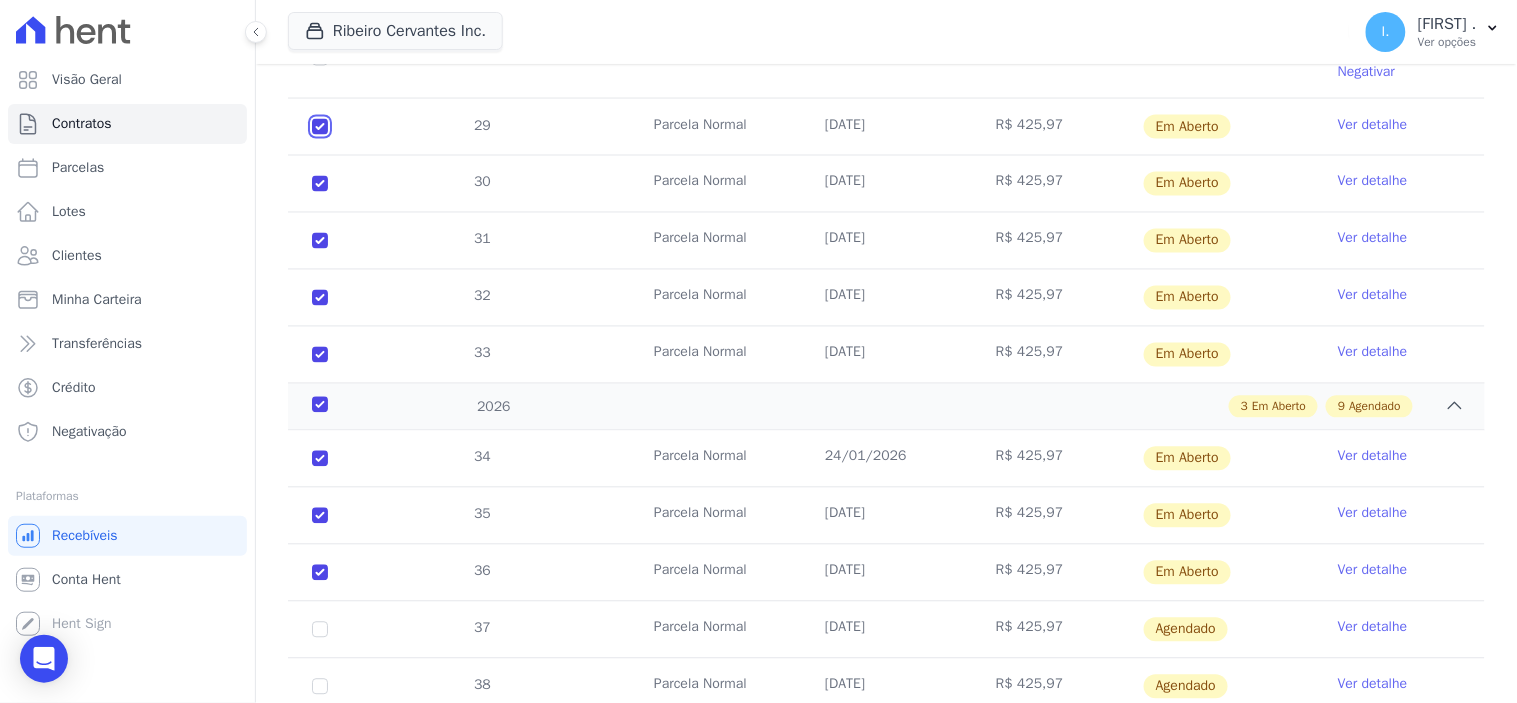 checkbox on "true" 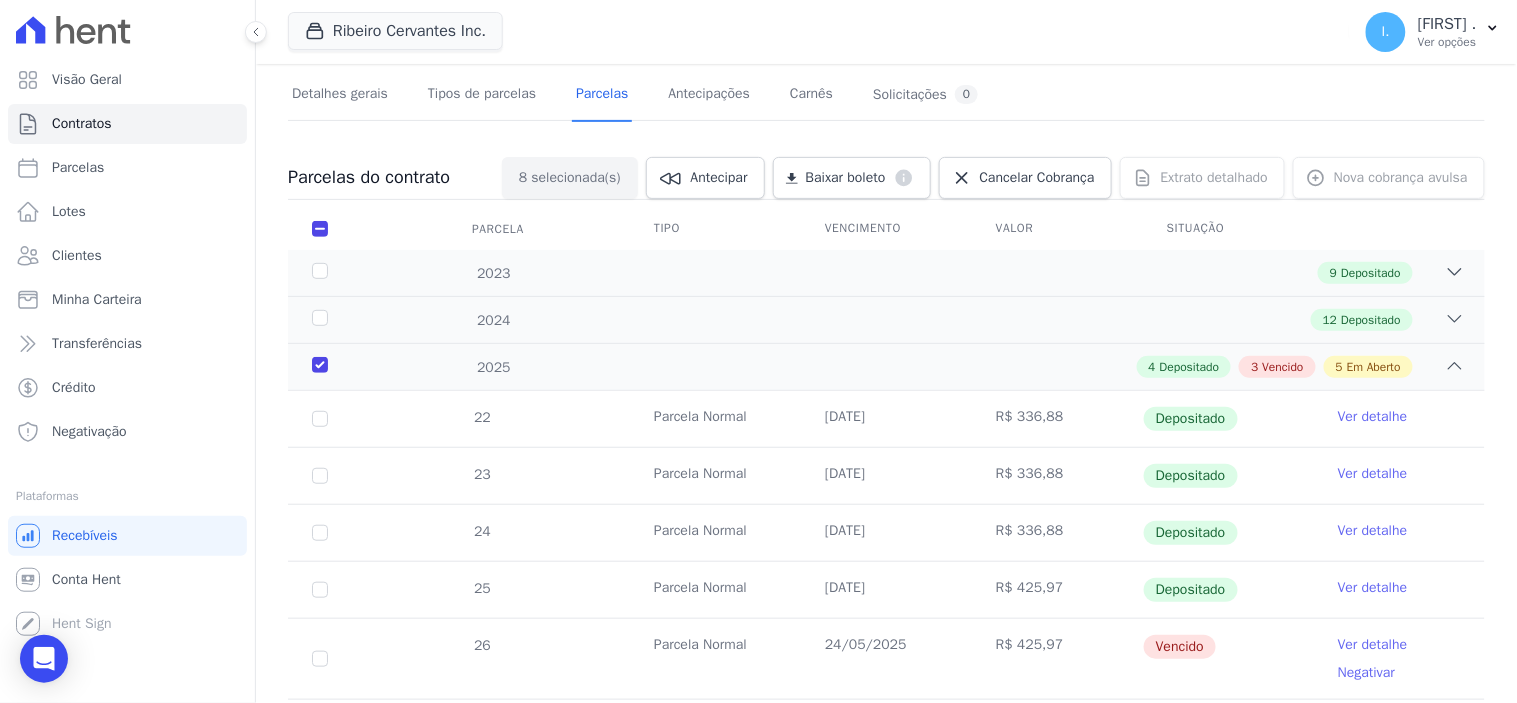 scroll, scrollTop: 0, scrollLeft: 0, axis: both 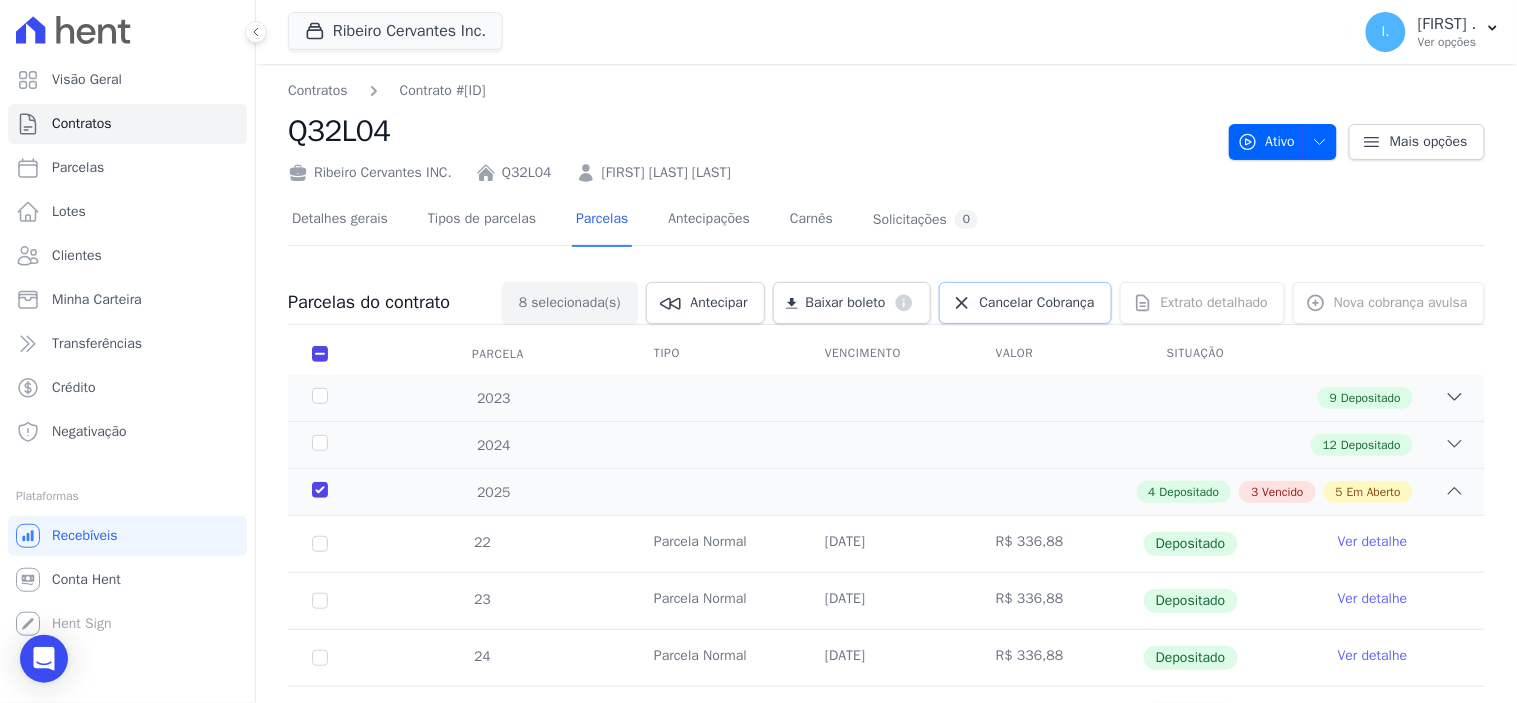 click on "Cancelar Cobrança" at bounding box center [1037, 303] 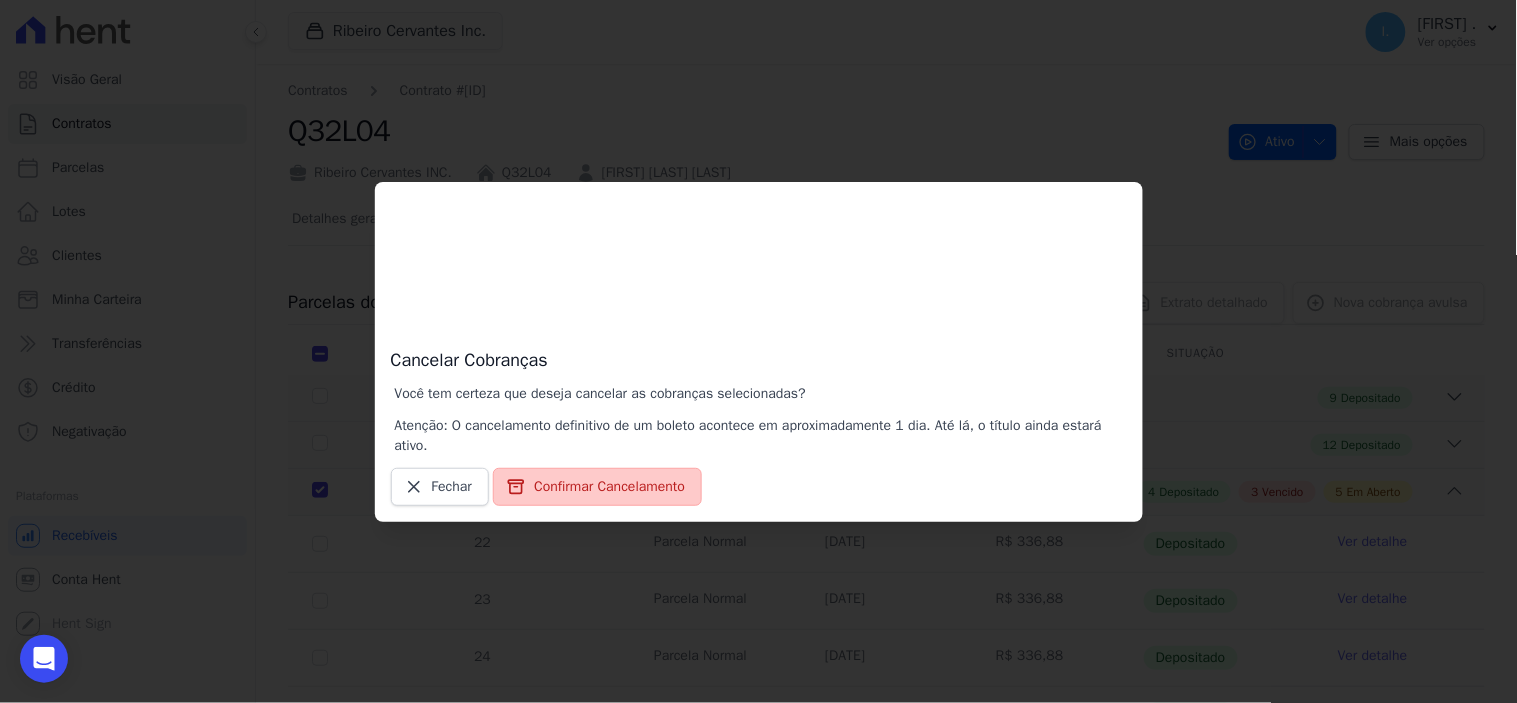click on "Confirmar Cancelamento" at bounding box center [597, 487] 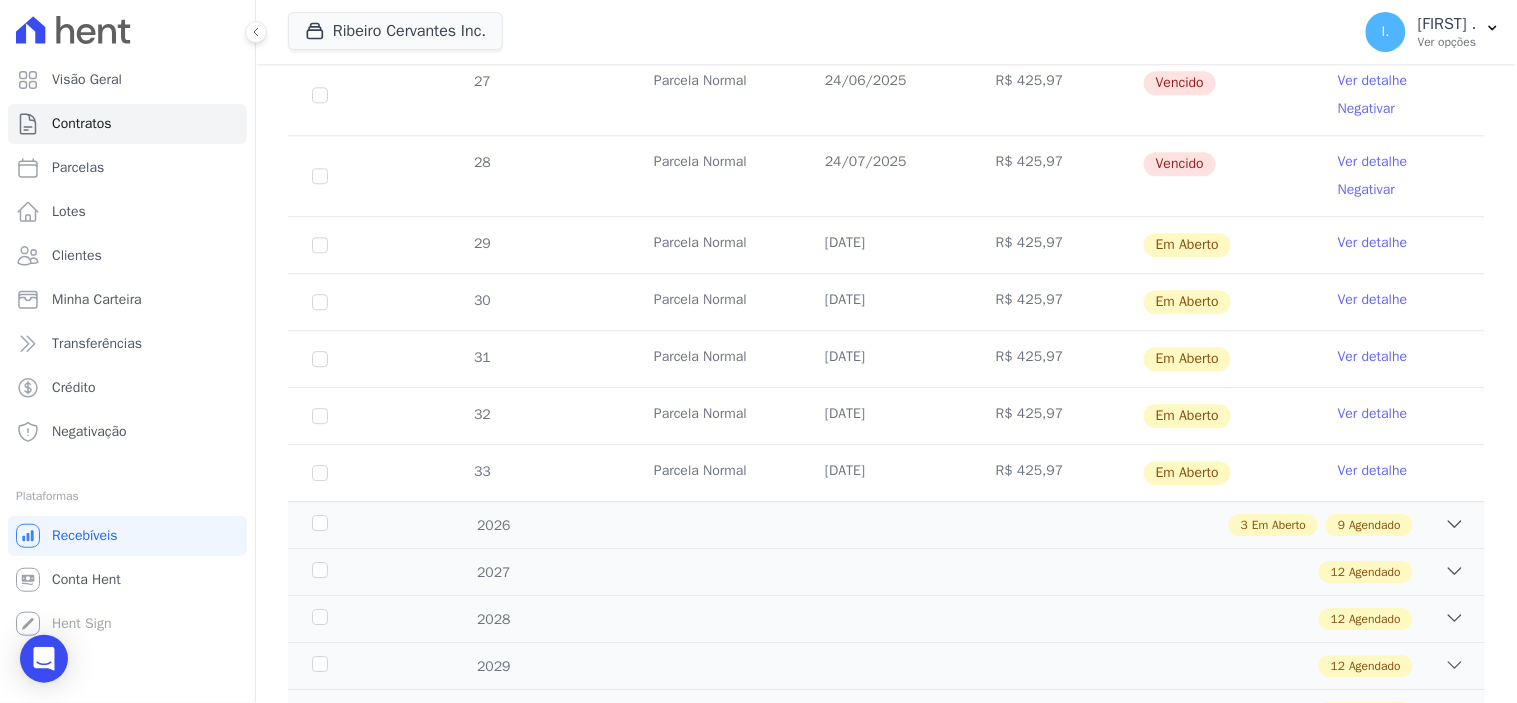 scroll, scrollTop: 1154, scrollLeft: 0, axis: vertical 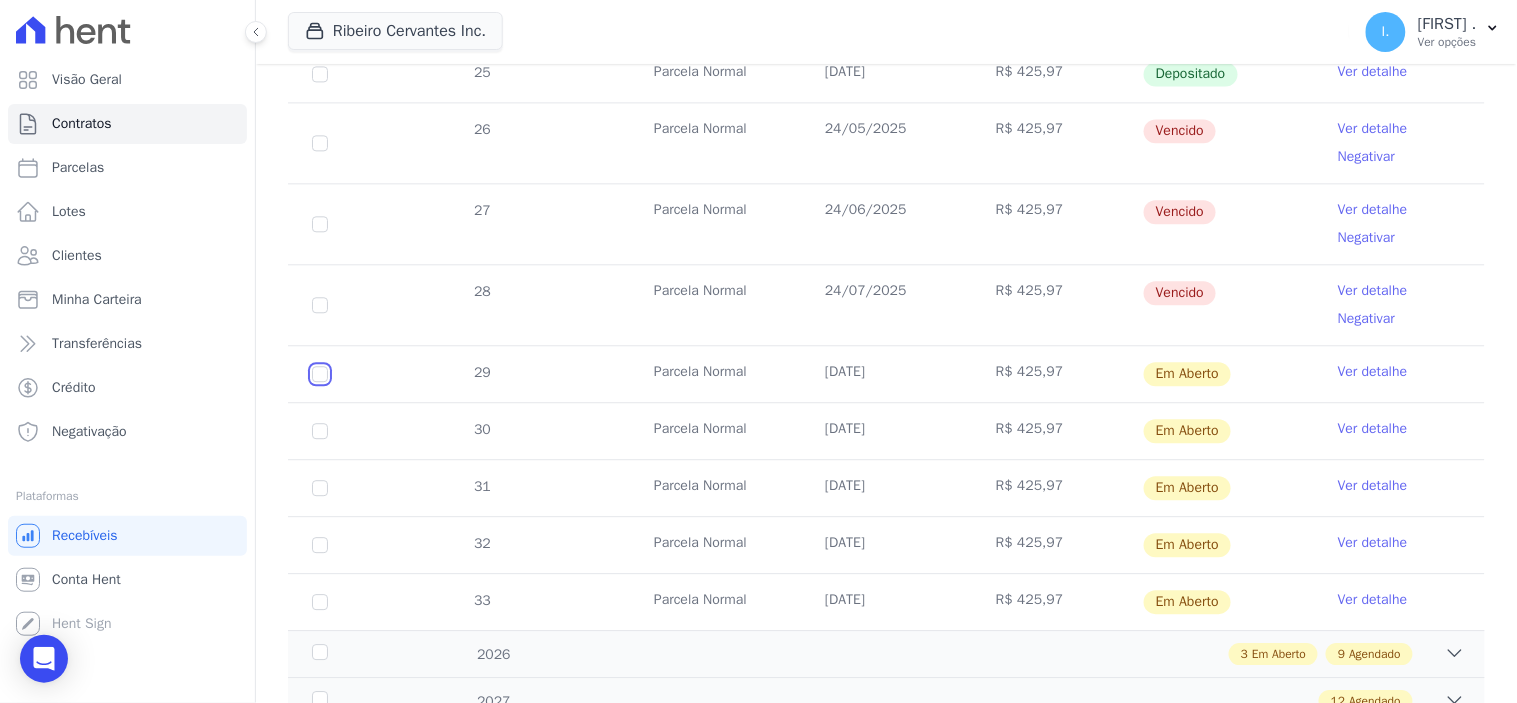 click at bounding box center [320, 374] 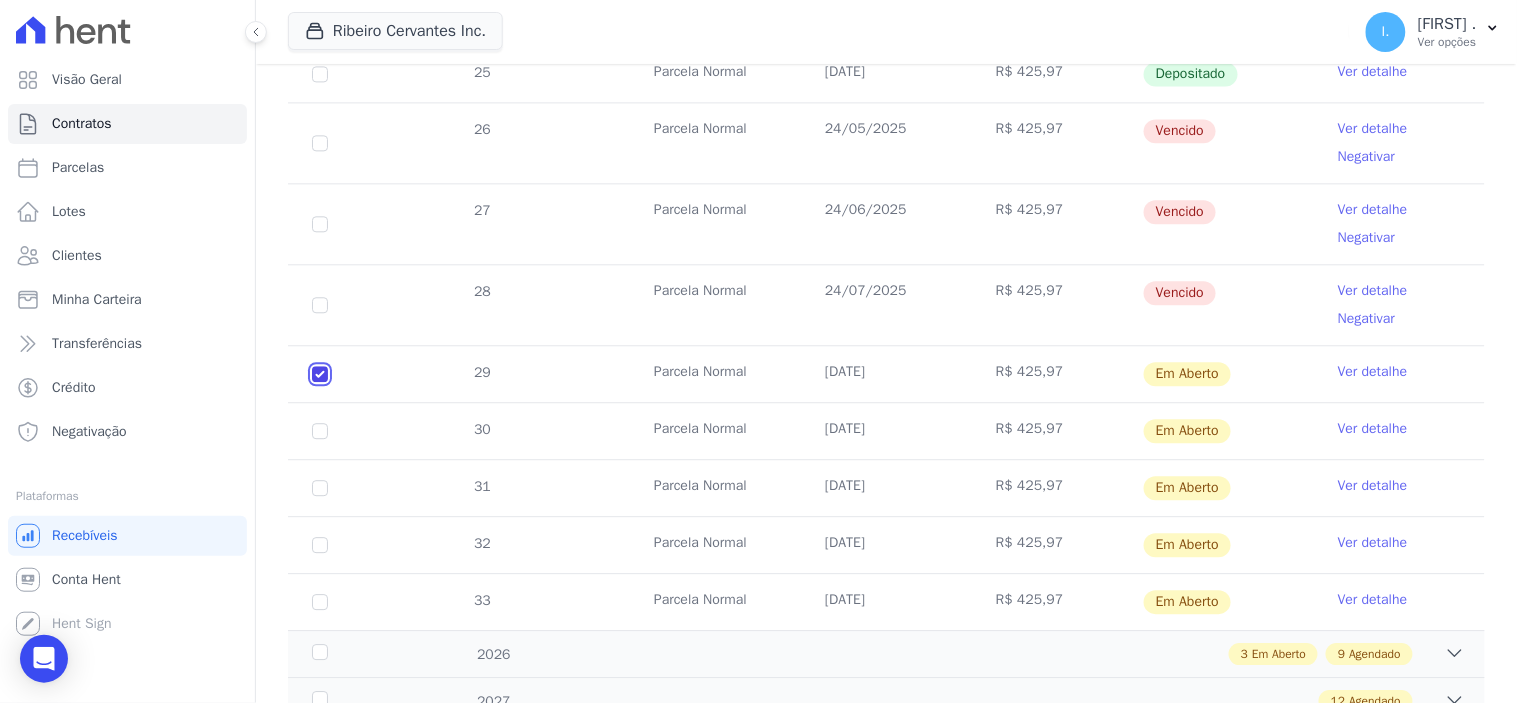 checkbox on "true" 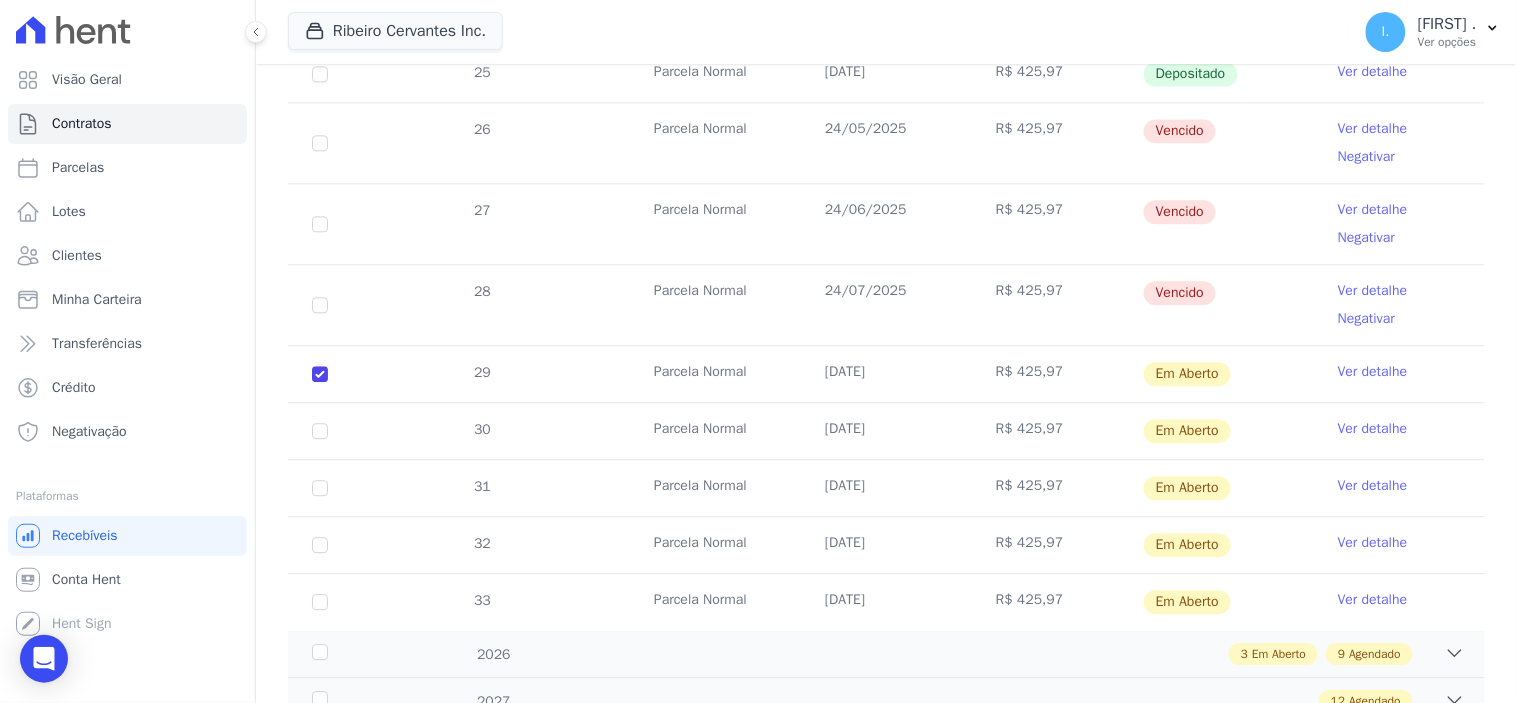 click on "30" at bounding box center [320, 431] 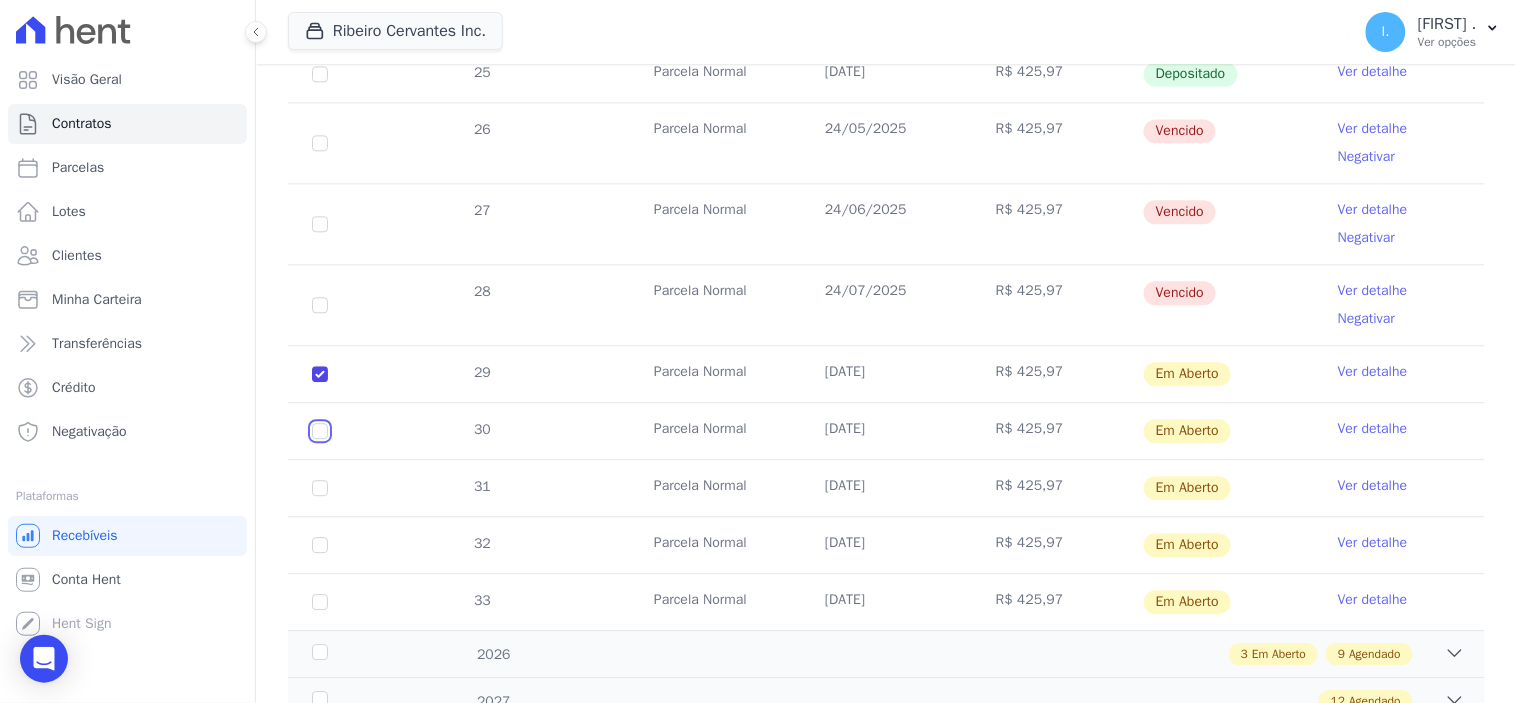 click at bounding box center [320, 374] 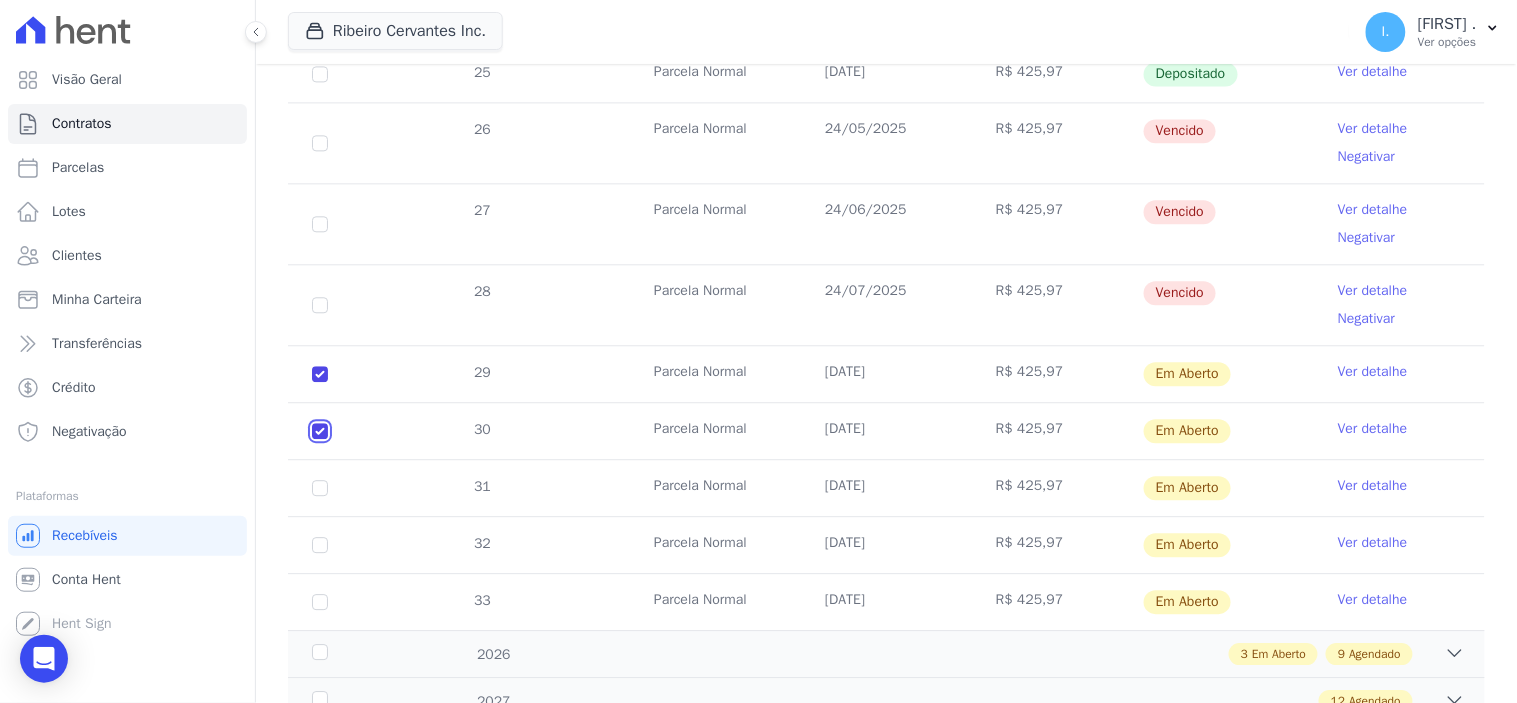 checkbox on "true" 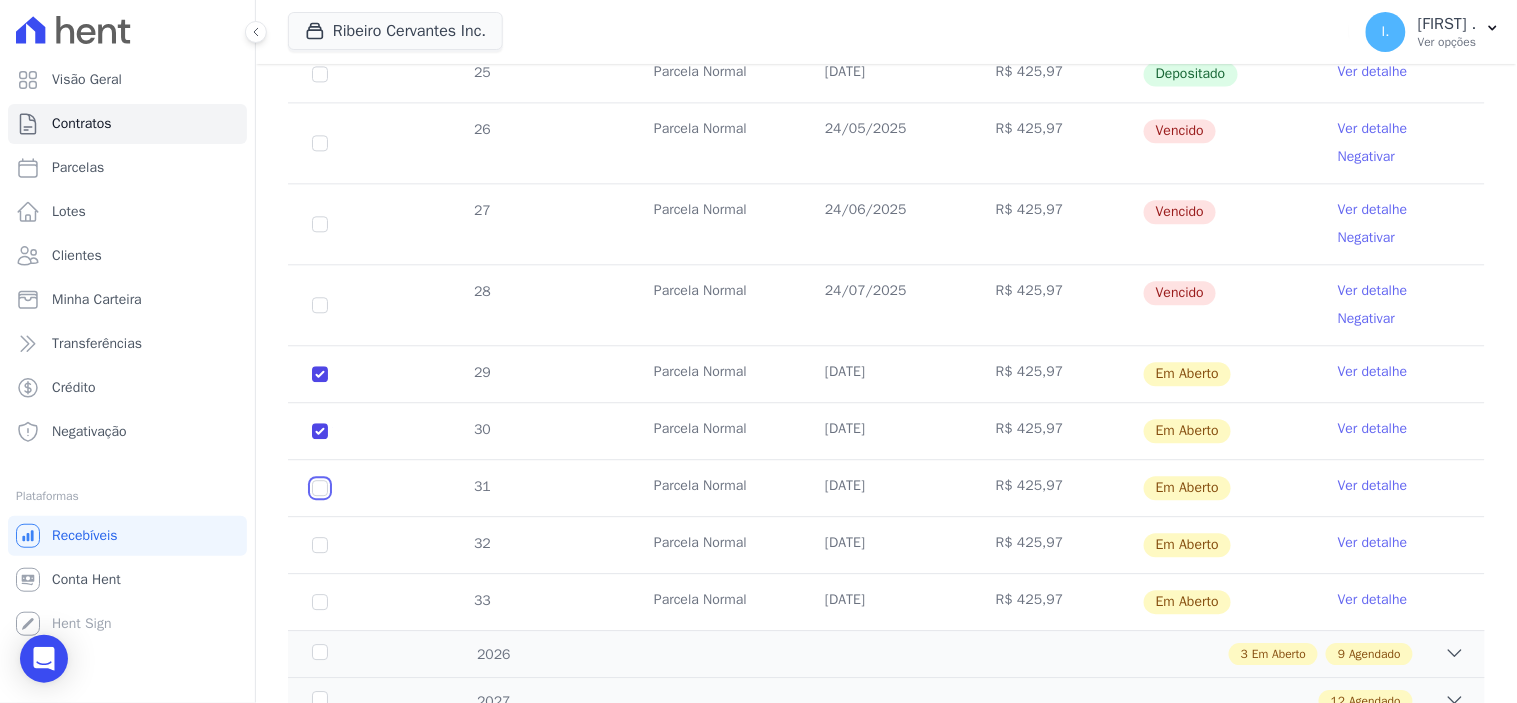 click at bounding box center (320, 374) 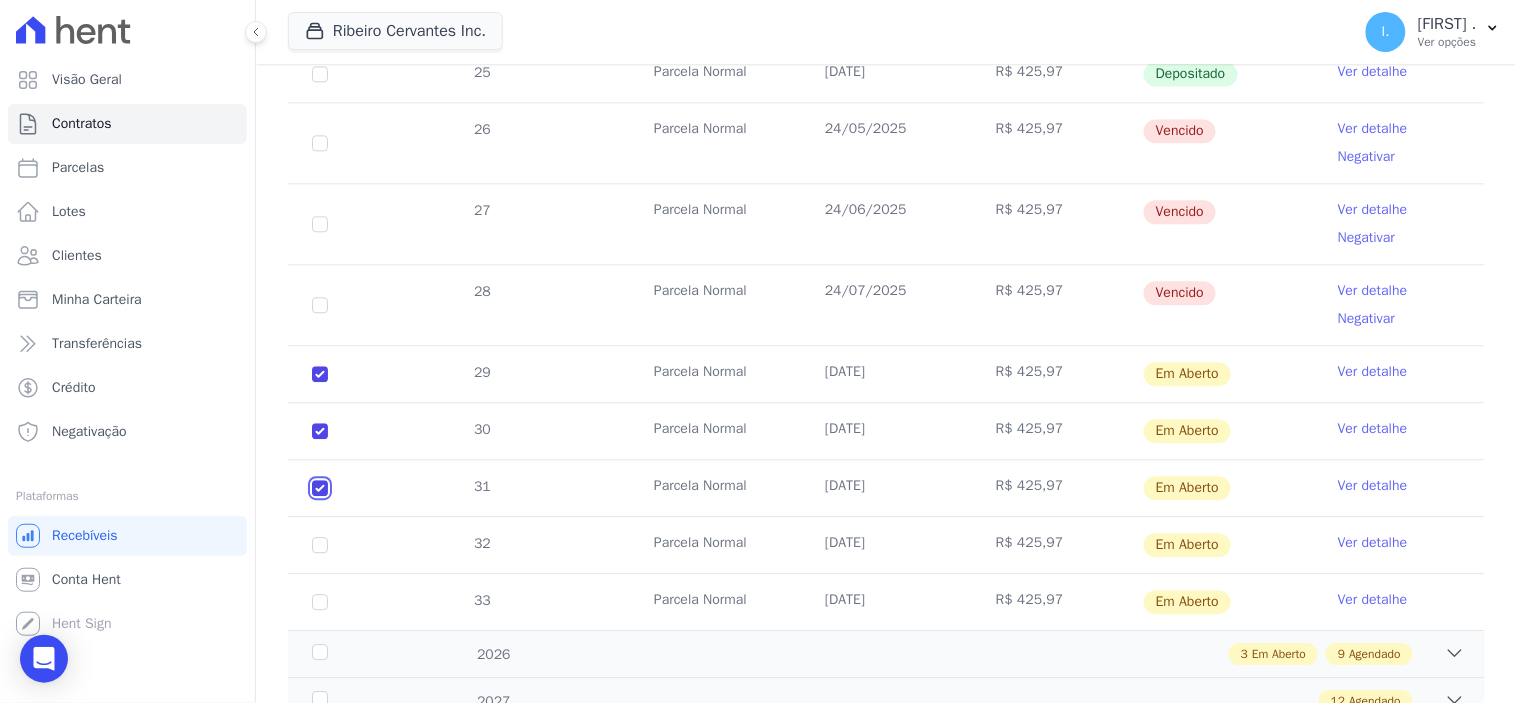 checkbox on "true" 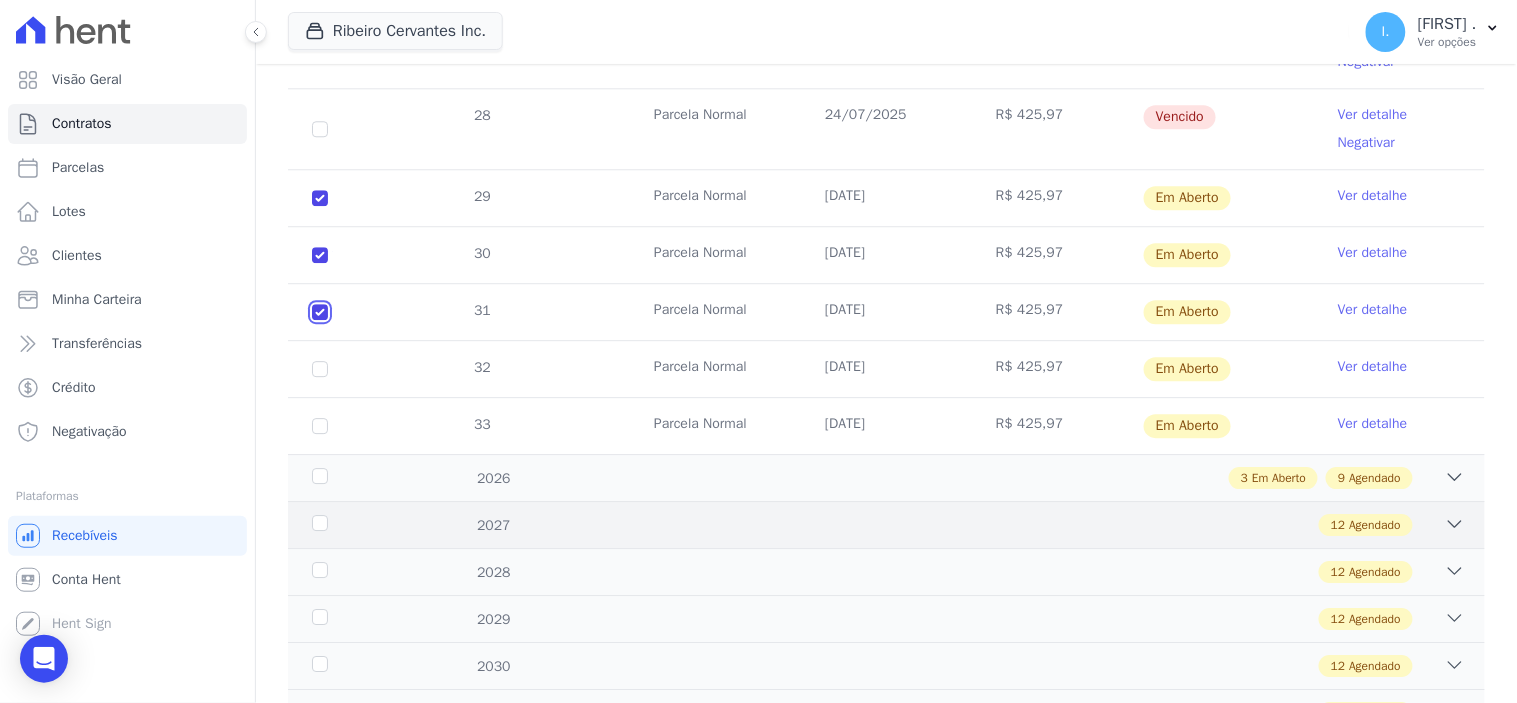 scroll, scrollTop: 1376, scrollLeft: 0, axis: vertical 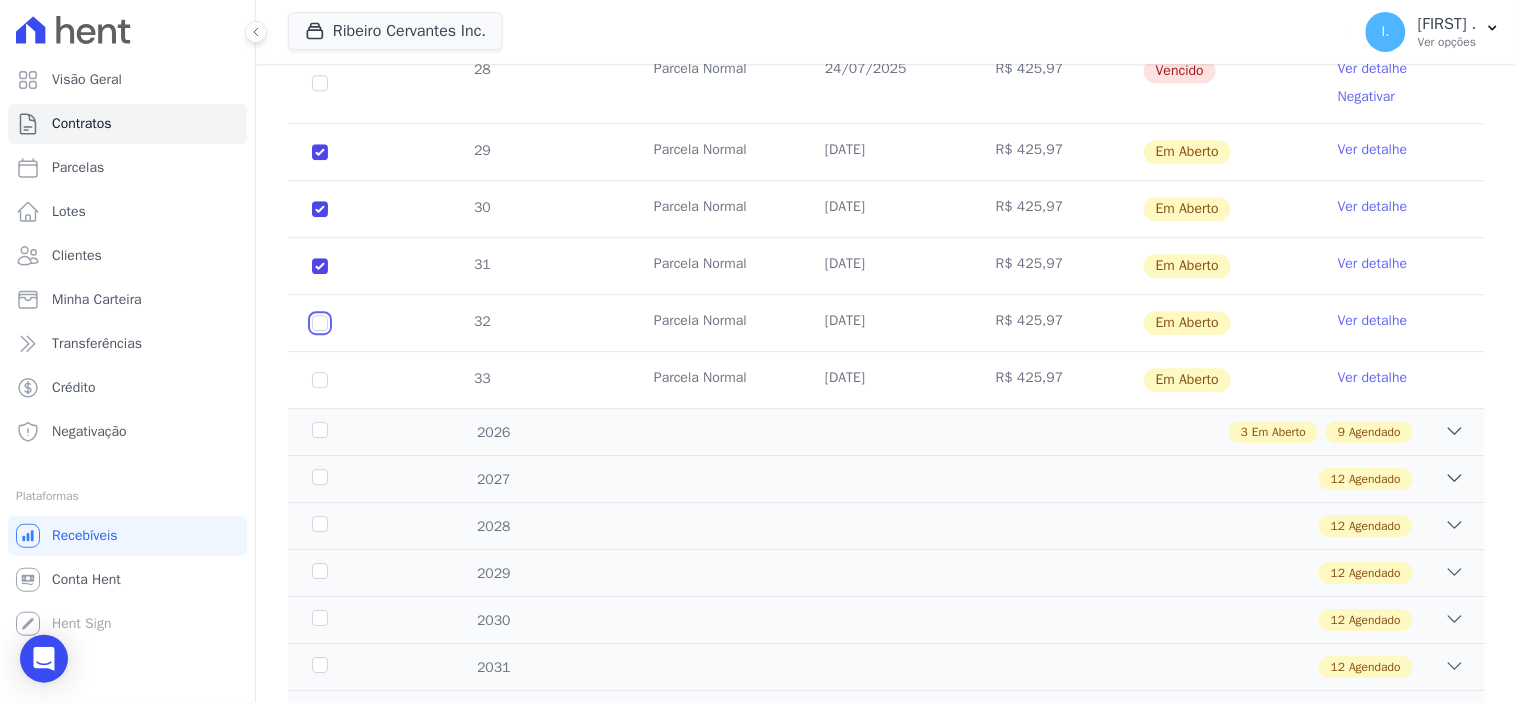 click at bounding box center (320, 152) 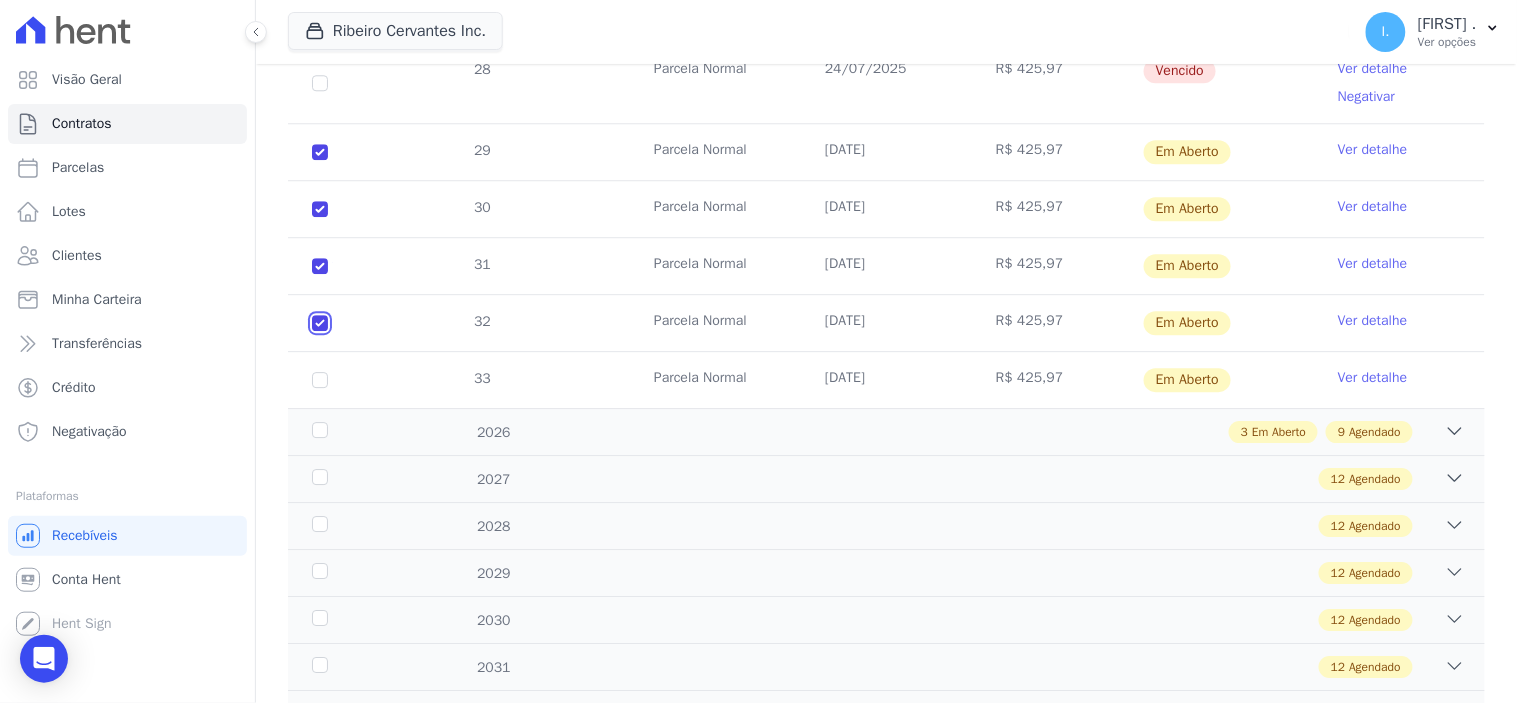 checkbox on "true" 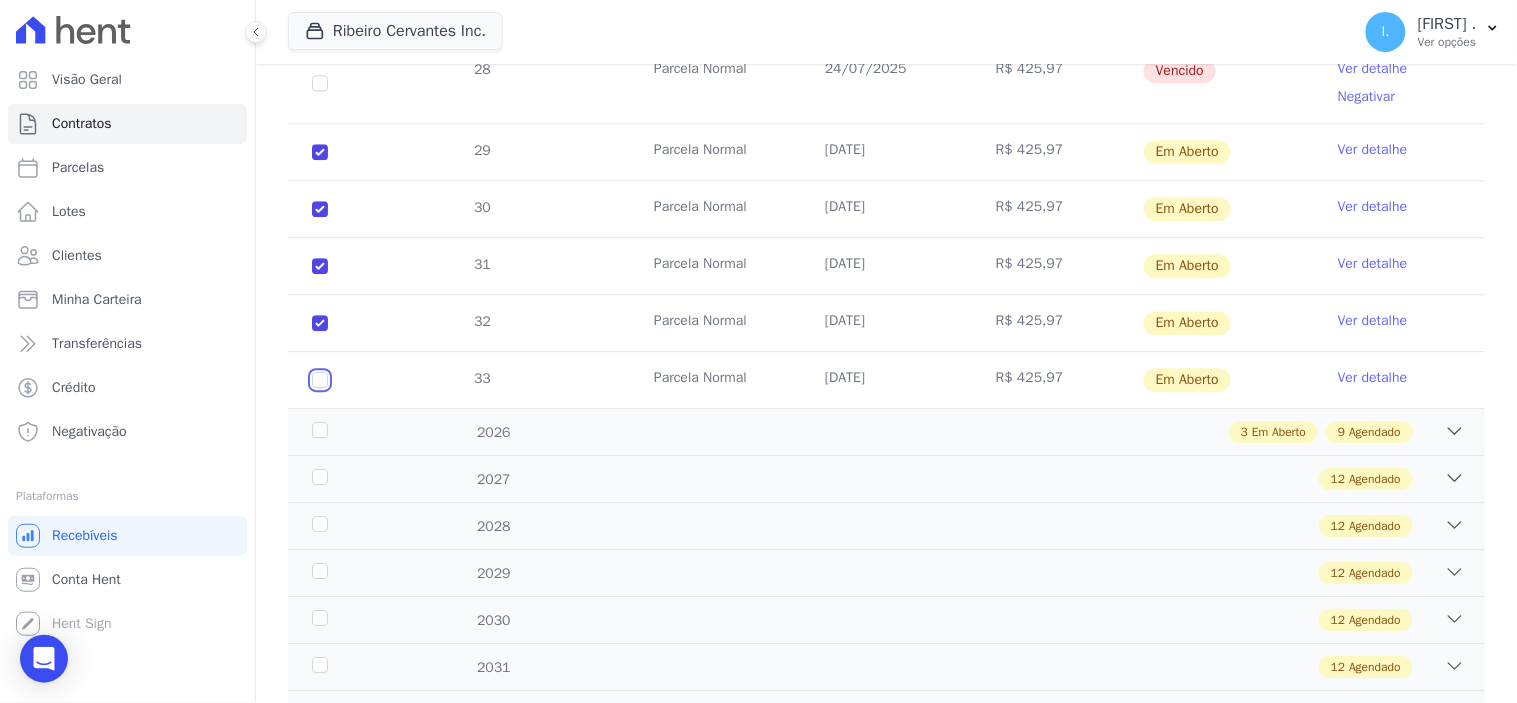 click at bounding box center [320, 152] 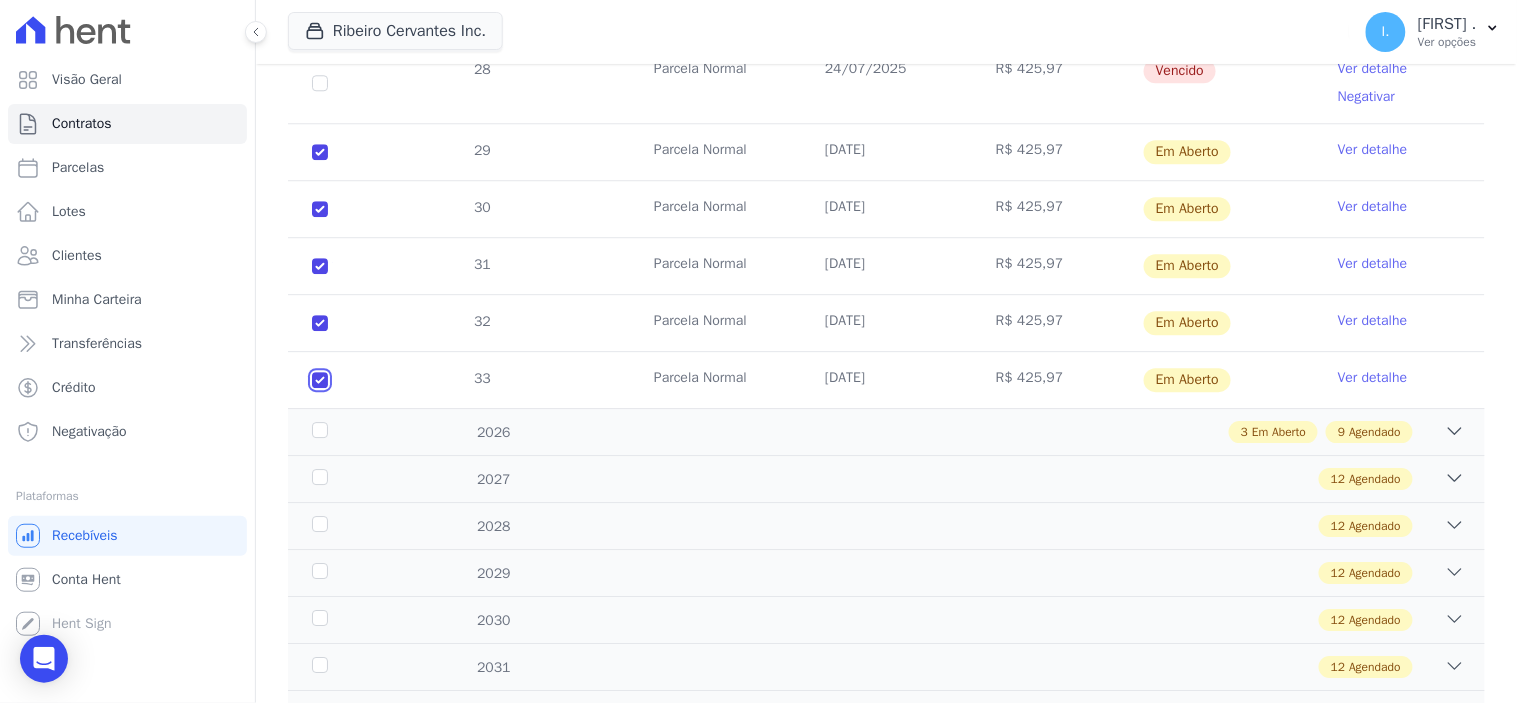 checkbox on "true" 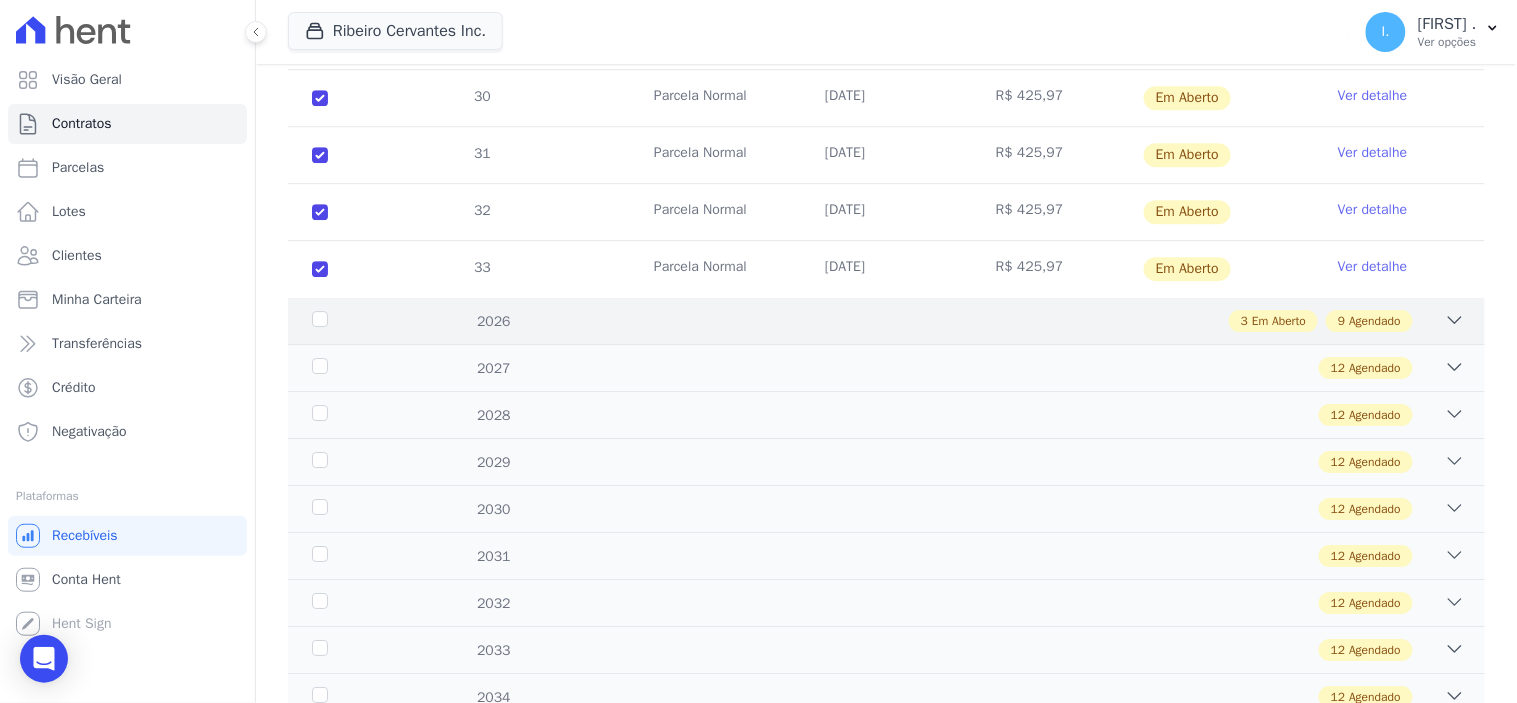 click on "2026" at bounding box center [360, 321] 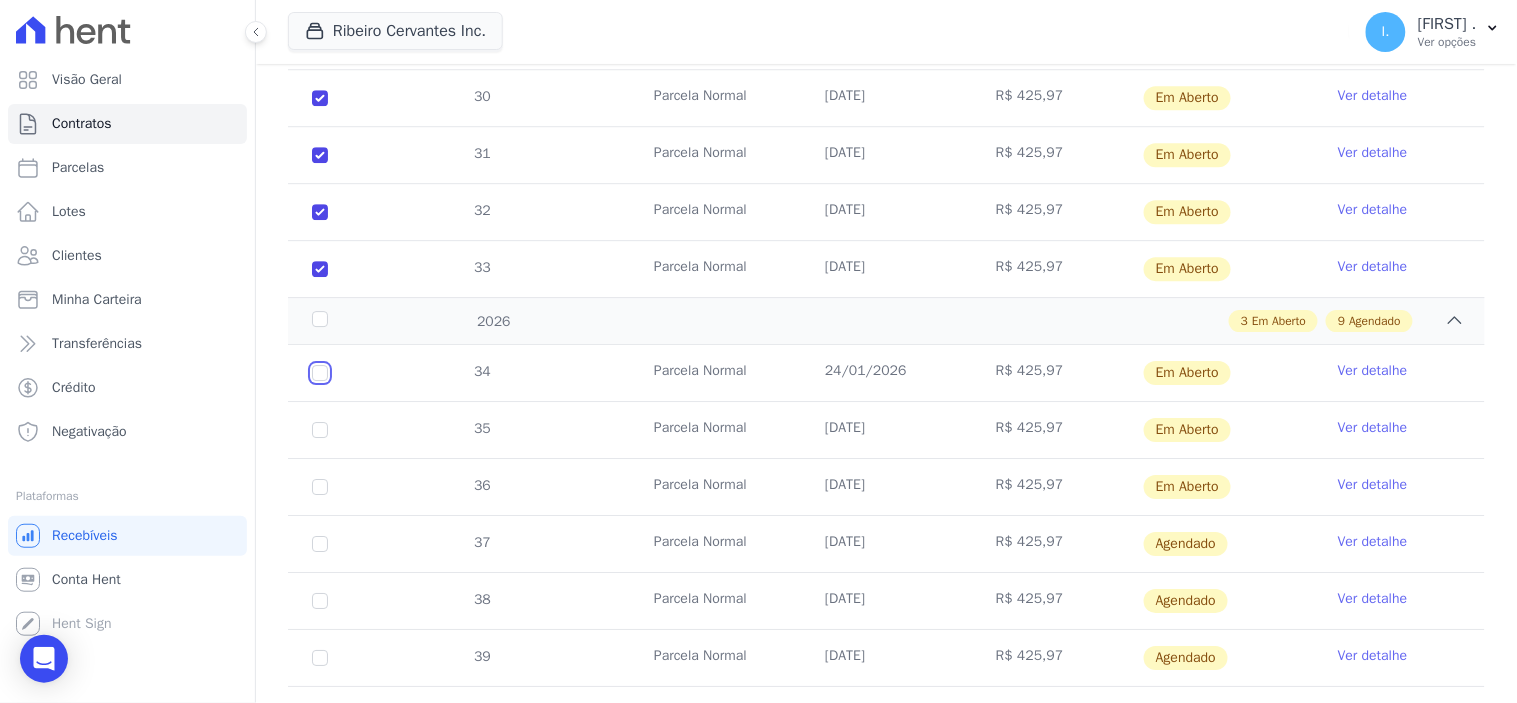 click at bounding box center (320, 373) 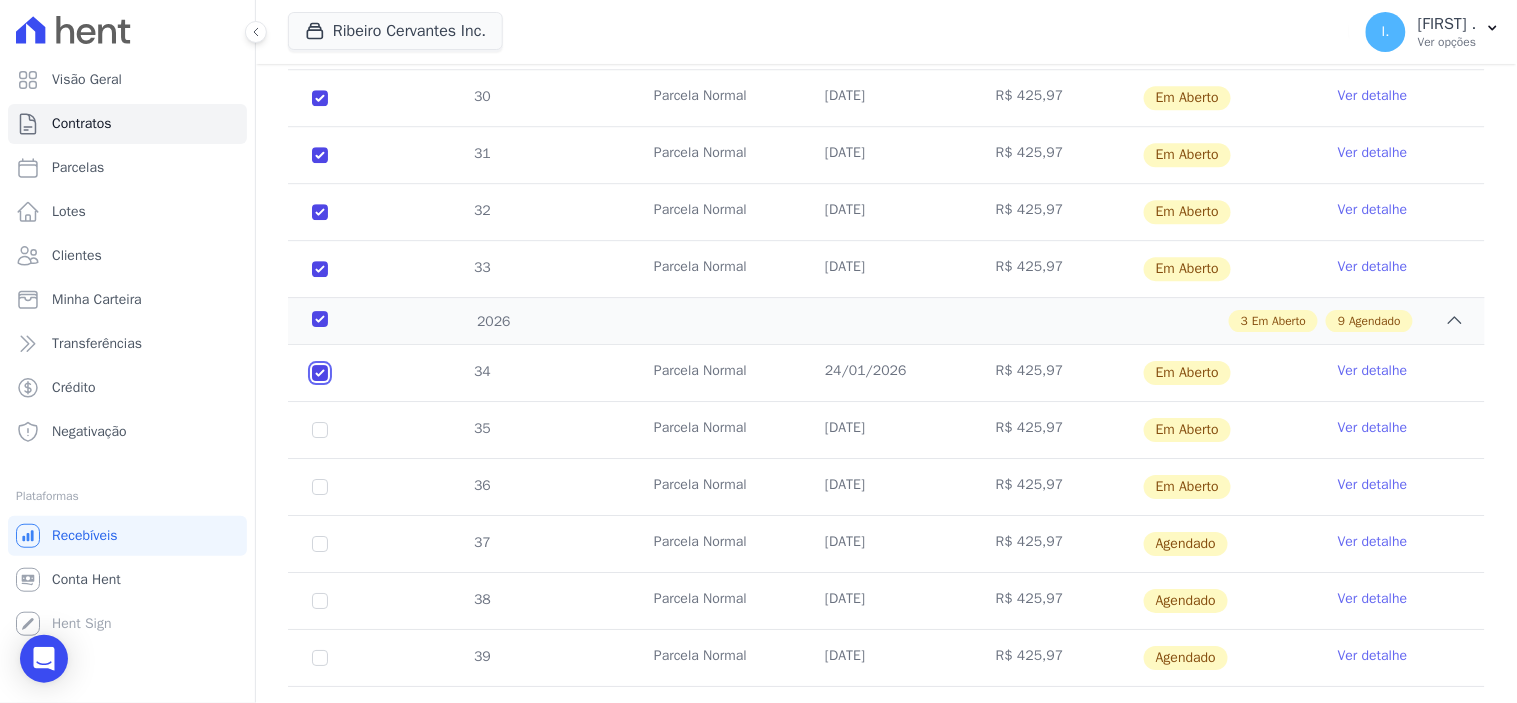 checkbox on "true" 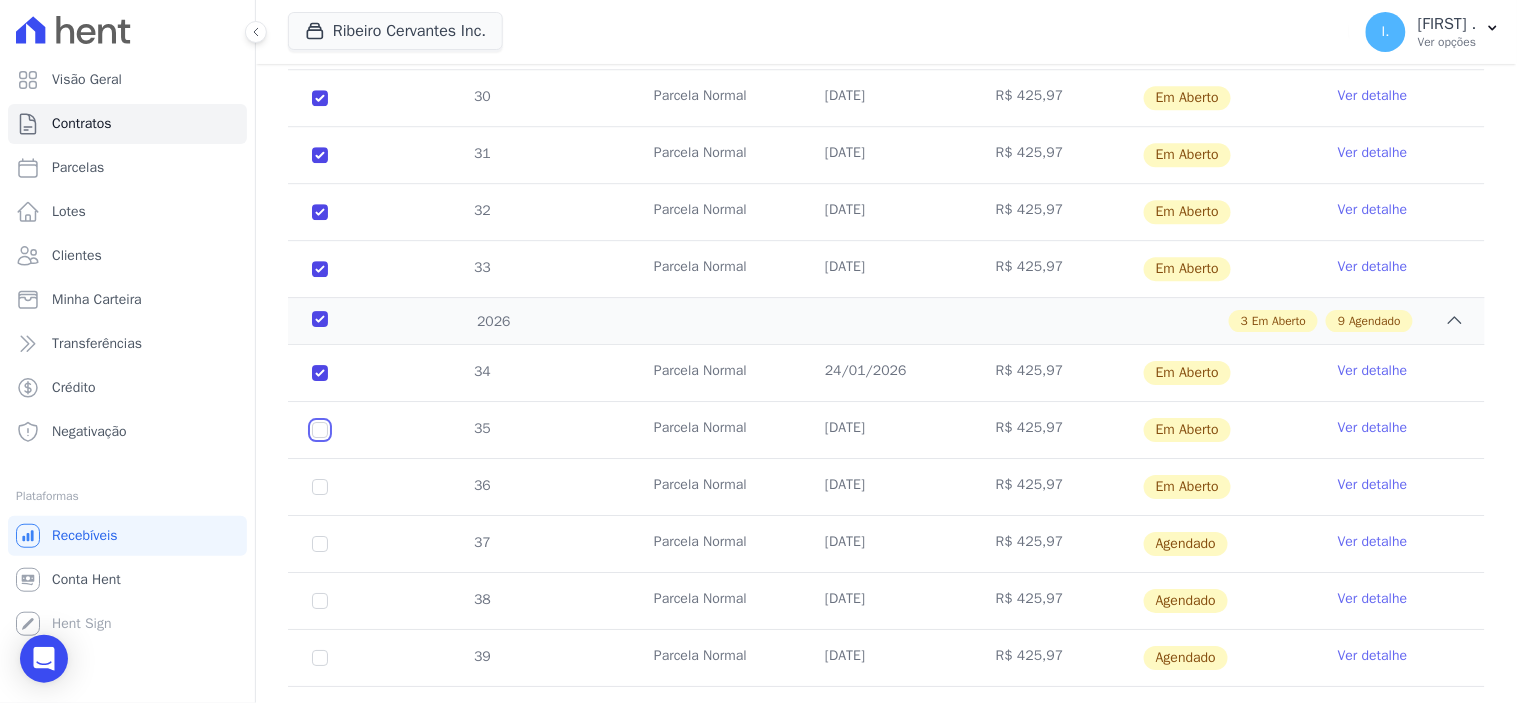 click at bounding box center [320, 373] 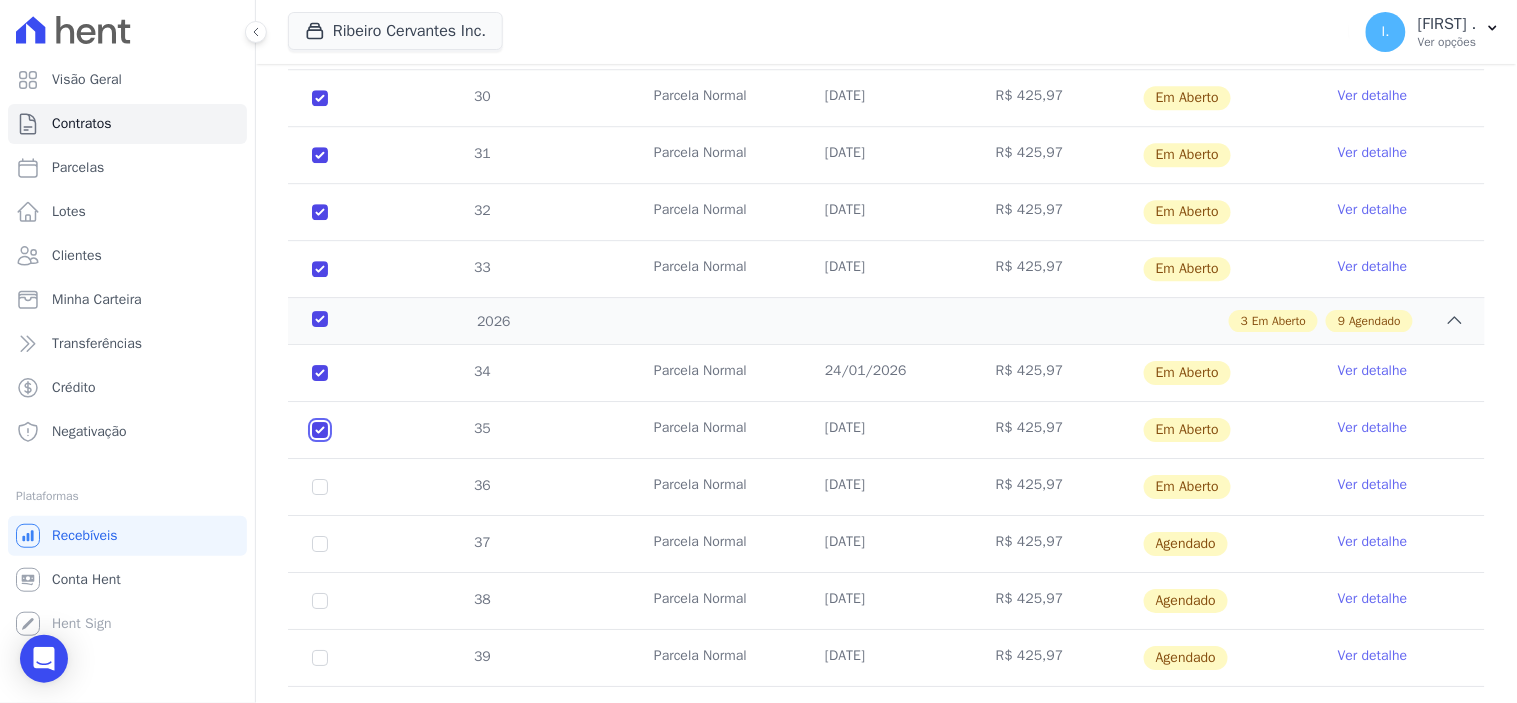 checkbox on "true" 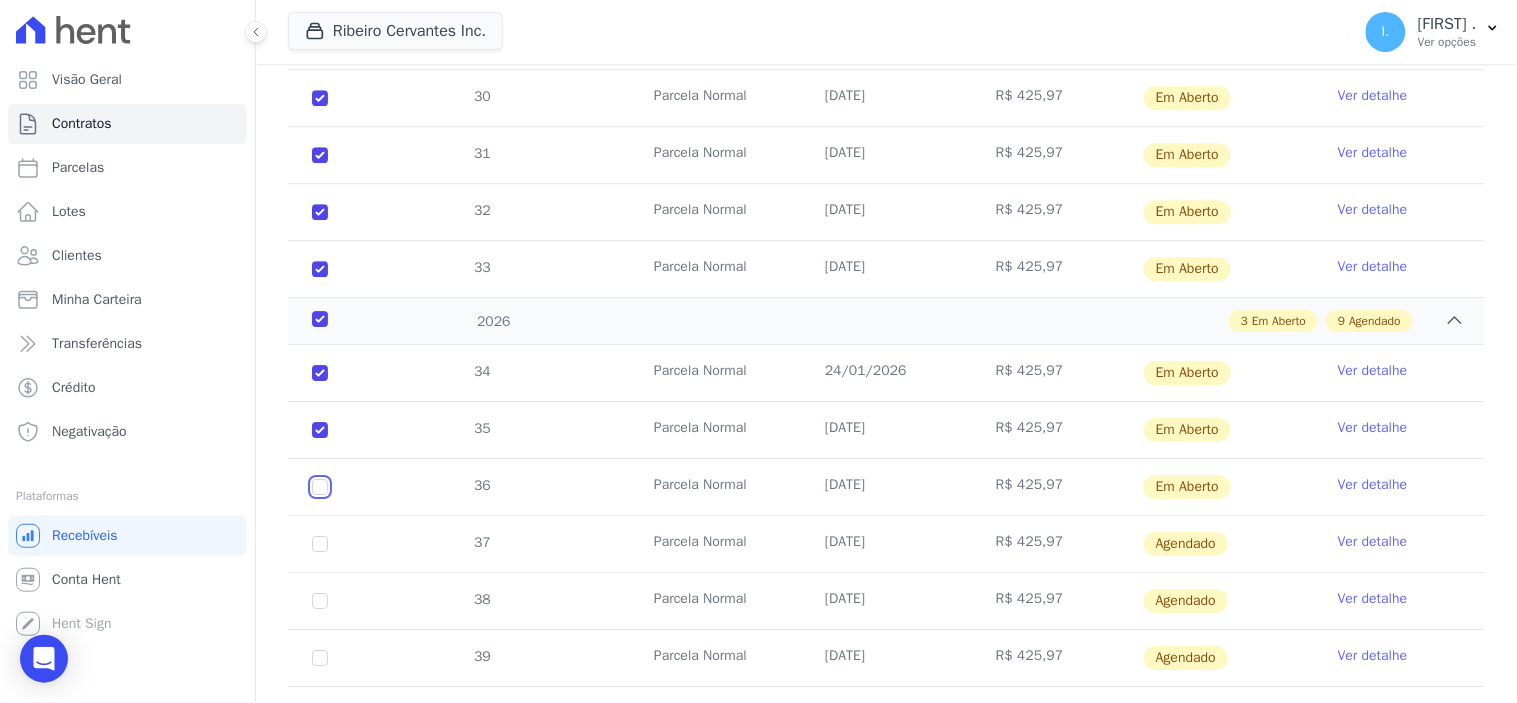 click at bounding box center (320, 373) 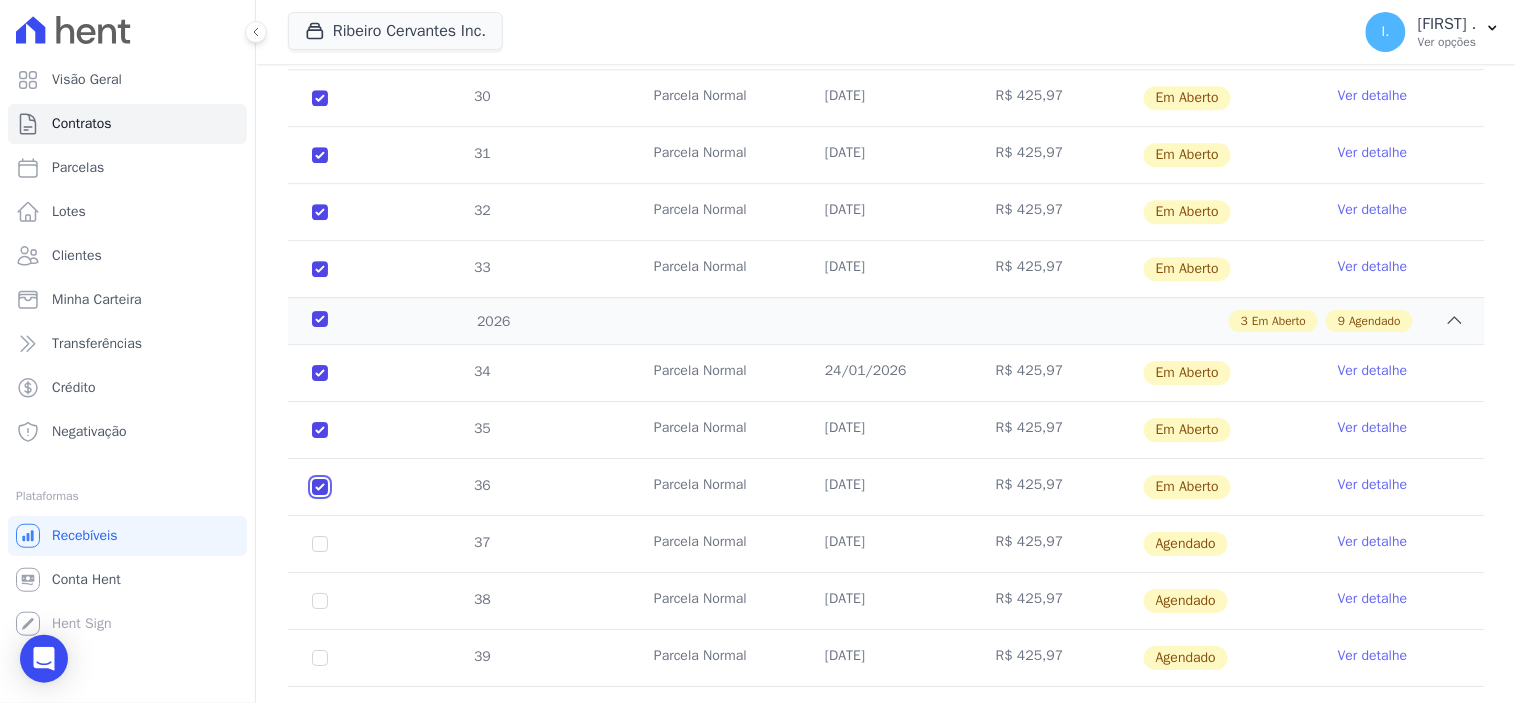 checkbox on "true" 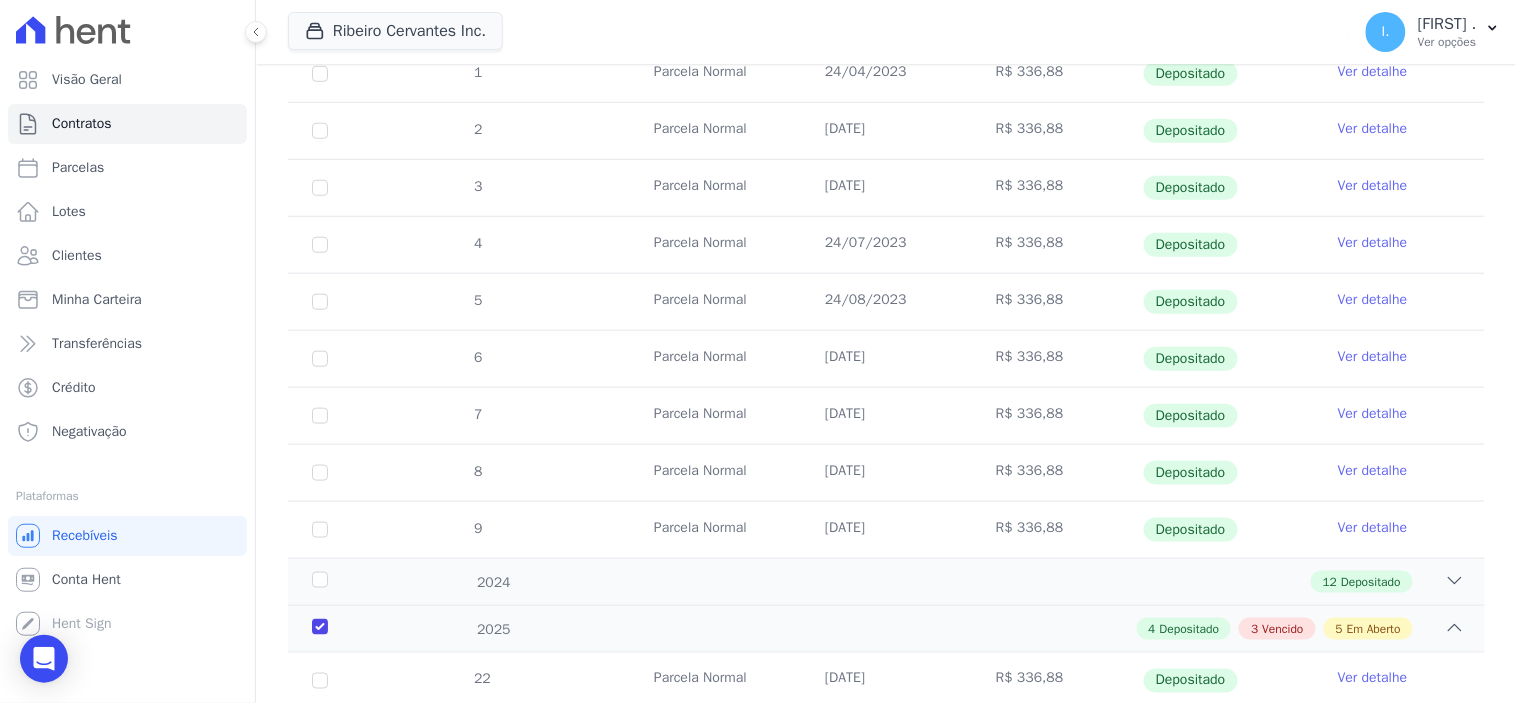 scroll, scrollTop: 0, scrollLeft: 0, axis: both 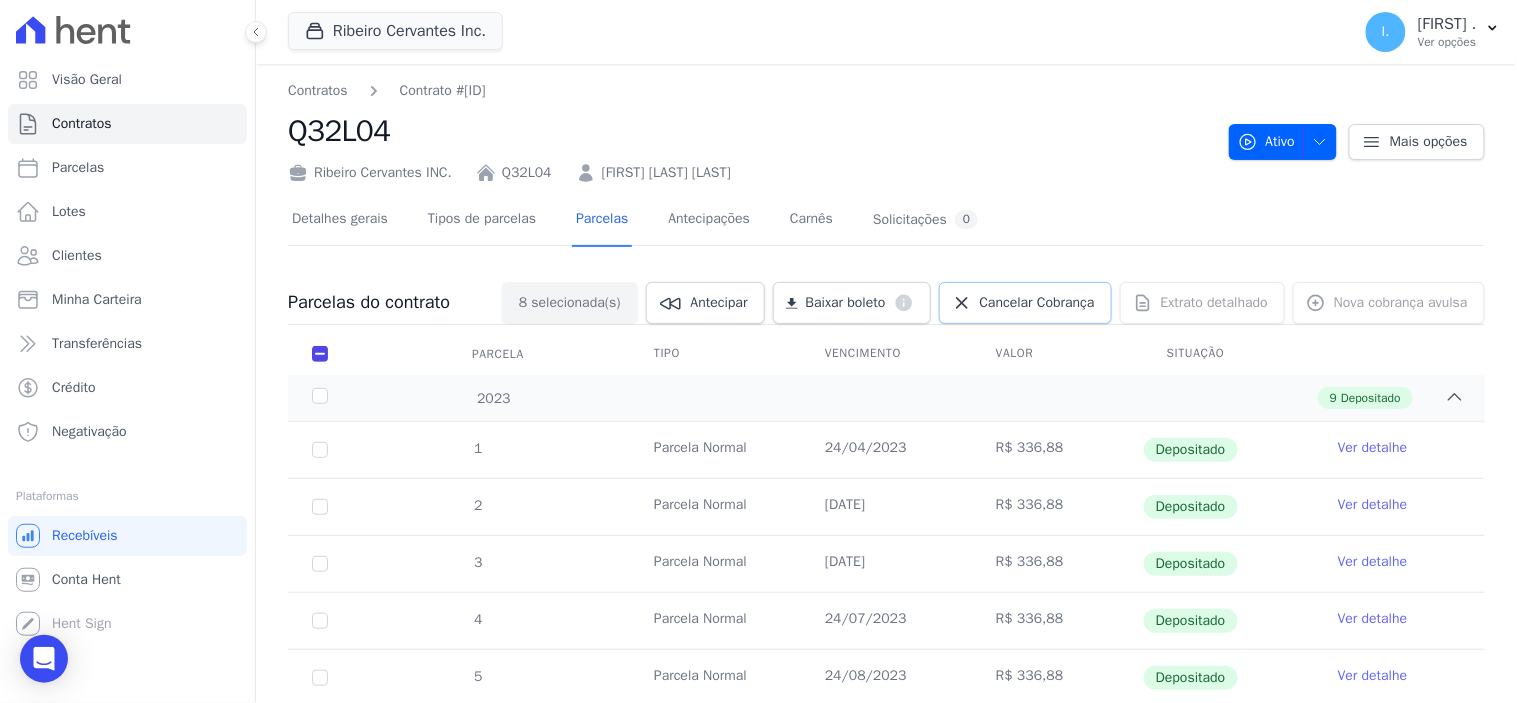 click on "Cancelar Cobrança" at bounding box center [1037, 303] 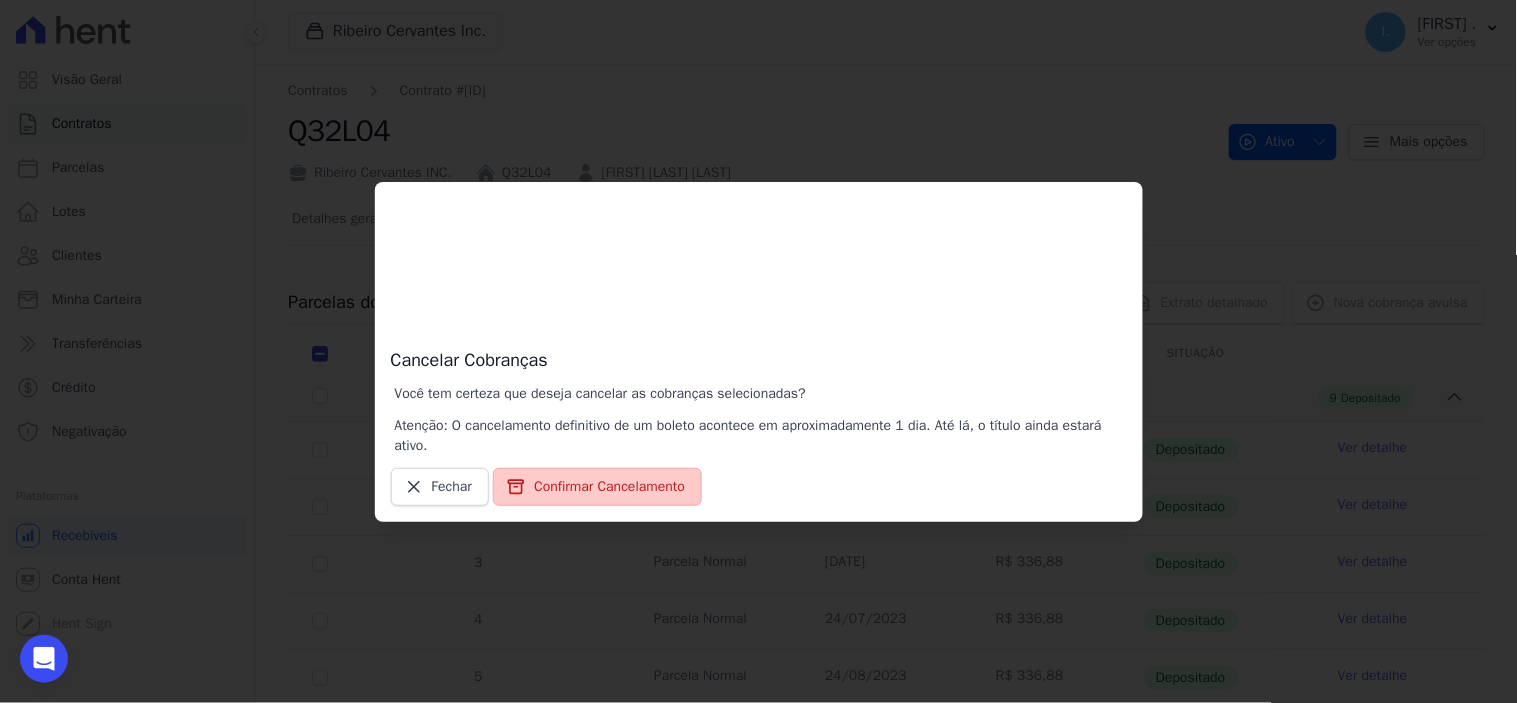 click on "Confirmar Cancelamento" at bounding box center (597, 487) 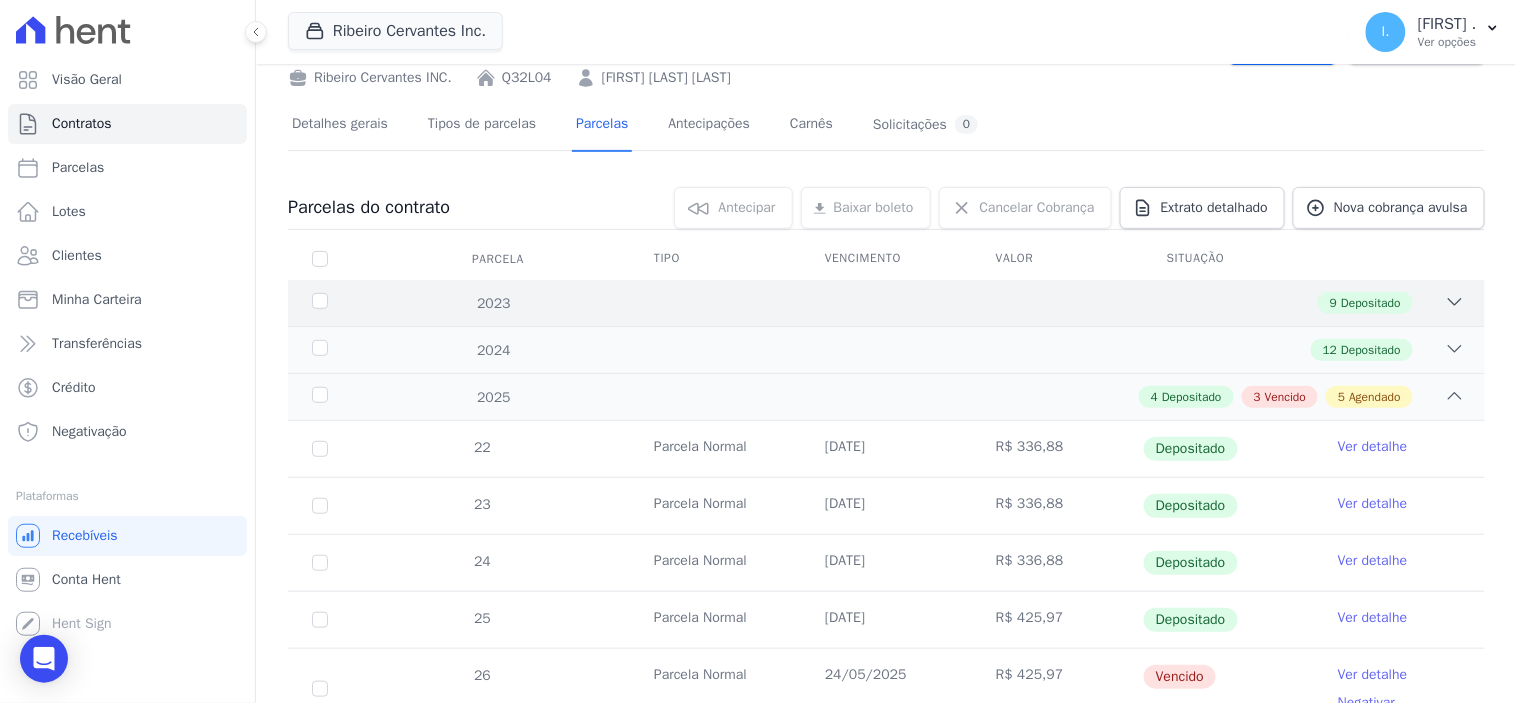scroll, scrollTop: 0, scrollLeft: 0, axis: both 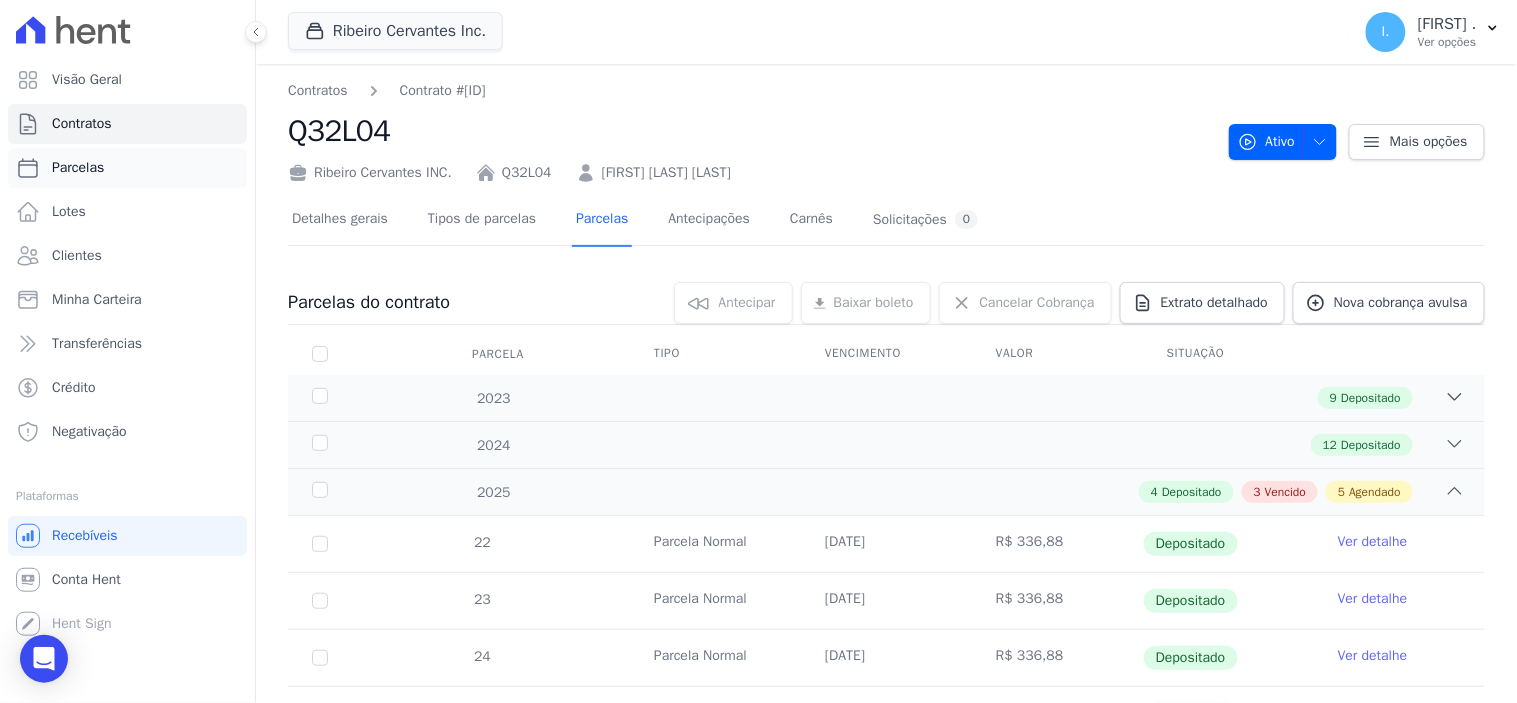 click on "Parcelas" at bounding box center (78, 168) 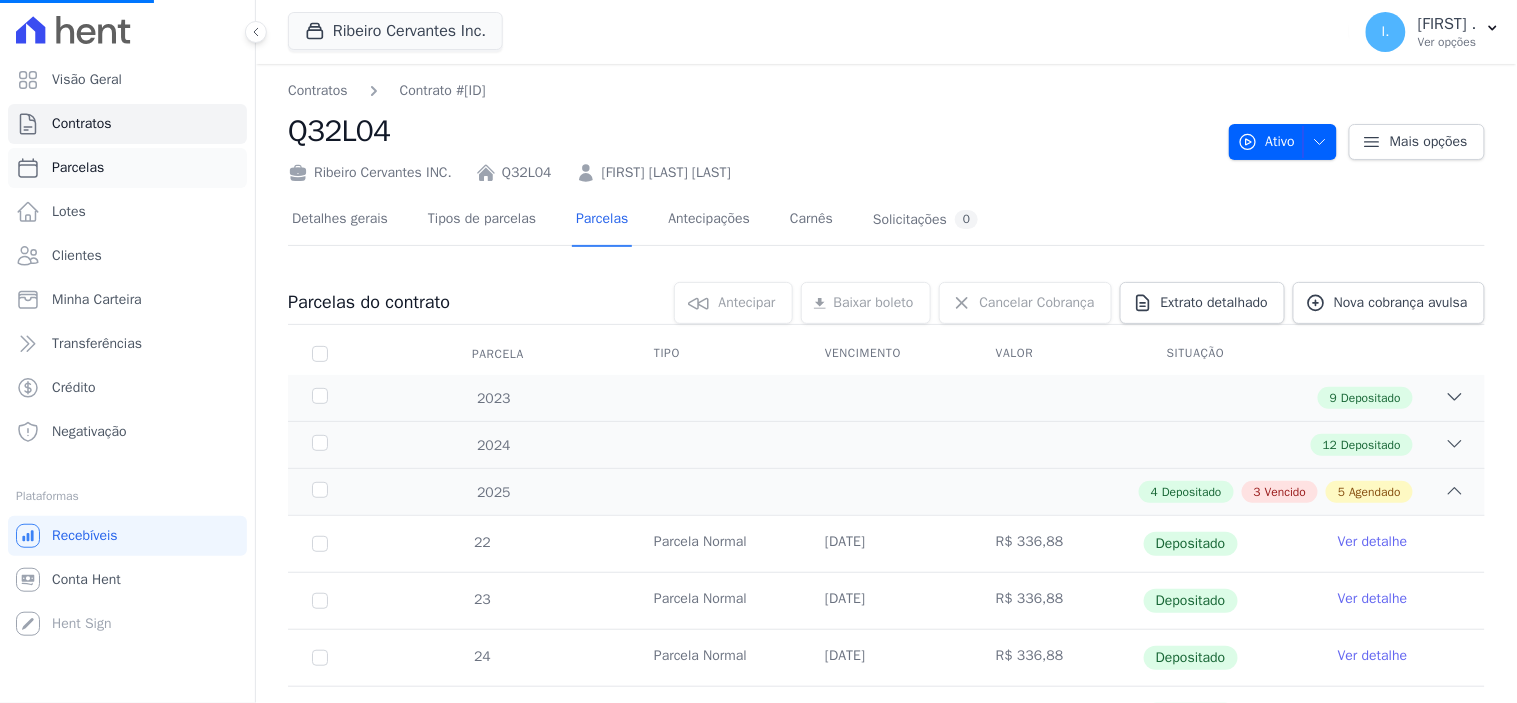 select 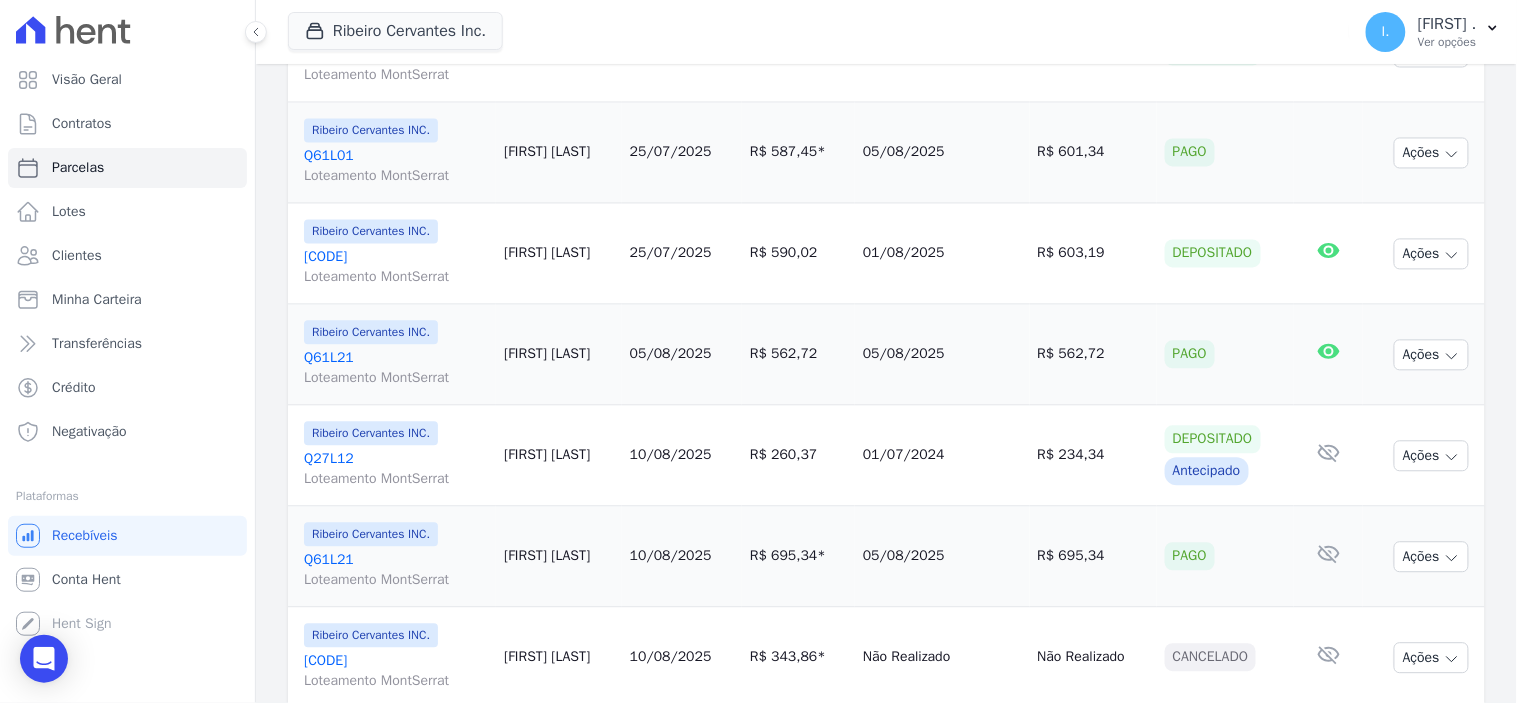 scroll, scrollTop: 1000, scrollLeft: 0, axis: vertical 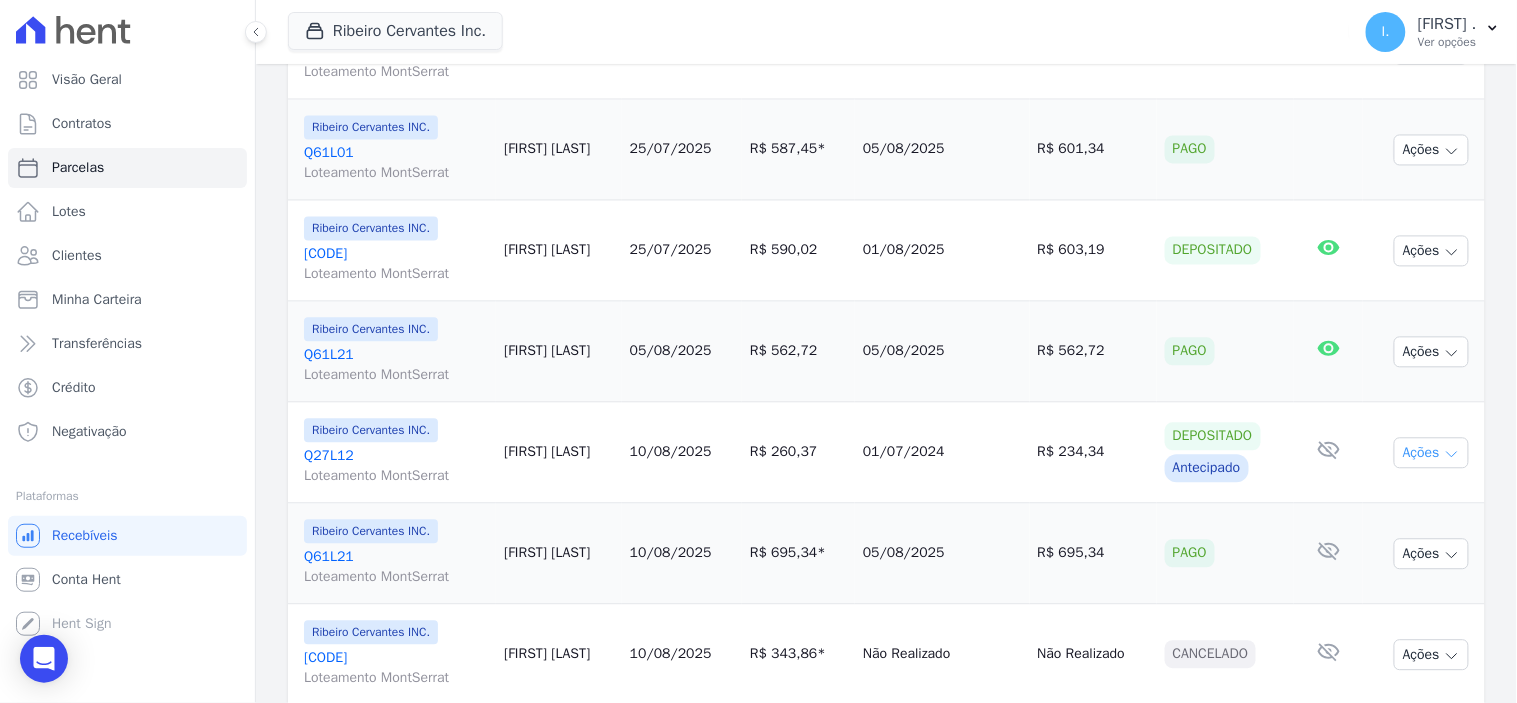 click 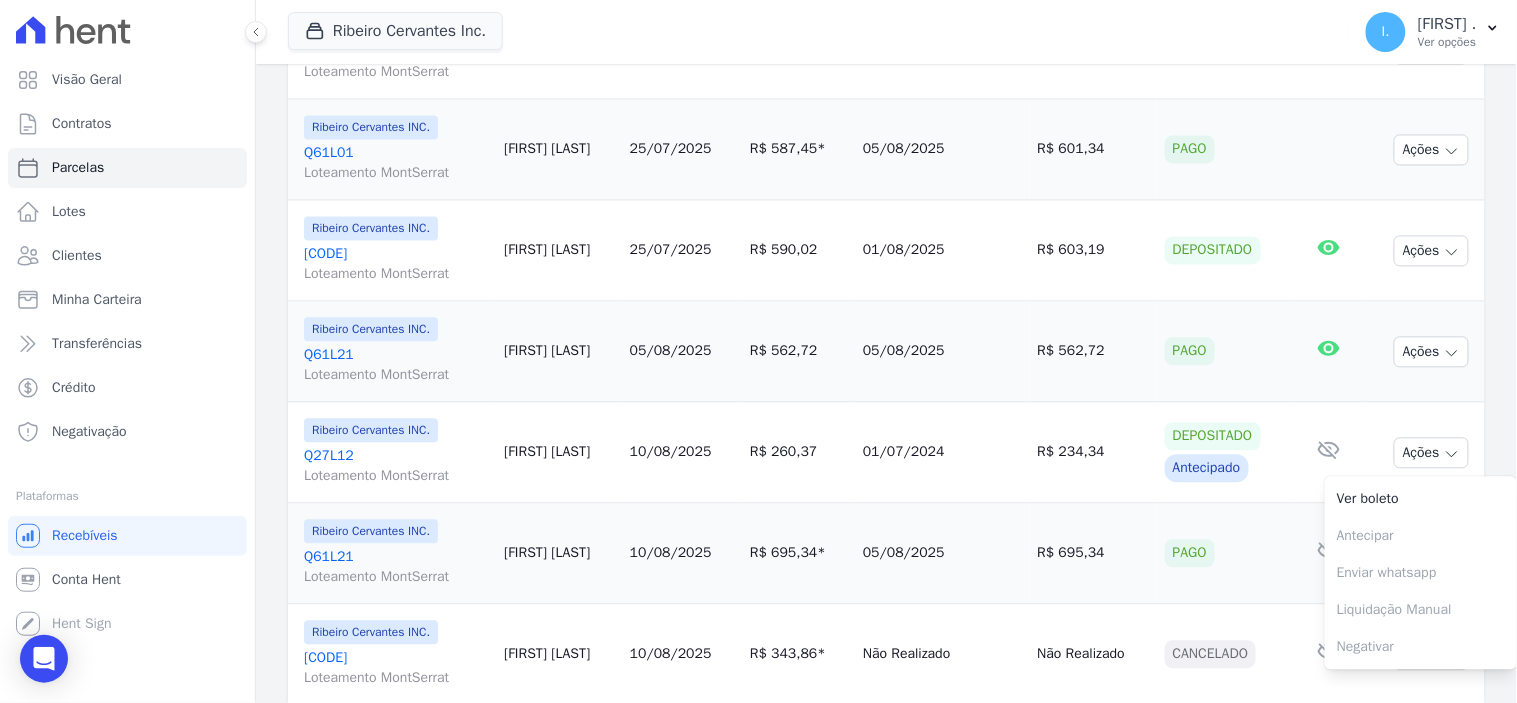 click on "01/07/2024" at bounding box center (942, 453) 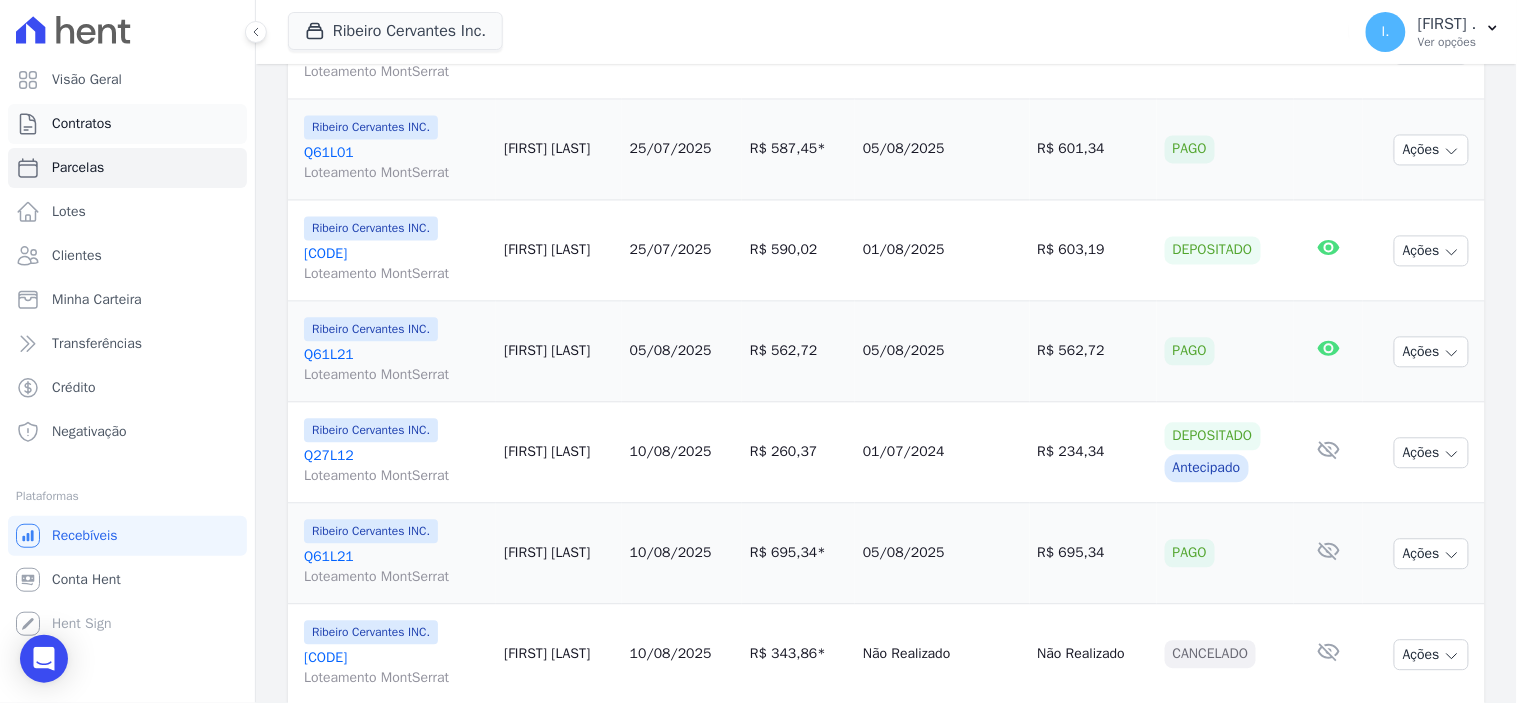 click on "Contratos" at bounding box center (127, 124) 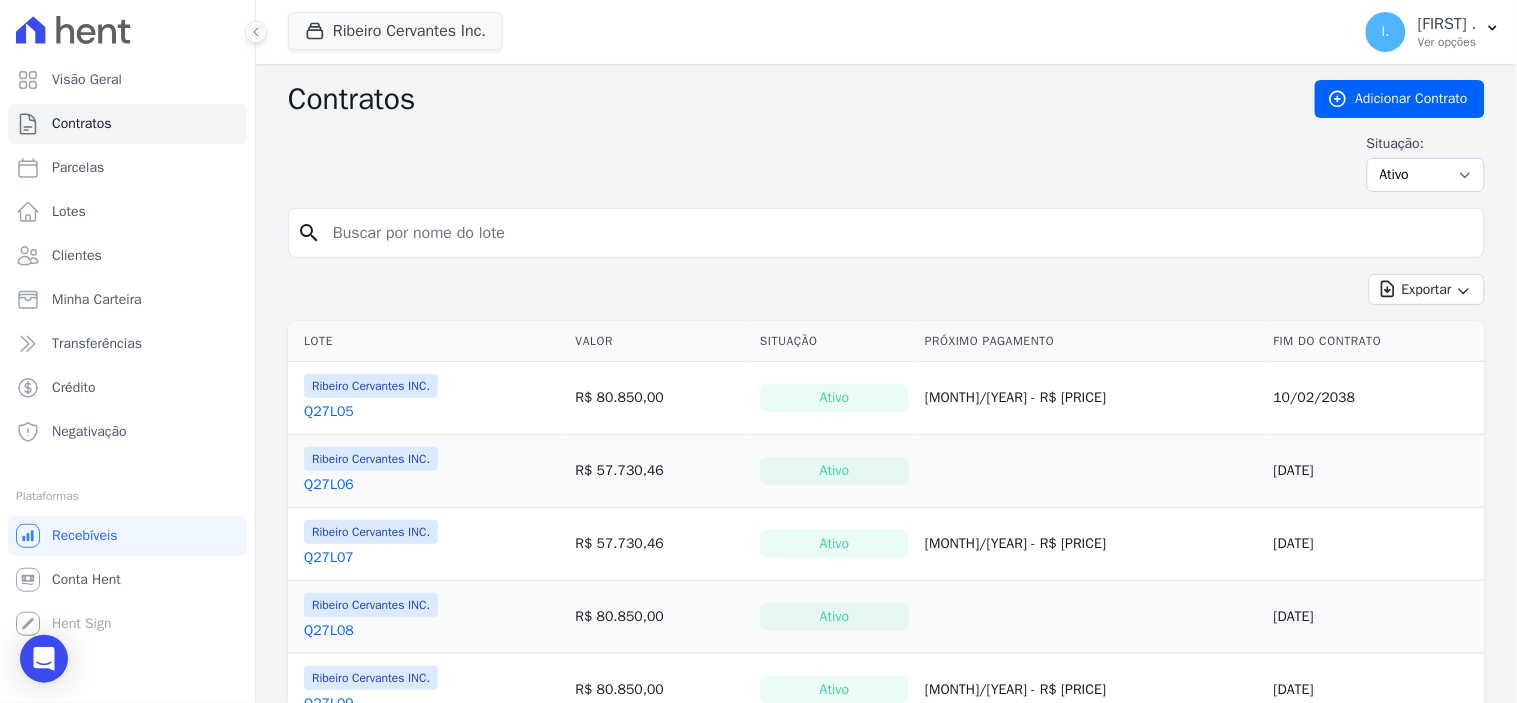 click at bounding box center (898, 233) 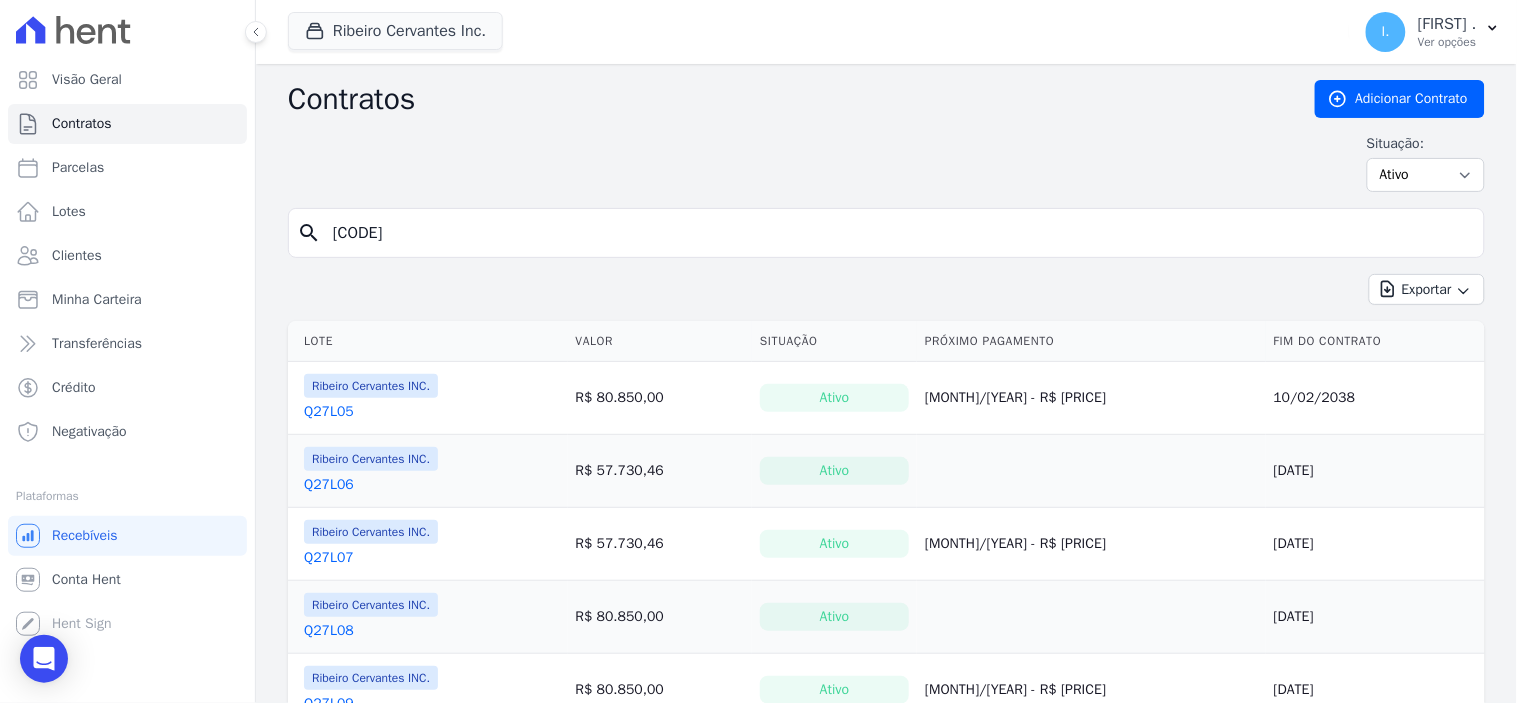 type on "q27l12" 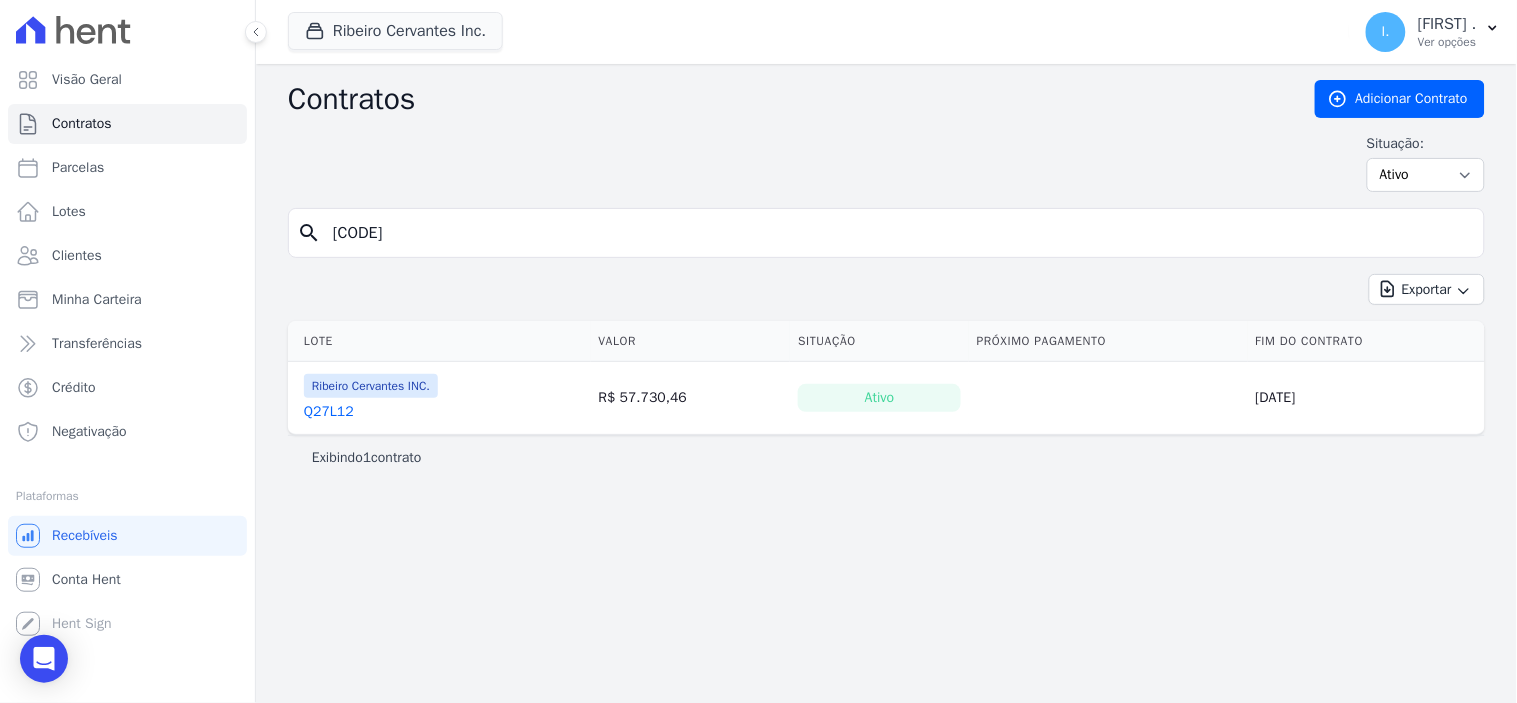 click on "Q27L12" at bounding box center [329, 412] 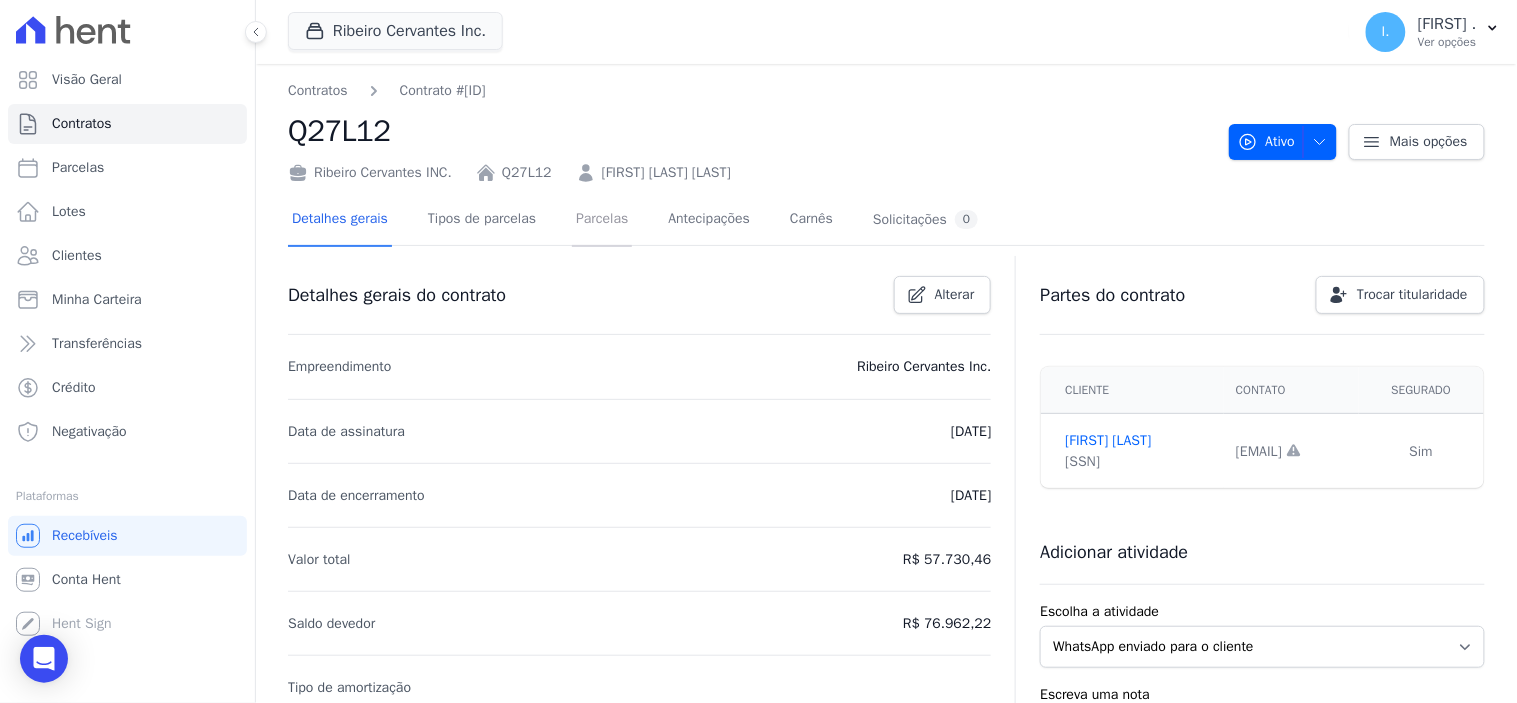 click on "Parcelas" at bounding box center [602, 220] 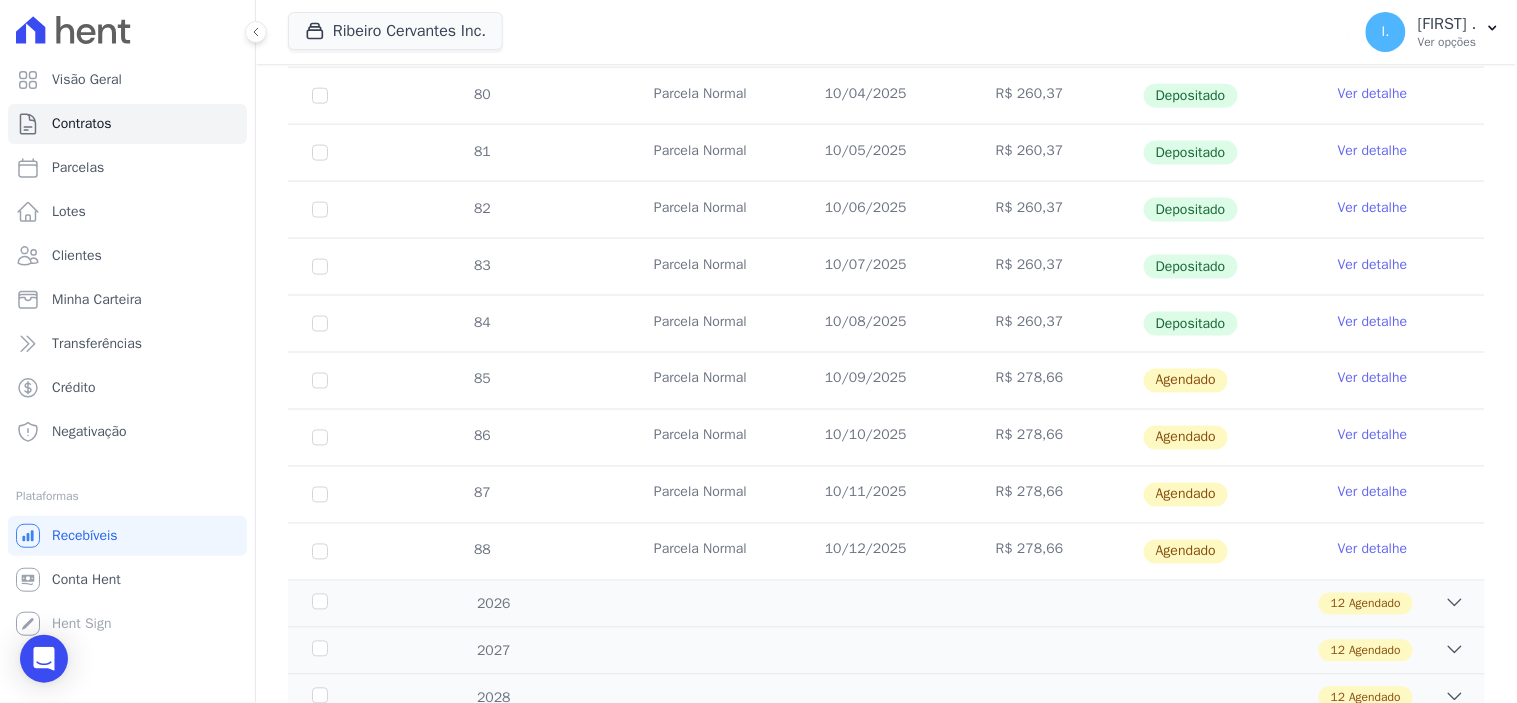 scroll, scrollTop: 0, scrollLeft: 0, axis: both 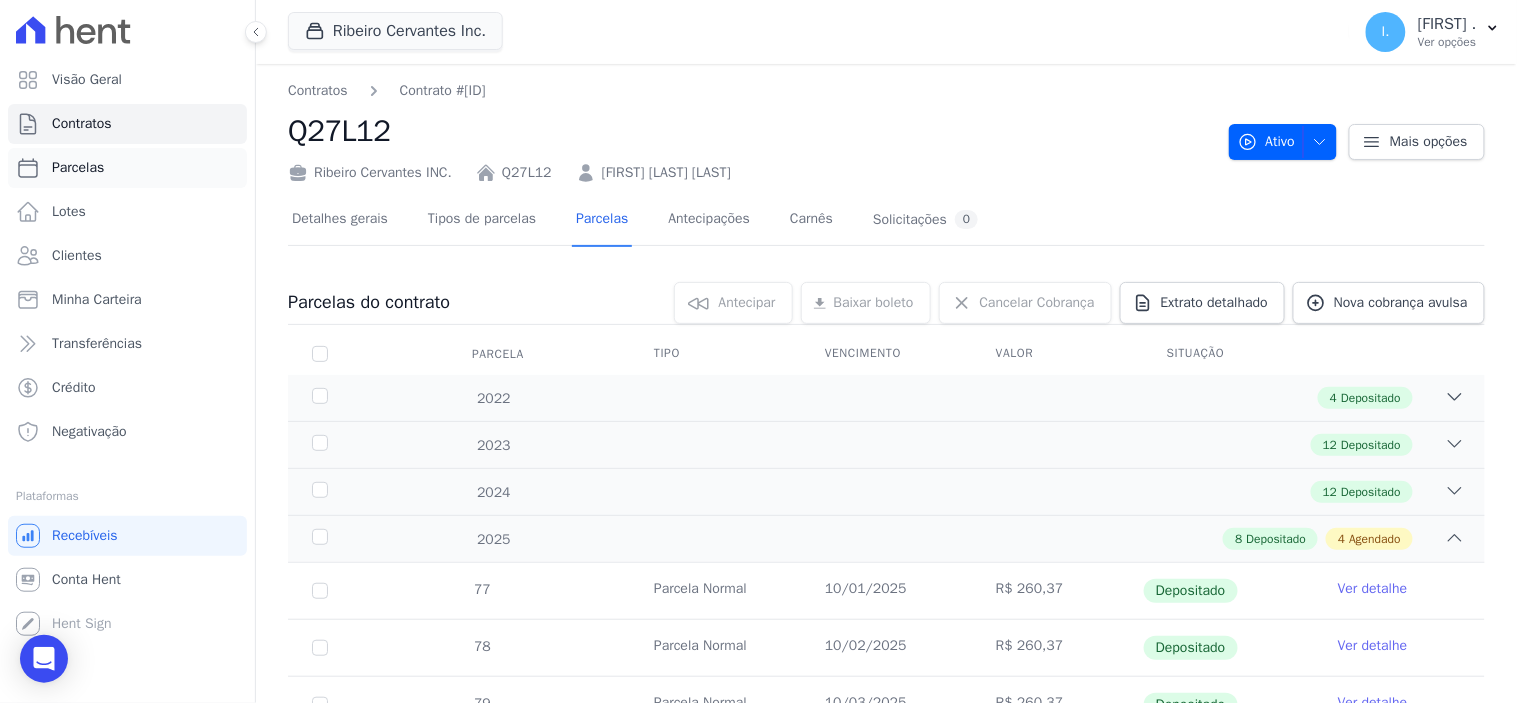 click on "Parcelas" at bounding box center (78, 168) 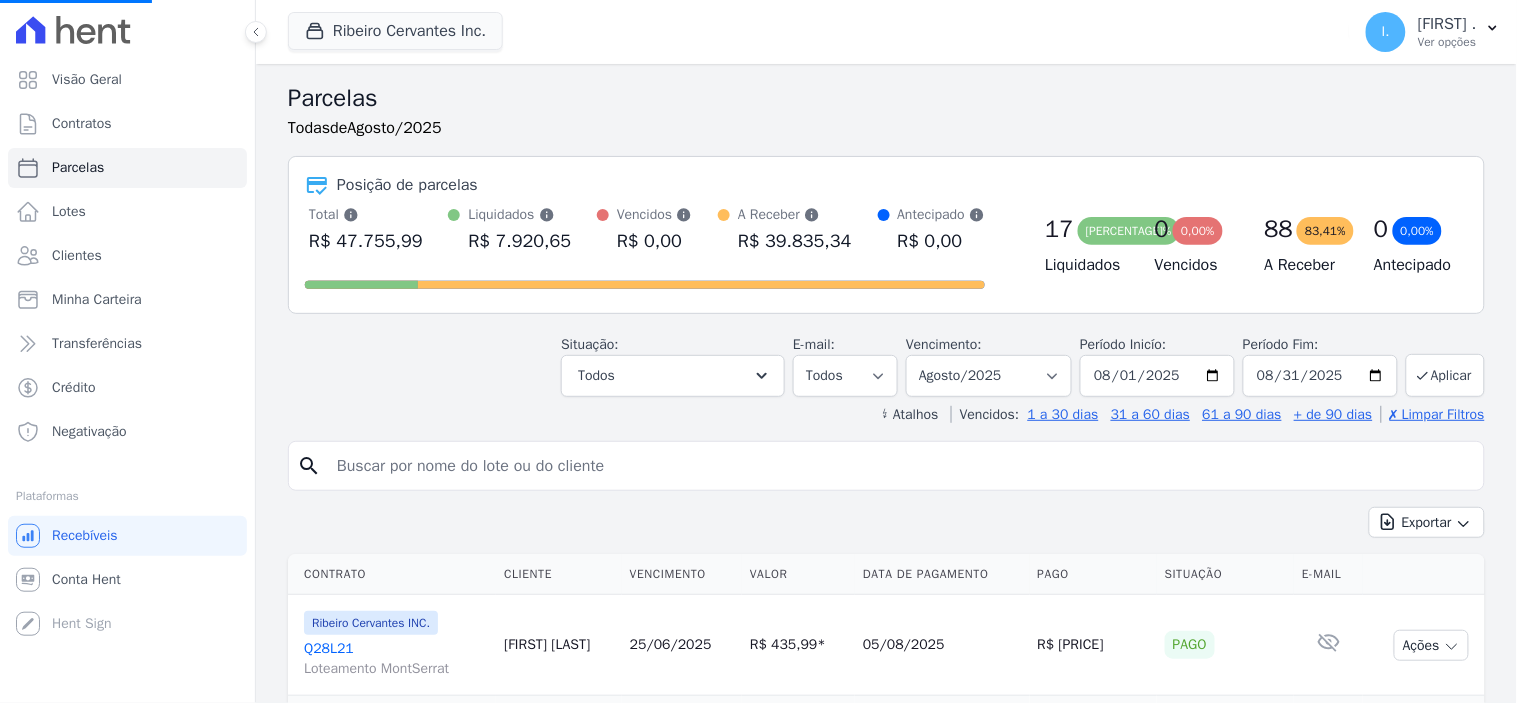 select 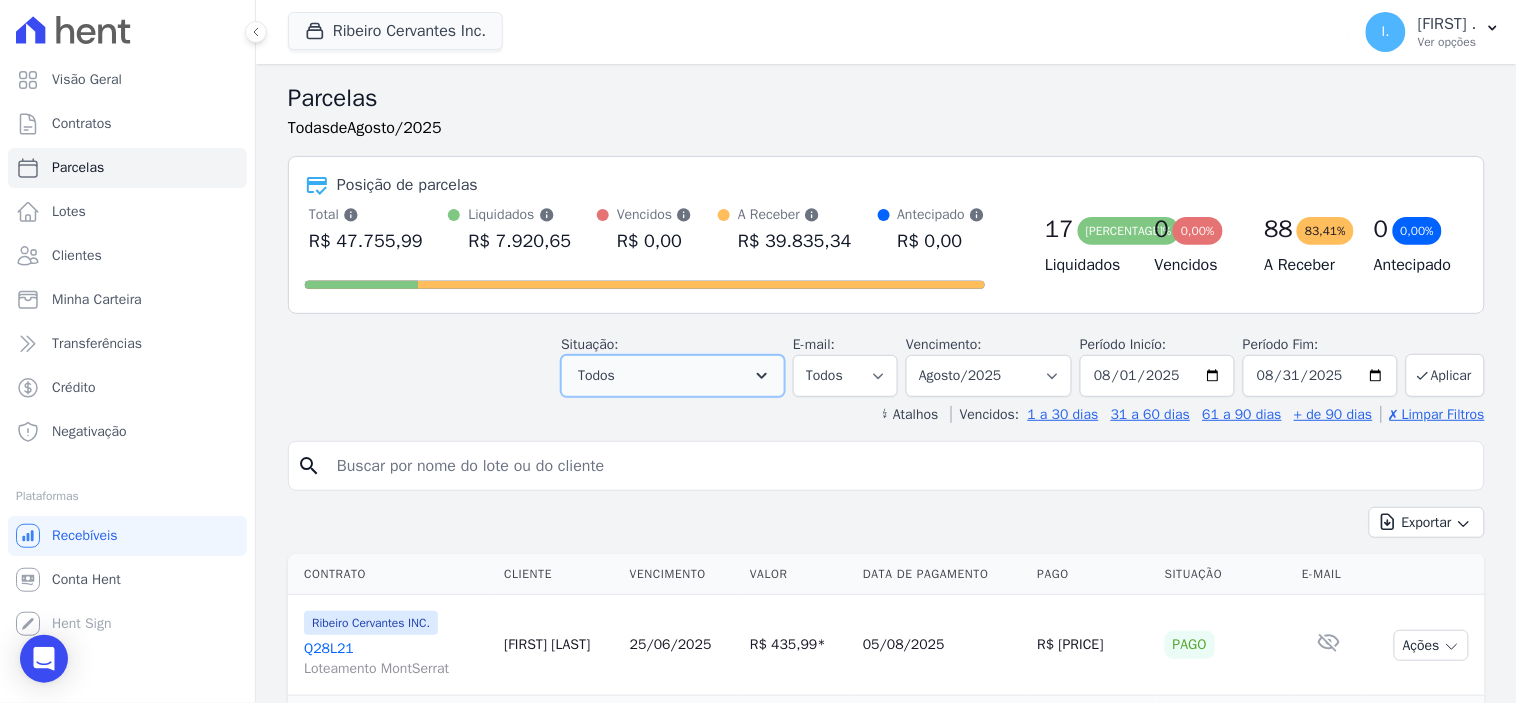 click 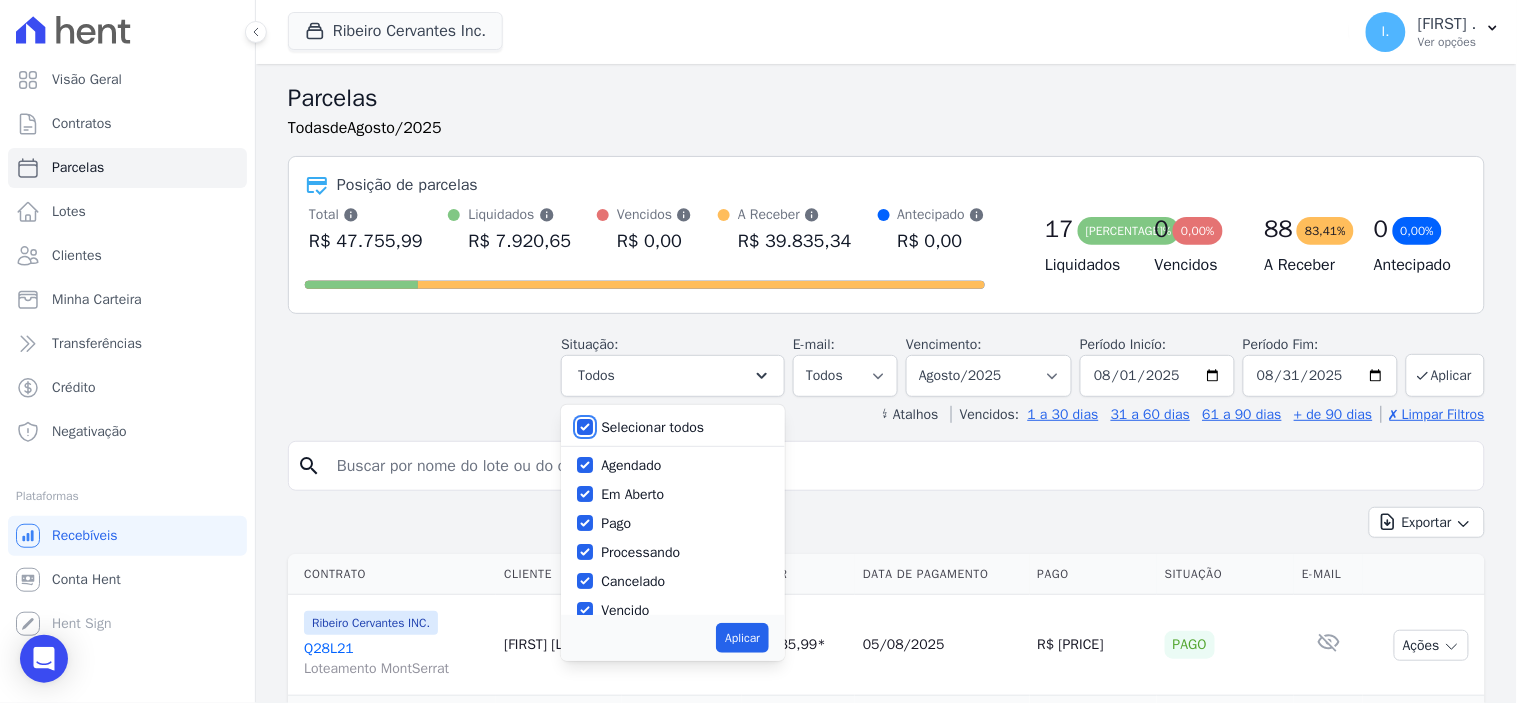 click on "Selecionar todos" at bounding box center [585, 427] 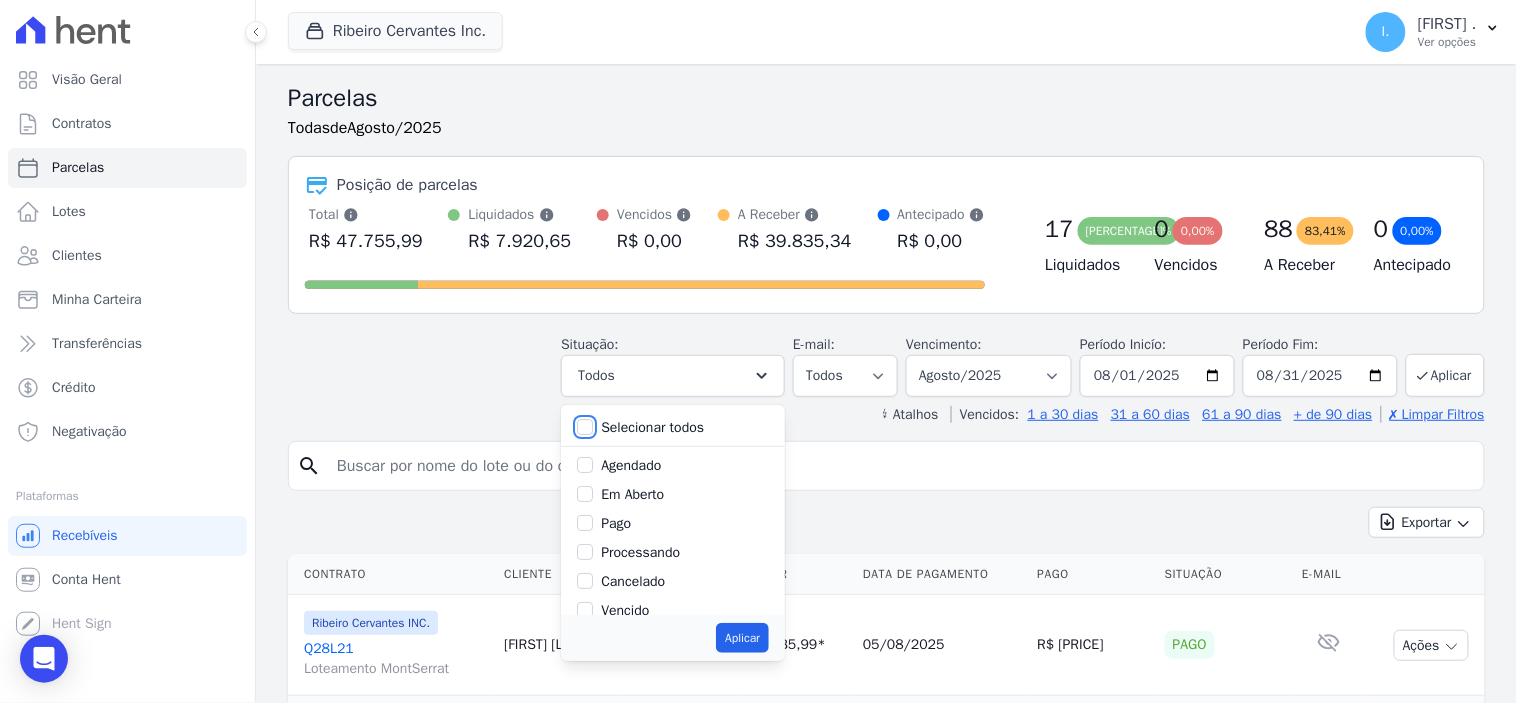checkbox on "false" 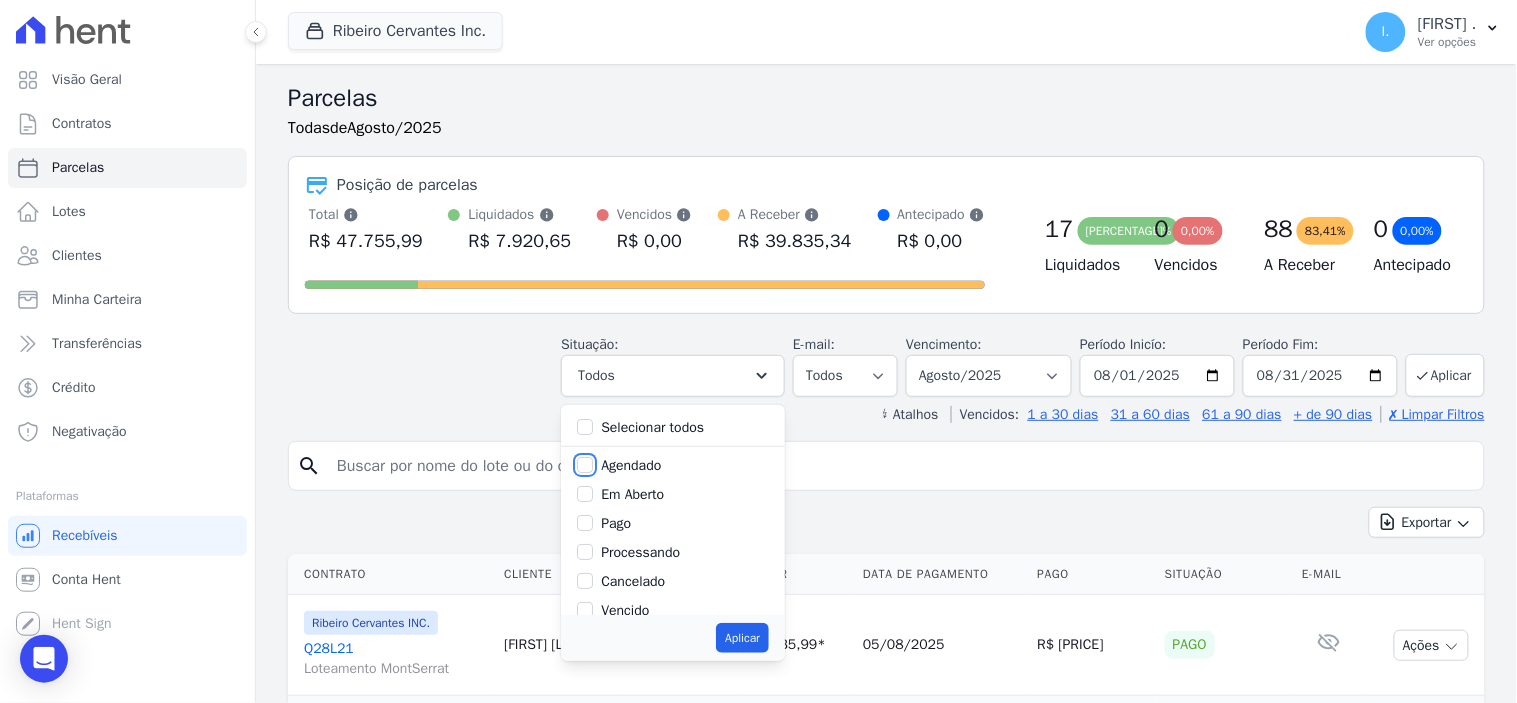 click on "Agendado" at bounding box center [585, 465] 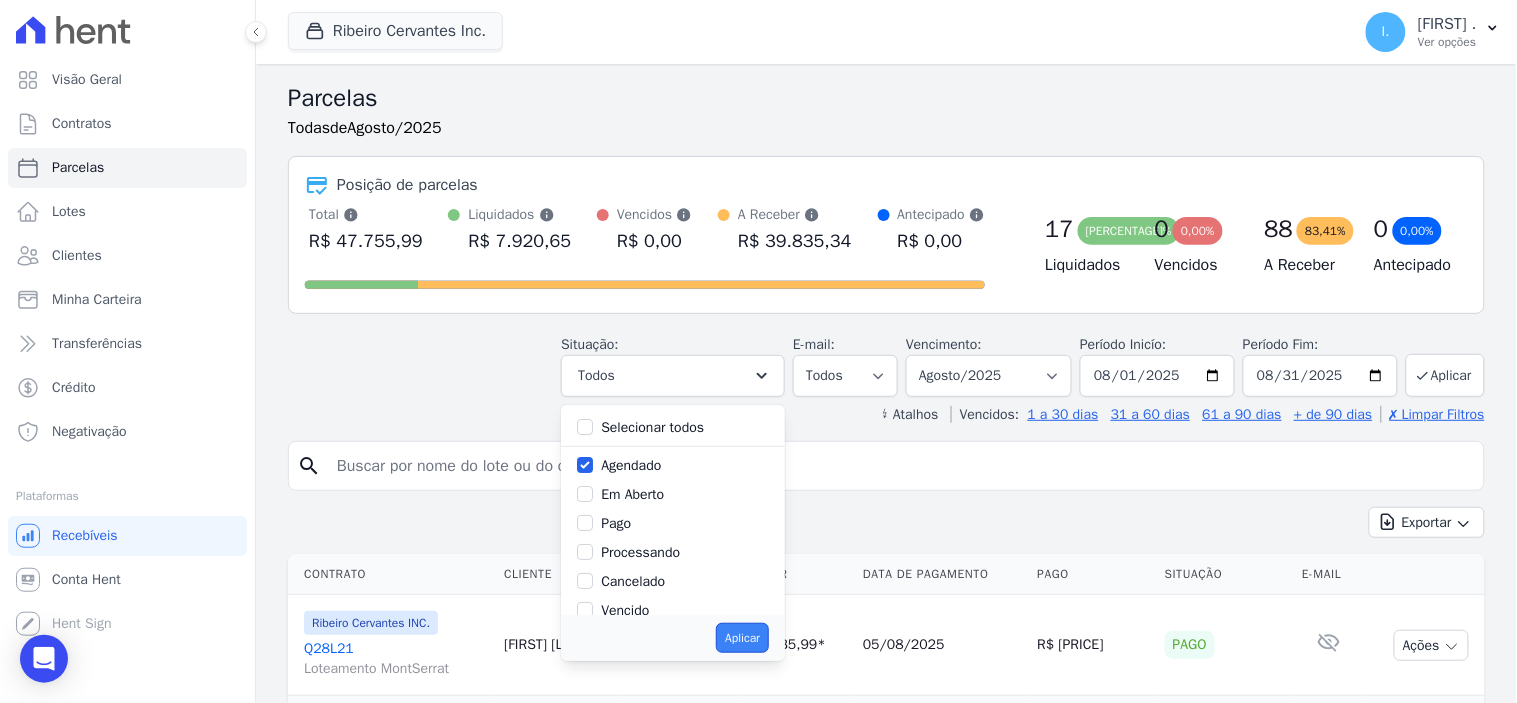 click on "Aplicar" at bounding box center [742, 638] 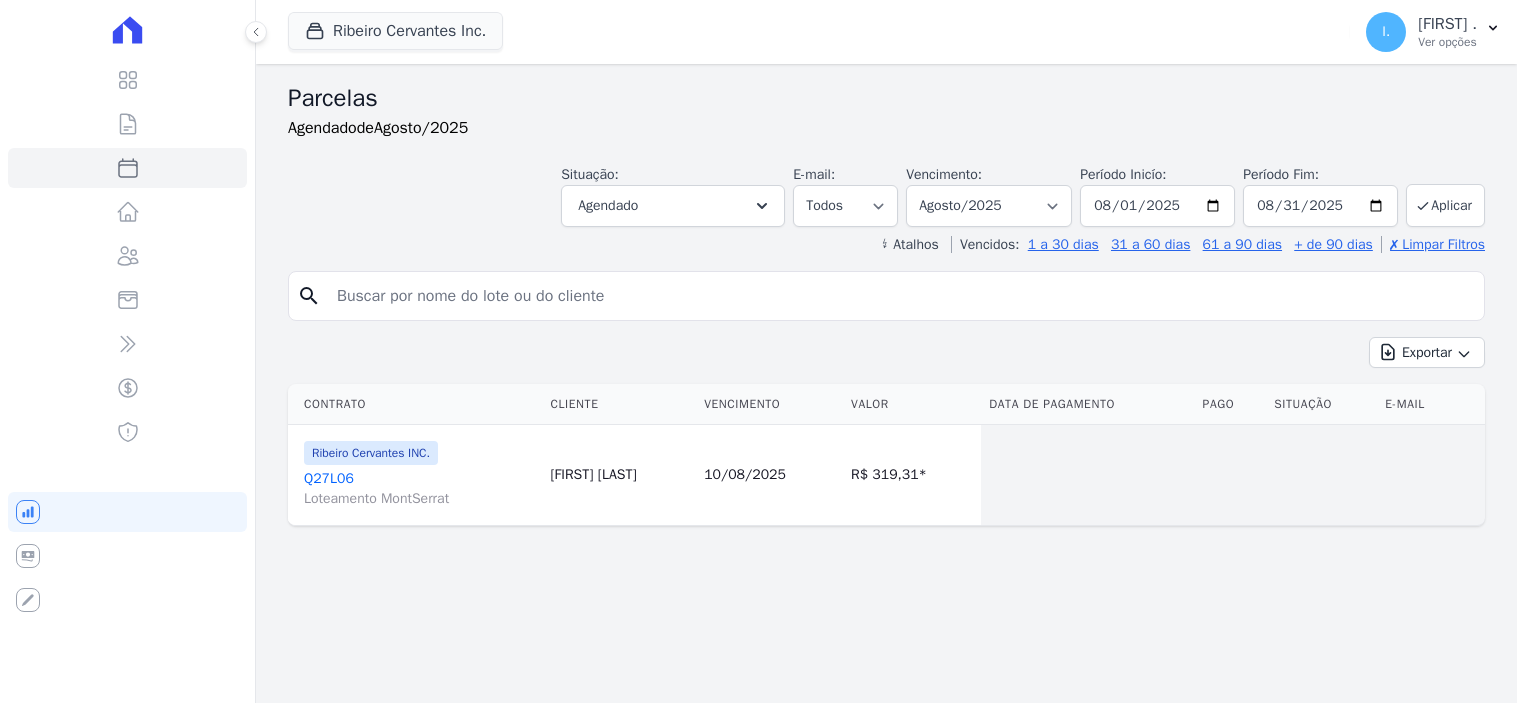 select 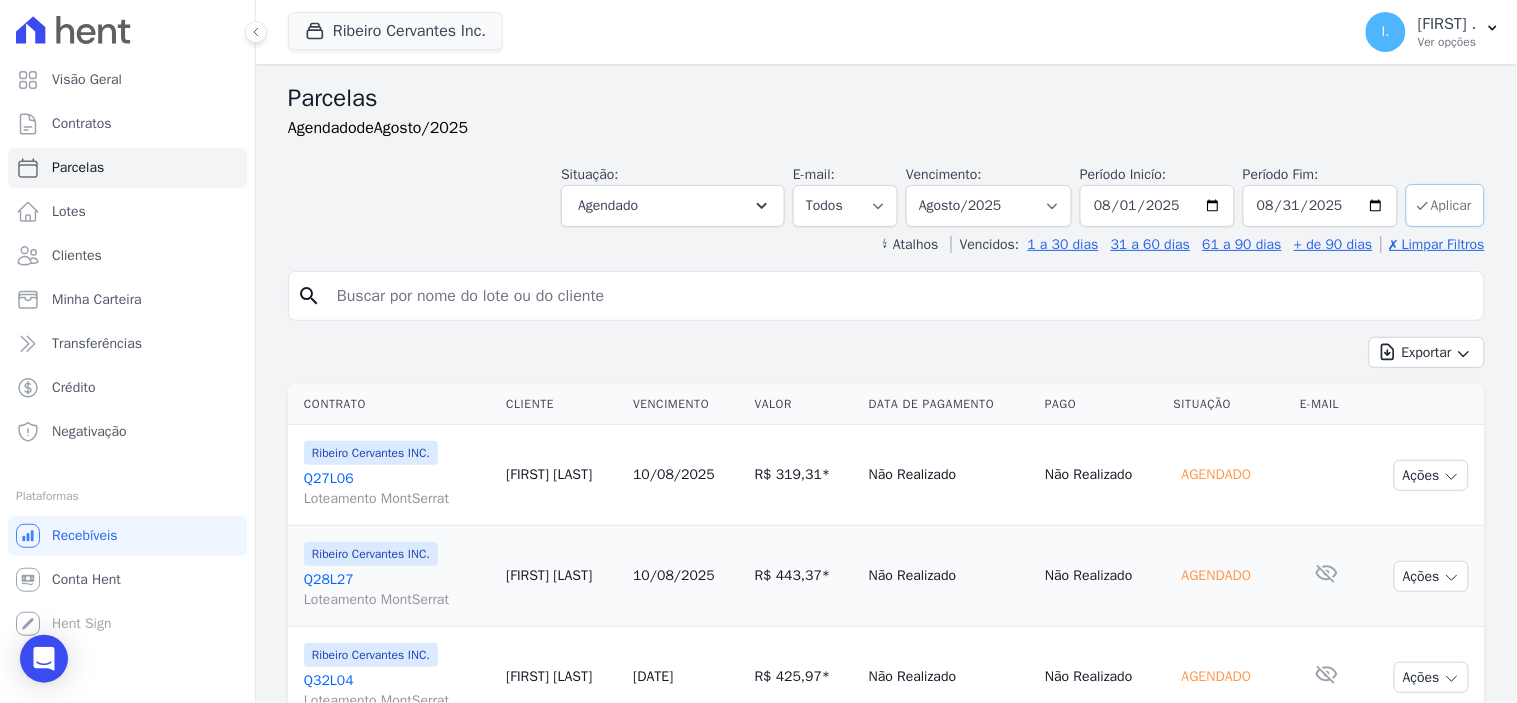 click on "Aplicar" at bounding box center (1445, 205) 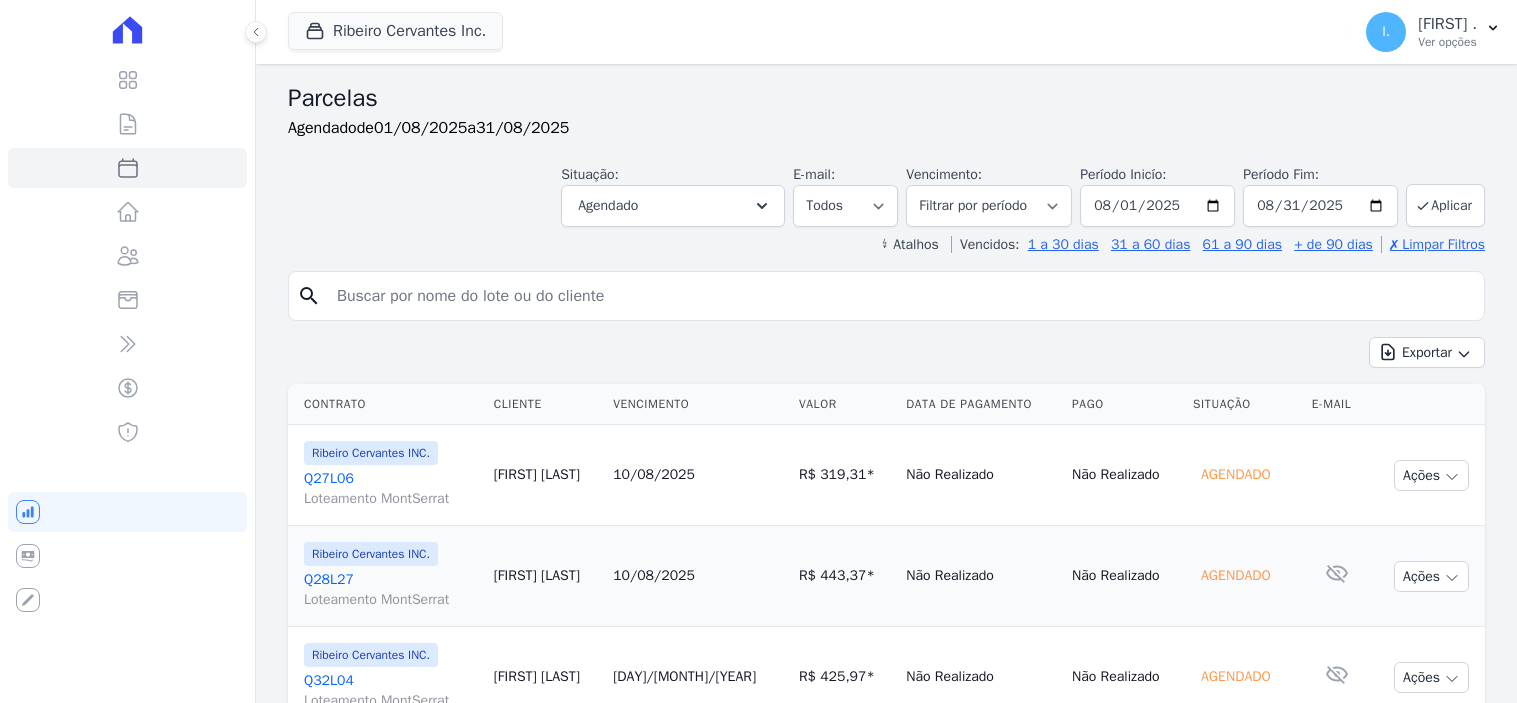 select 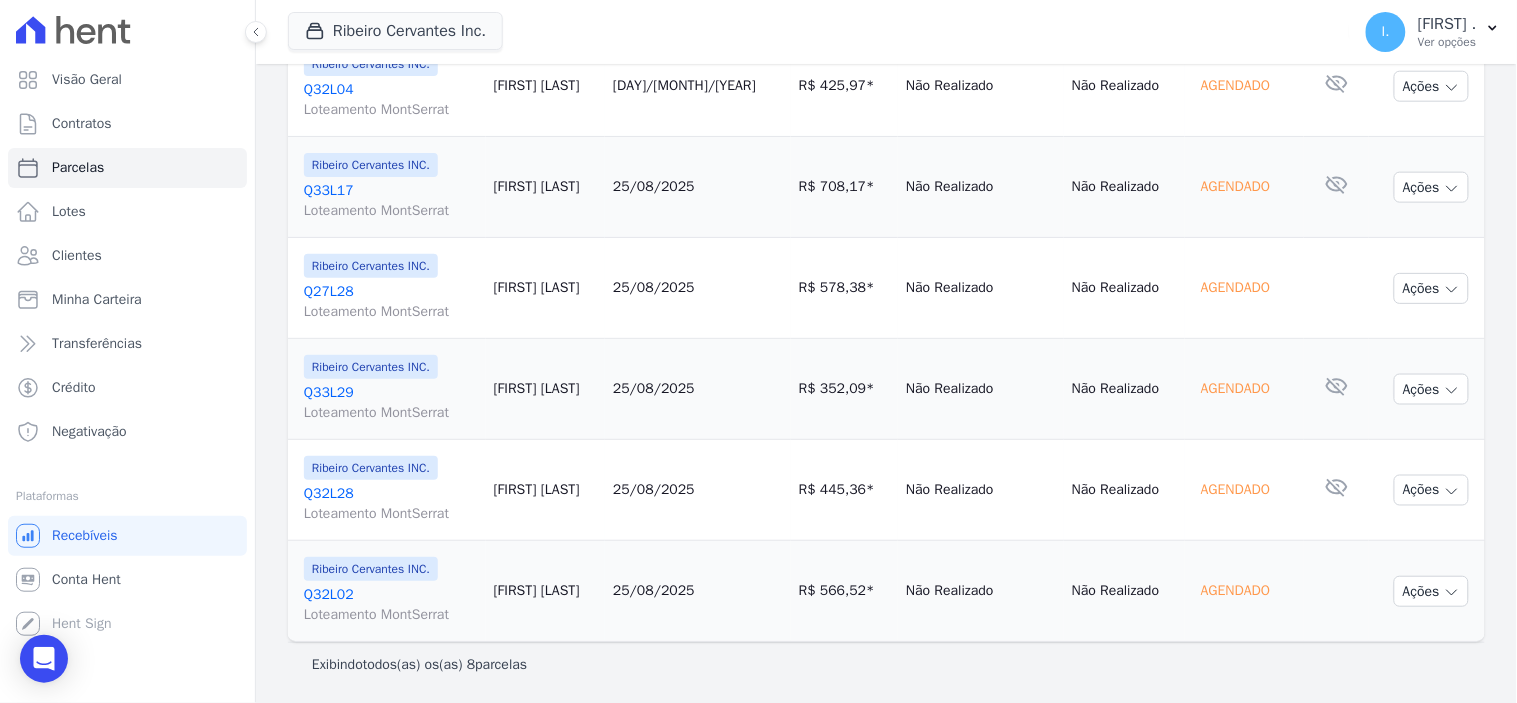 scroll, scrollTop: 36, scrollLeft: 0, axis: vertical 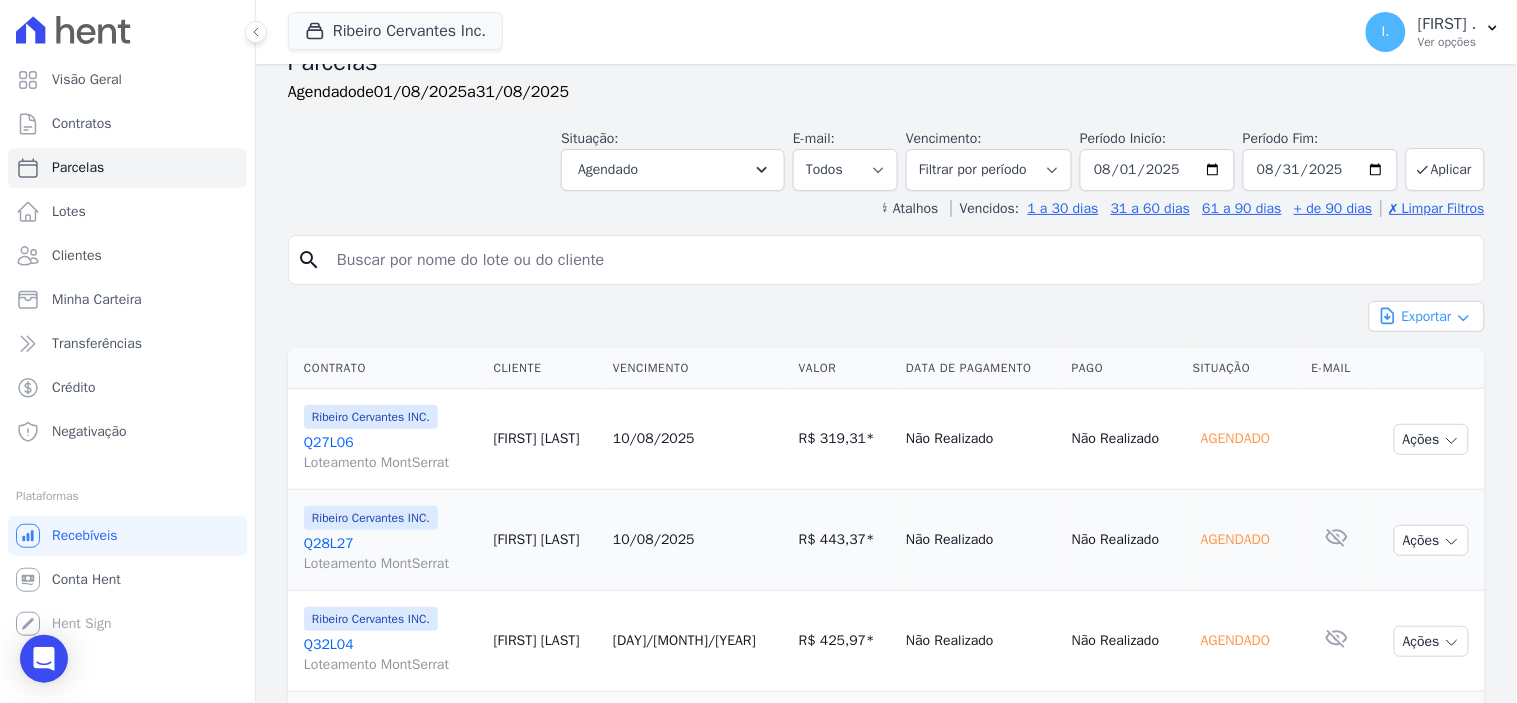 click 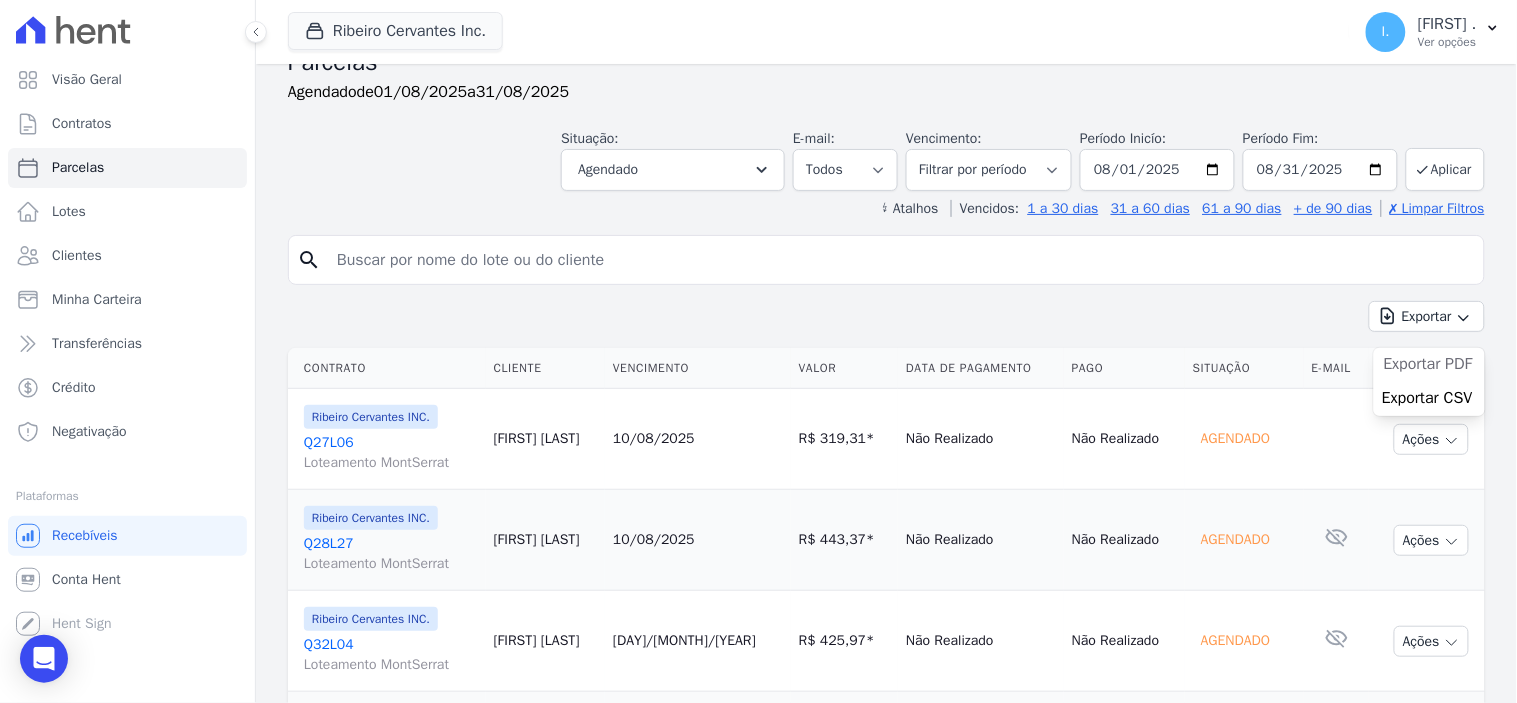 click on "Exportar PDF" at bounding box center [1428, 364] 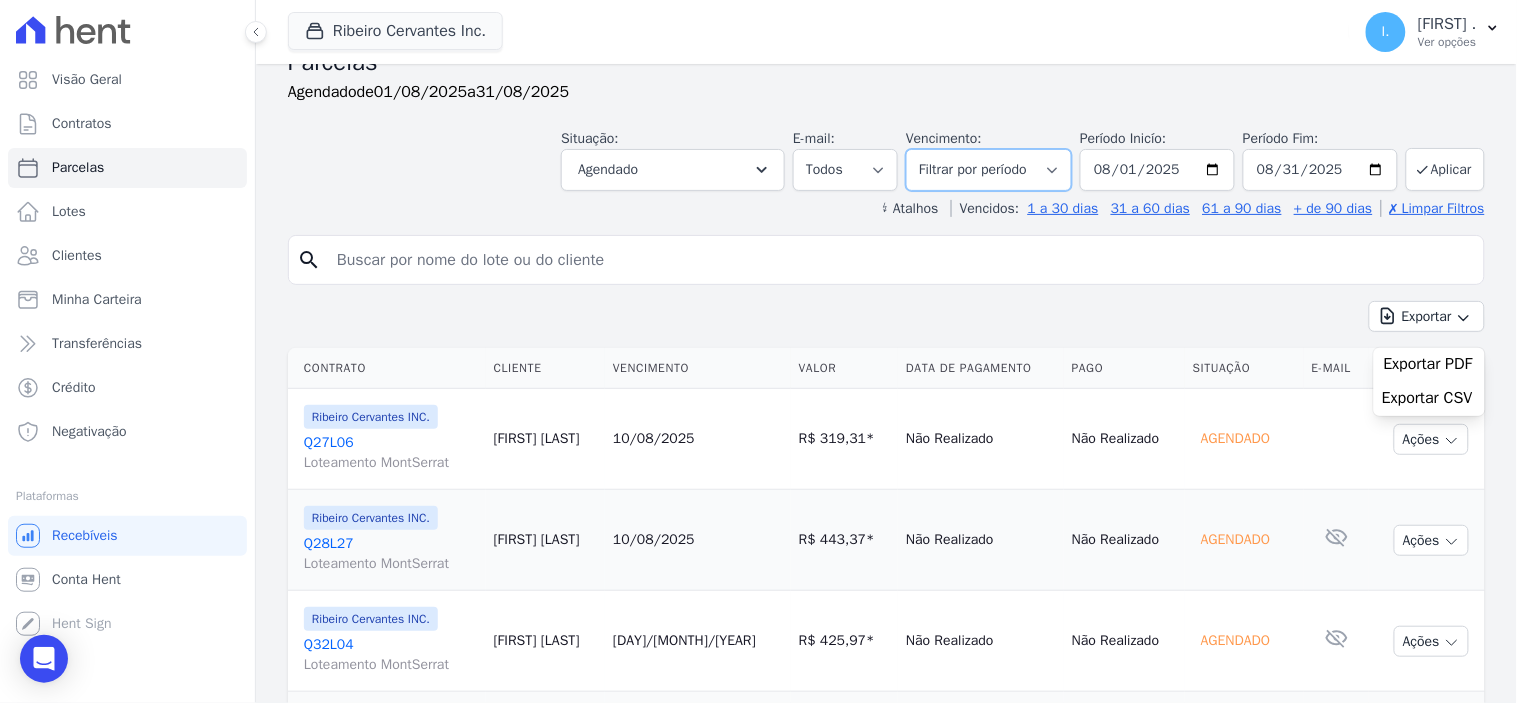 click on "Filtrar por período
────────
Todos os meses
Maio/2021
Junho/2021
Julho/2021
Agosto/2021
Setembro/2021
Outubro/2021
Novembro/2021
Dezembro/2021
Janeiro/2022
Fevereiro/2022
Março/2022
Abril/2022
Maio/2022
Junho/2022
Julho/2022
Agosto/2022
Setembro/2022
Outubro/2022
Novembro/2022
Dezembro/2022
Janeiro/2023
Fevereiro/2023
Março/2023
Abril/2023
Maio/2023
Junho/2023
Julho/2023
Agosto/2023
Setembro/2023
Outubro/2023
Novembro/2023
Dezembro/2023
Janeiro/2024
Fevereiro/2024
Março/2024
Abril/2024
Maio/2024
Junho/2024
Julho/2024
Agosto/2024
Setembro/2024
Outubro/2024
Novembro/2024
Dezembro/2024
Janeiro/2025
Fevereiro/2025
Março/2025
Abril/2025
Maio/2025
Junho/2025
Julho/2025
Agosto/2025
Setembro/2025
Outubro/2025
Novembro/2025
Dezembro/2025
Janeiro/2026
Fevereiro/2026
Março/2026
Abril/2026
Maio/2026
Junho/2026
Julho/2026
Agosto/2026
Setembro/2026" at bounding box center (989, 170) 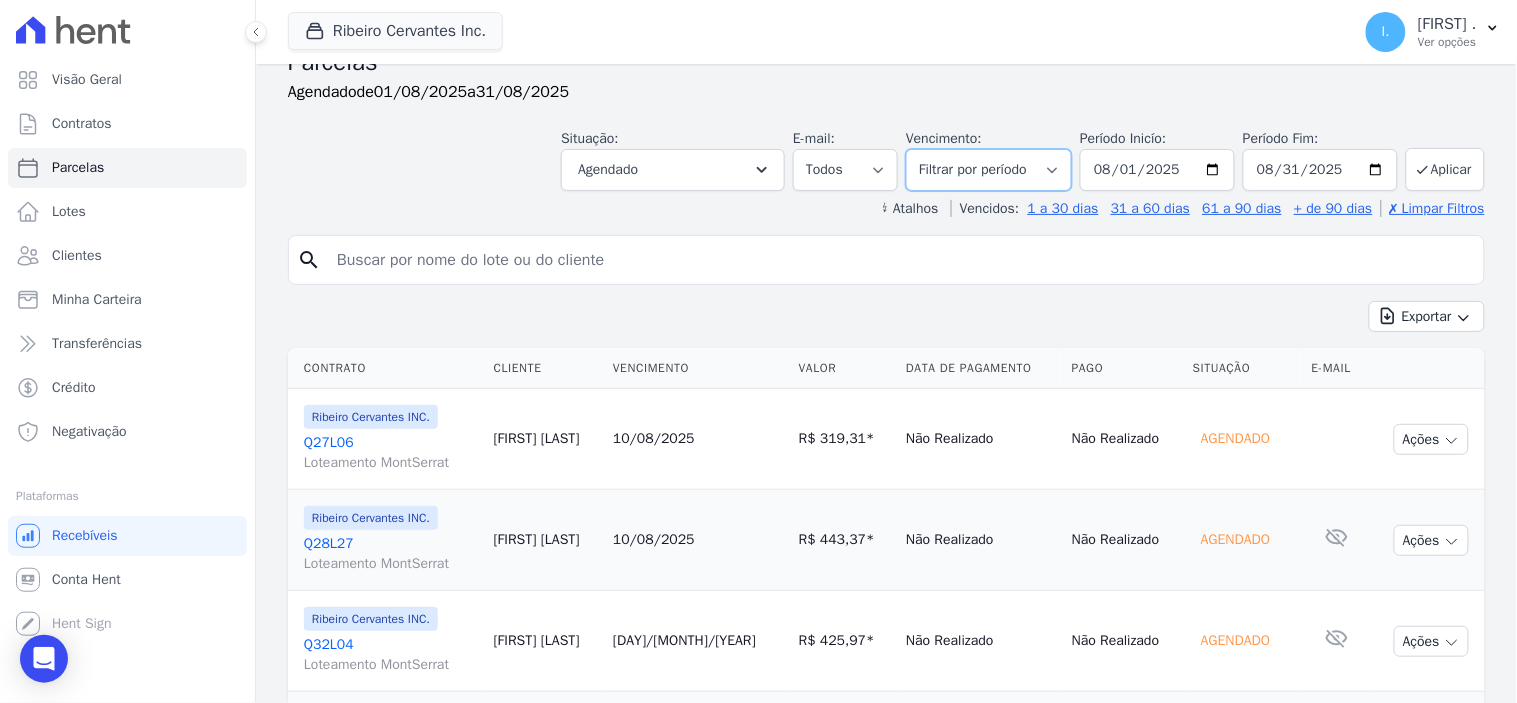 select on "09/2025" 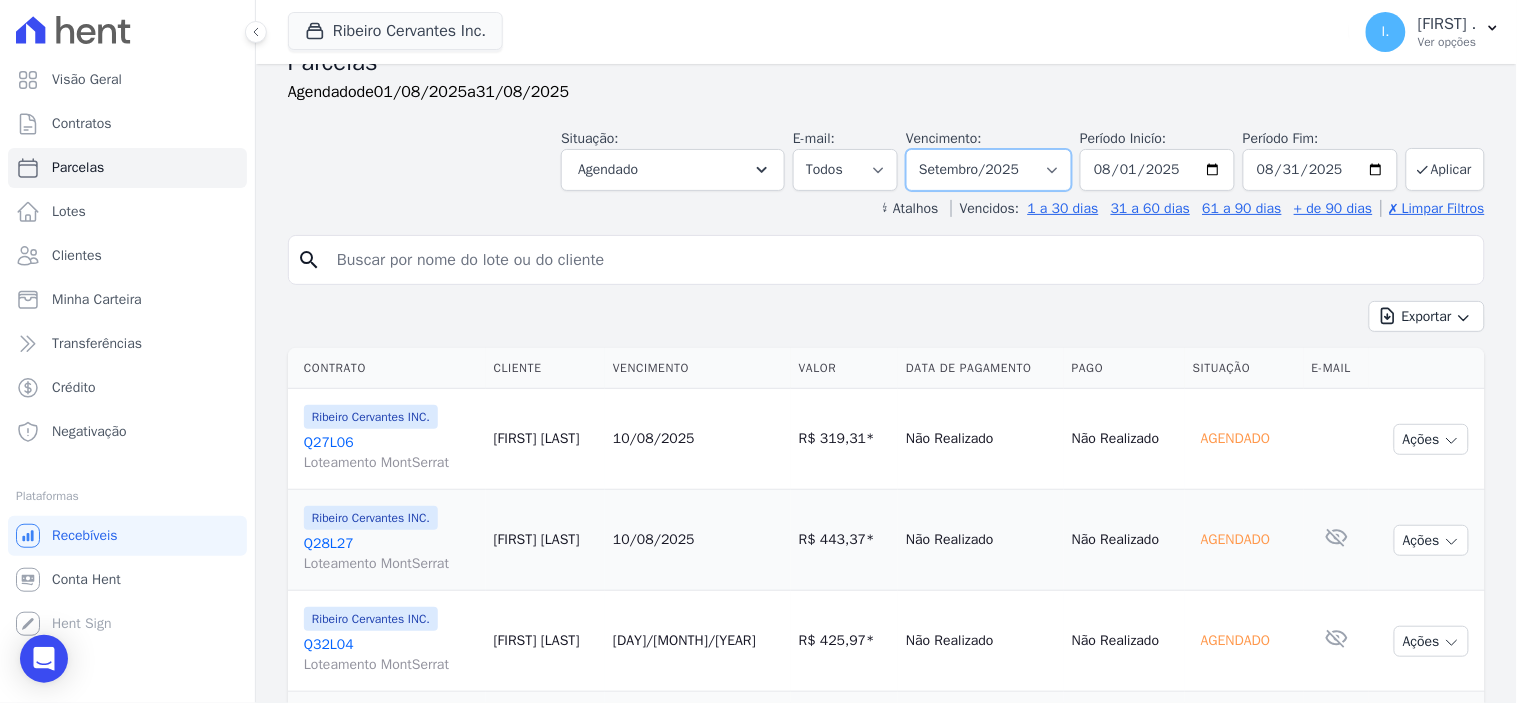 click on "Filtrar por período
────────
Todos os meses
Maio/2021
Junho/2021
Julho/2021
Agosto/2021
Setembro/2021
Outubro/2021
Novembro/2021
Dezembro/2021
Janeiro/2022
Fevereiro/2022
Março/2022
Abril/2022
Maio/2022
Junho/2022
Julho/2022
Agosto/2022
Setembro/2022
Outubro/2022
Novembro/2022
Dezembro/2022
Janeiro/2023
Fevereiro/2023
Março/2023
Abril/2023
Maio/2023
Junho/2023
Julho/2023
Agosto/2023
Setembro/2023
Outubro/2023
Novembro/2023
Dezembro/2023
Janeiro/2024
Fevereiro/2024
Março/2024
Abril/2024
Maio/2024
Junho/2024
Julho/2024
Agosto/2024
Setembro/2024
Outubro/2024
Novembro/2024
Dezembro/2024
Janeiro/2025
Fevereiro/2025
Março/2025
Abril/2025
Maio/2025
Junho/2025
Julho/2025
Agosto/2025
Setembro/2025
Outubro/2025
Novembro/2025
Dezembro/2025
Janeiro/2026
Fevereiro/2026
Março/2026
Abril/2026
Maio/2026
Junho/2026
Julho/2026
Agosto/2026
Setembro/2026" at bounding box center [989, 170] 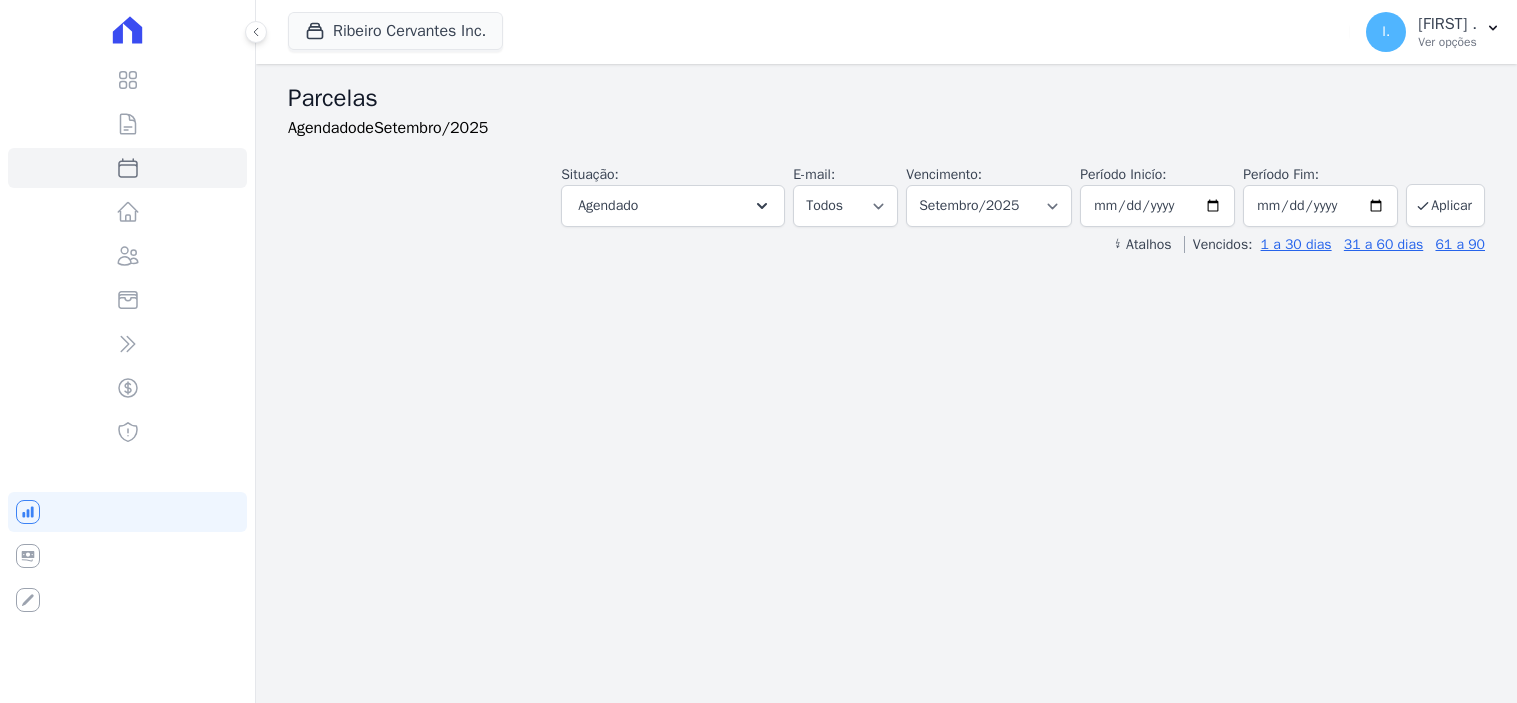 select 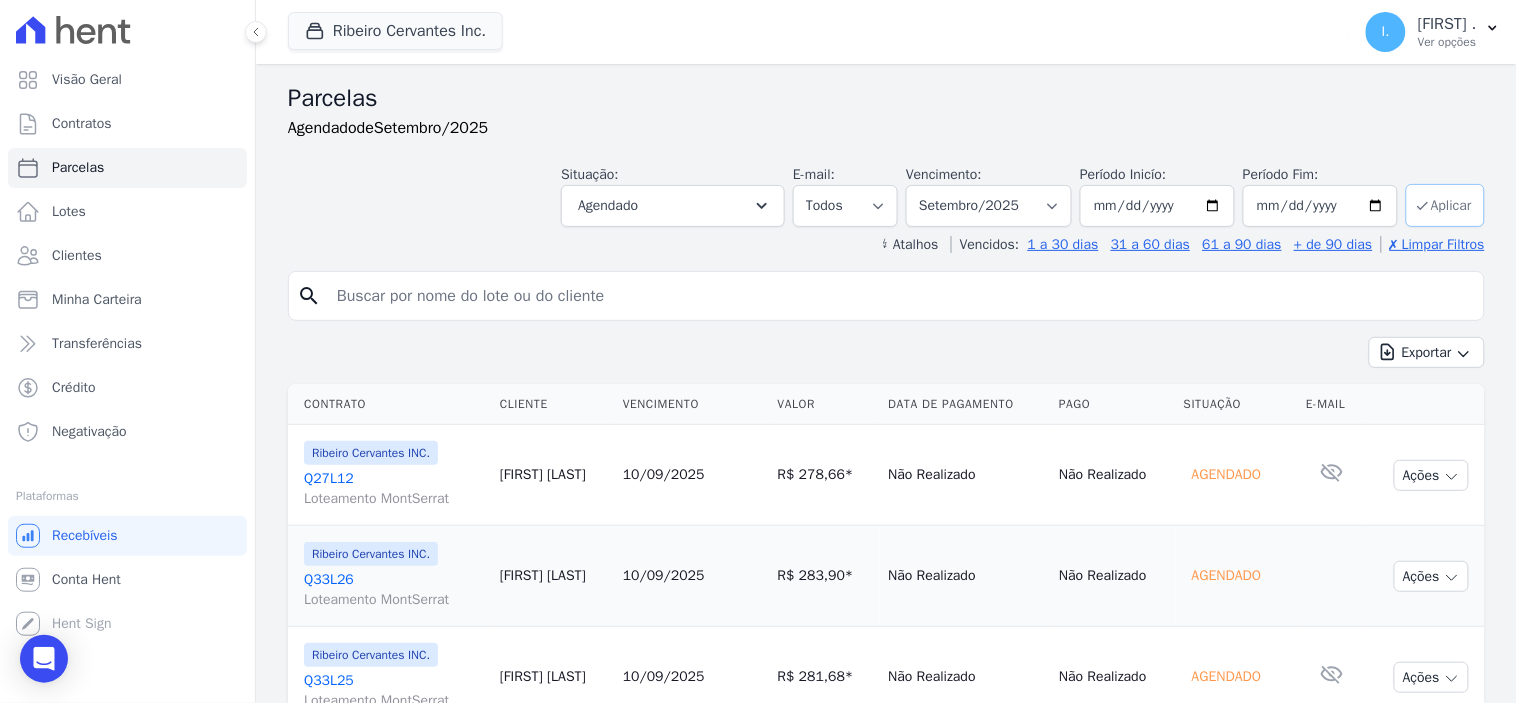 click on "Aplicar" at bounding box center [1445, 205] 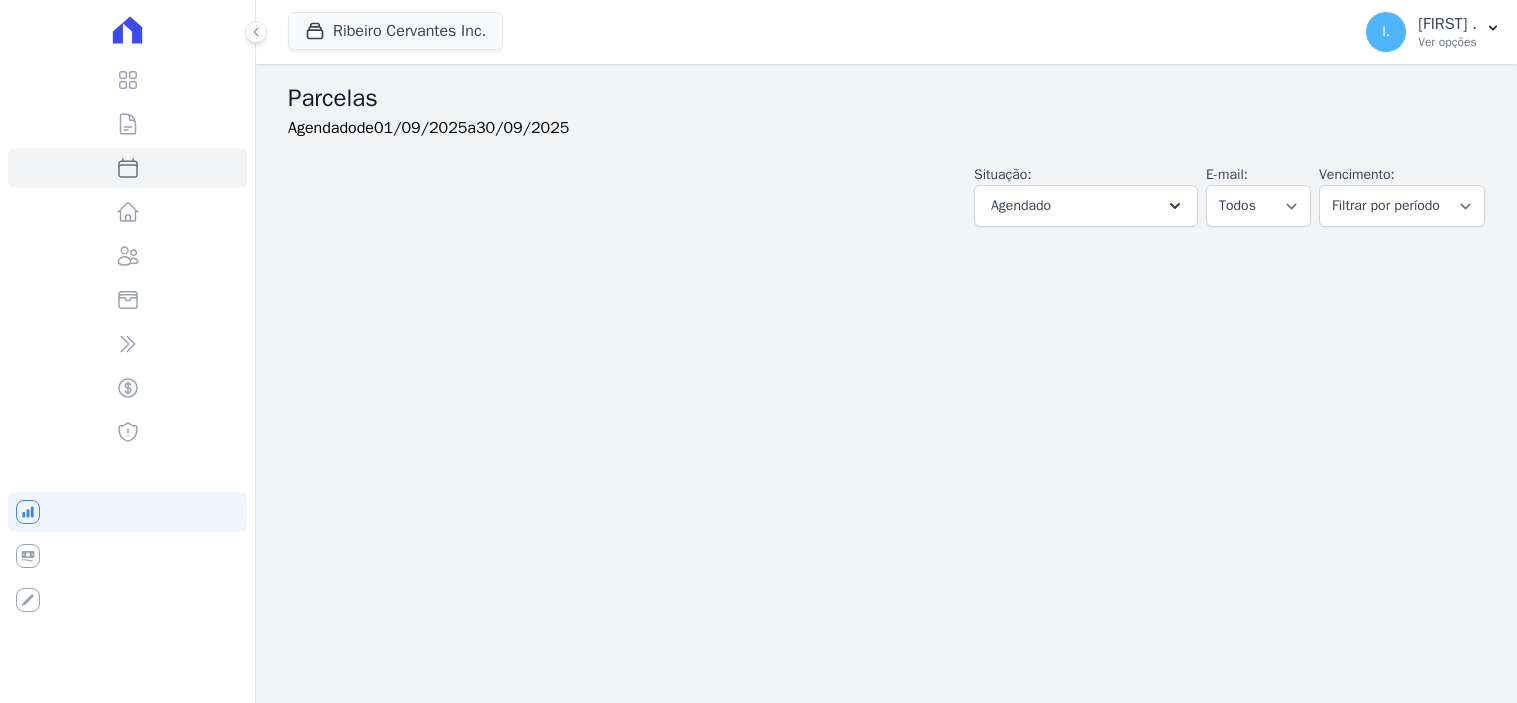 select 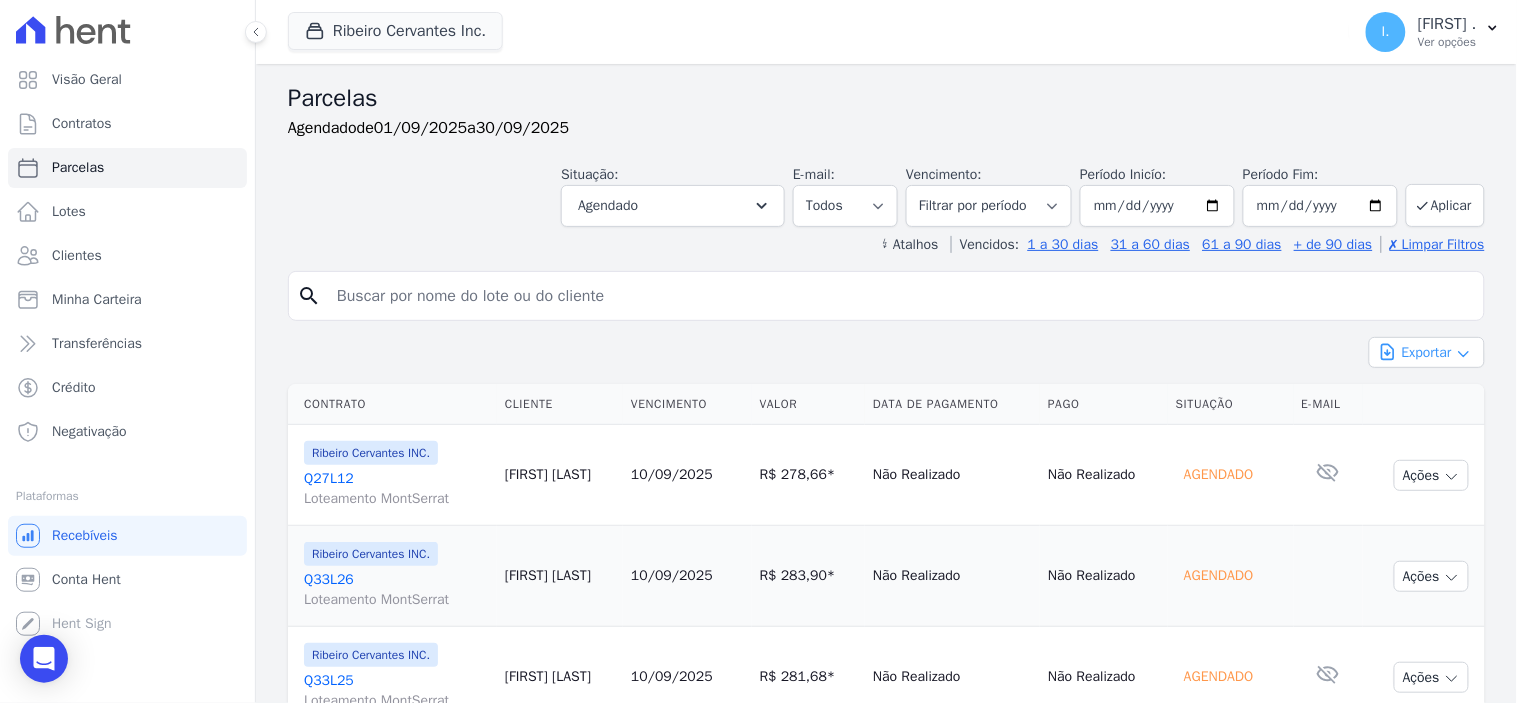 click 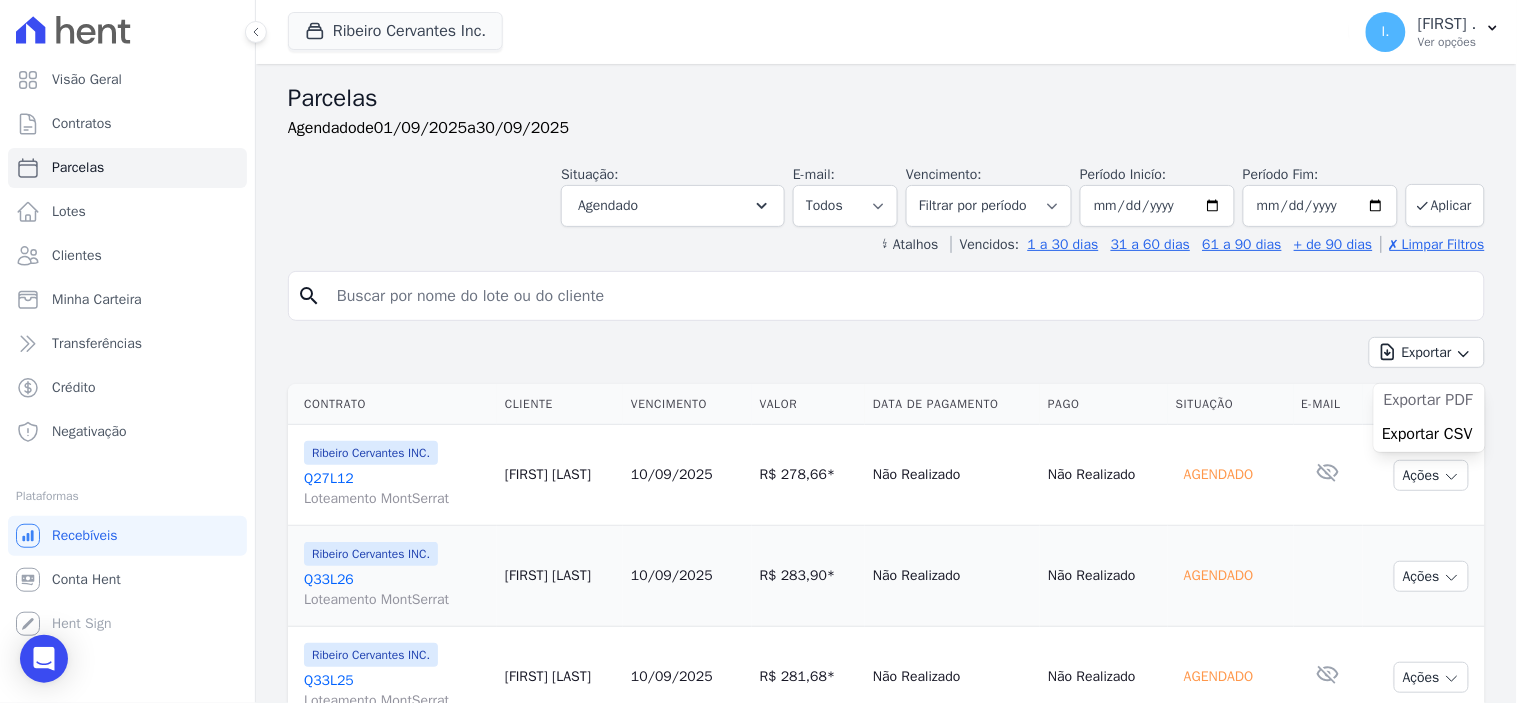 click on "Exportar PDF" at bounding box center [1428, 400] 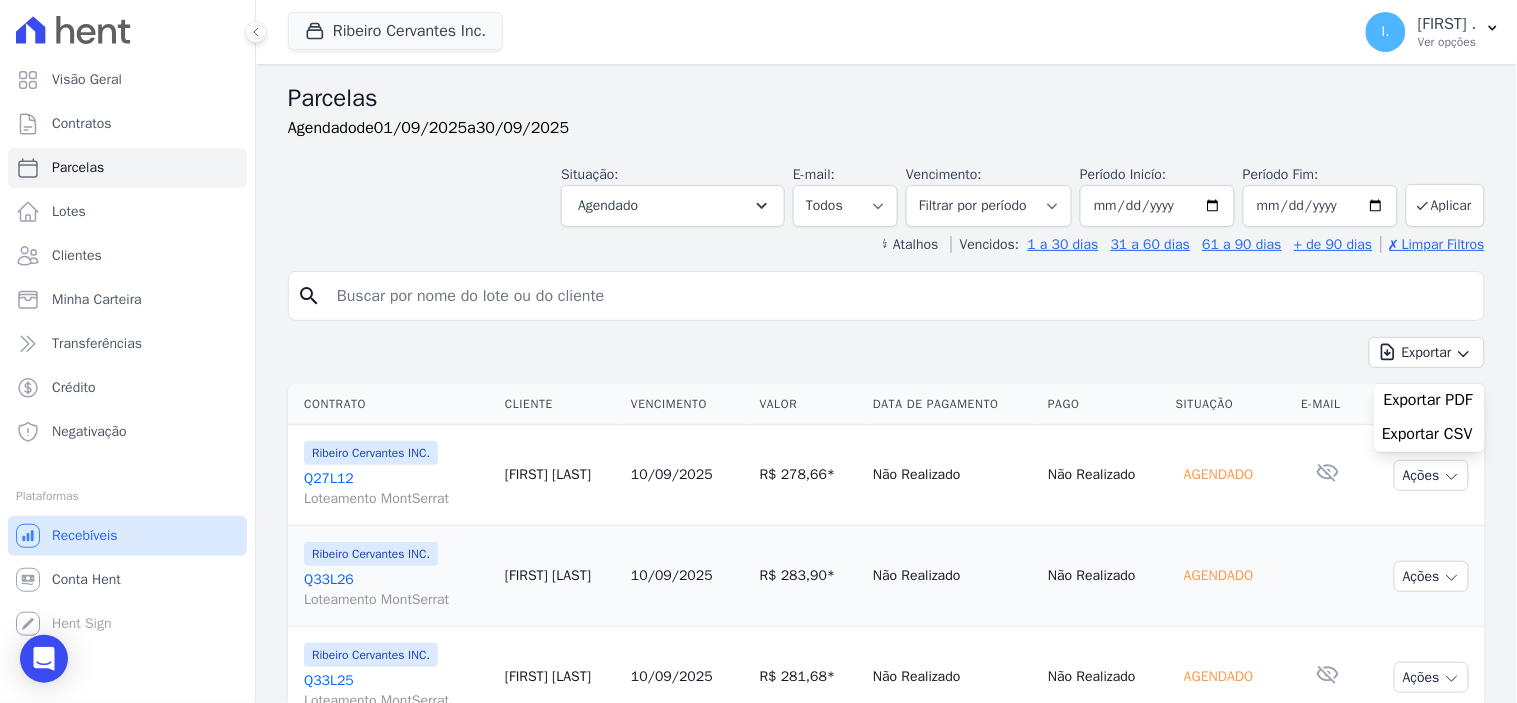 click on "Recebíveis" at bounding box center (85, 536) 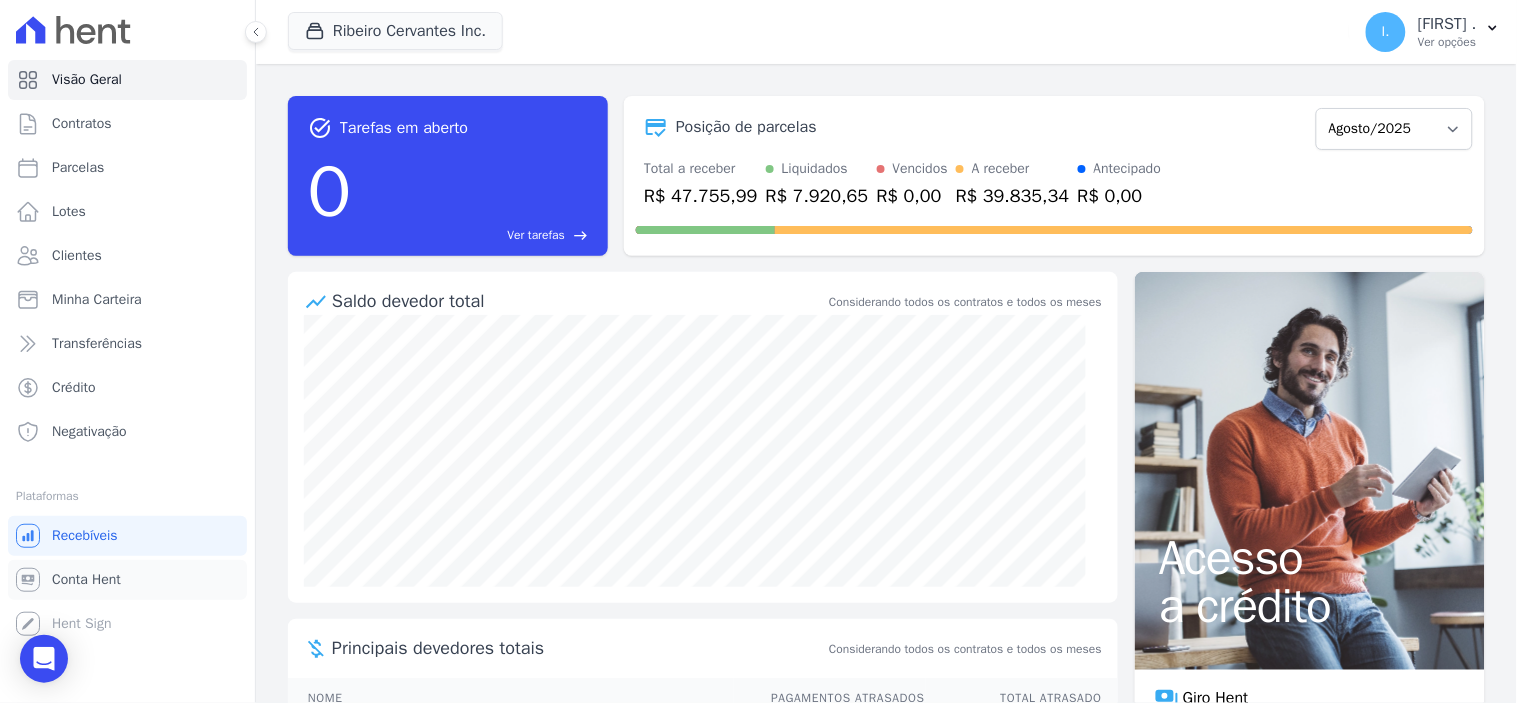click on "Conta Hent" at bounding box center [86, 580] 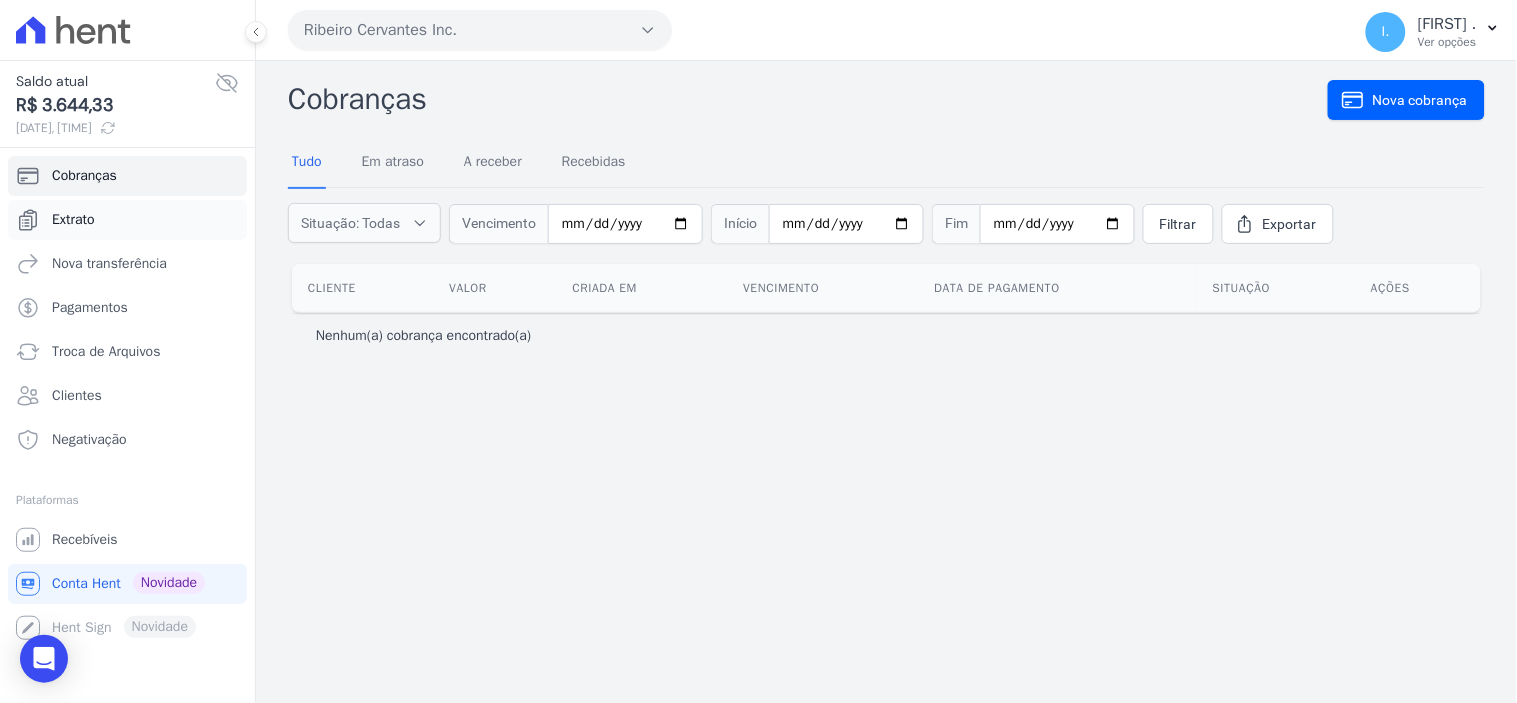 click on "Extrato" at bounding box center [127, 220] 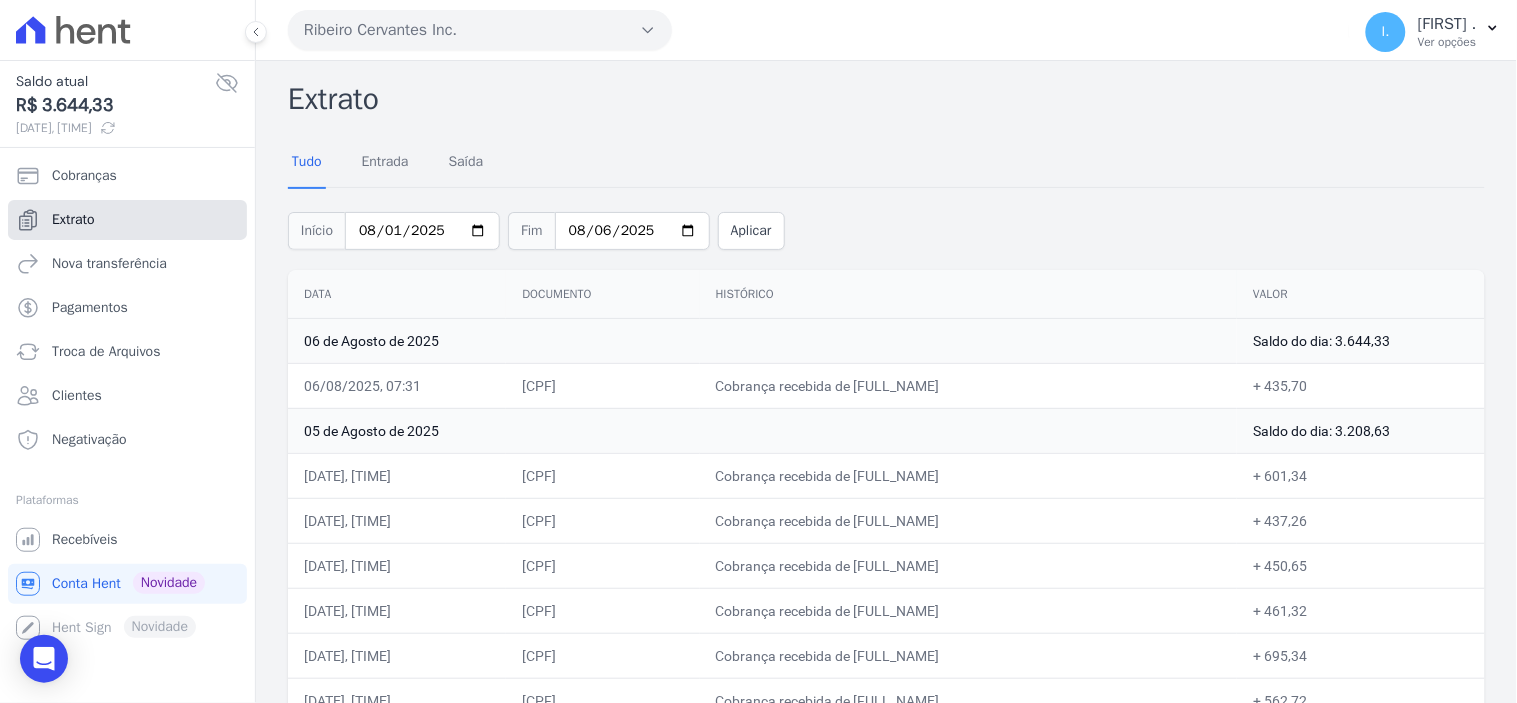click on "Extrato" at bounding box center [127, 220] 